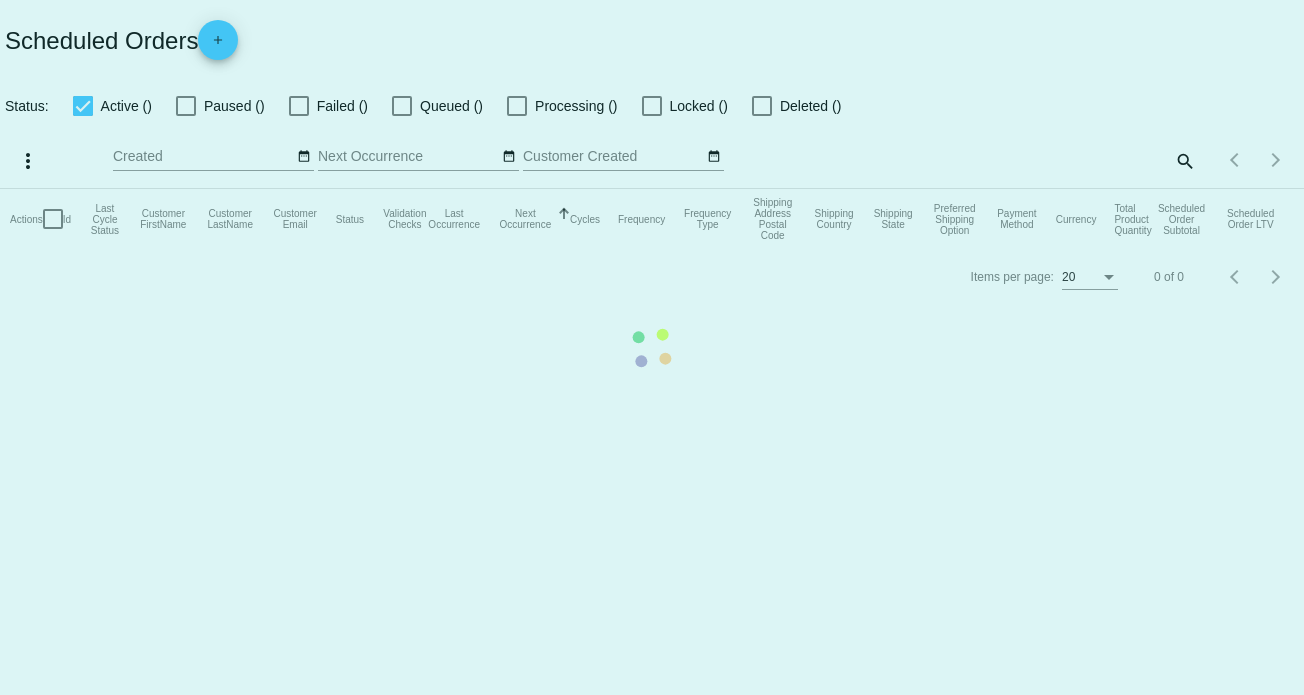 scroll, scrollTop: 0, scrollLeft: 0, axis: both 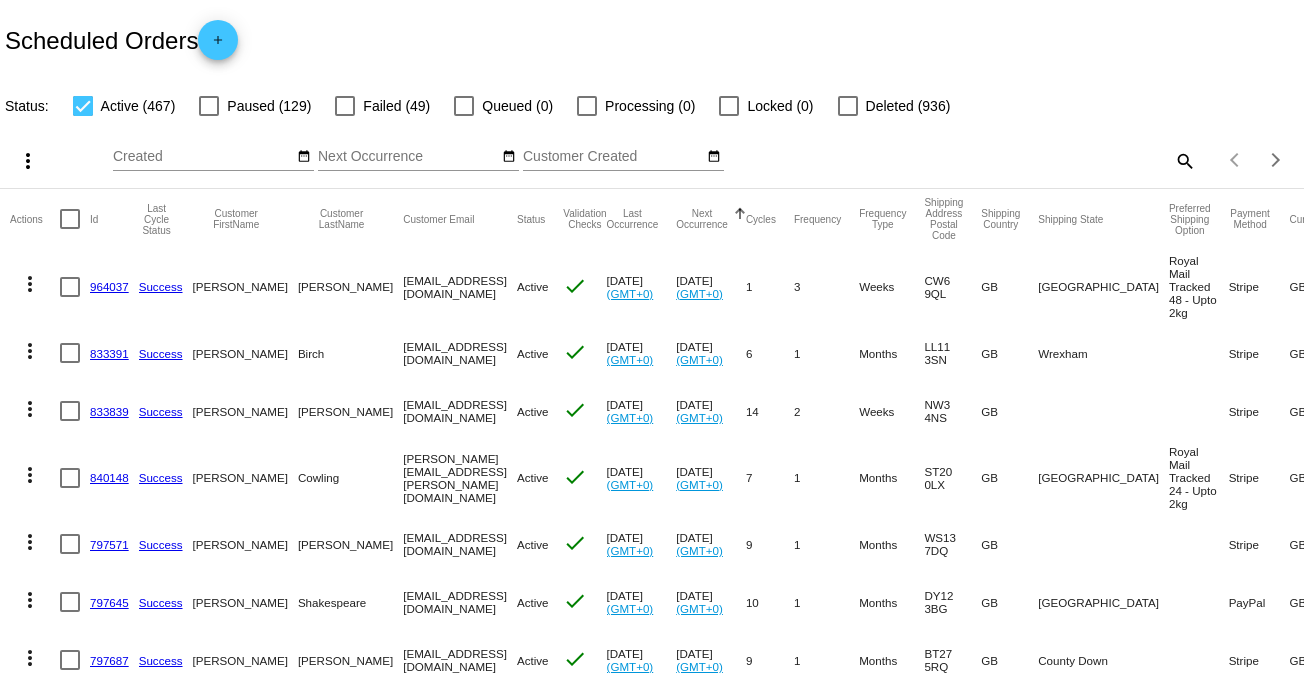 click on "search" 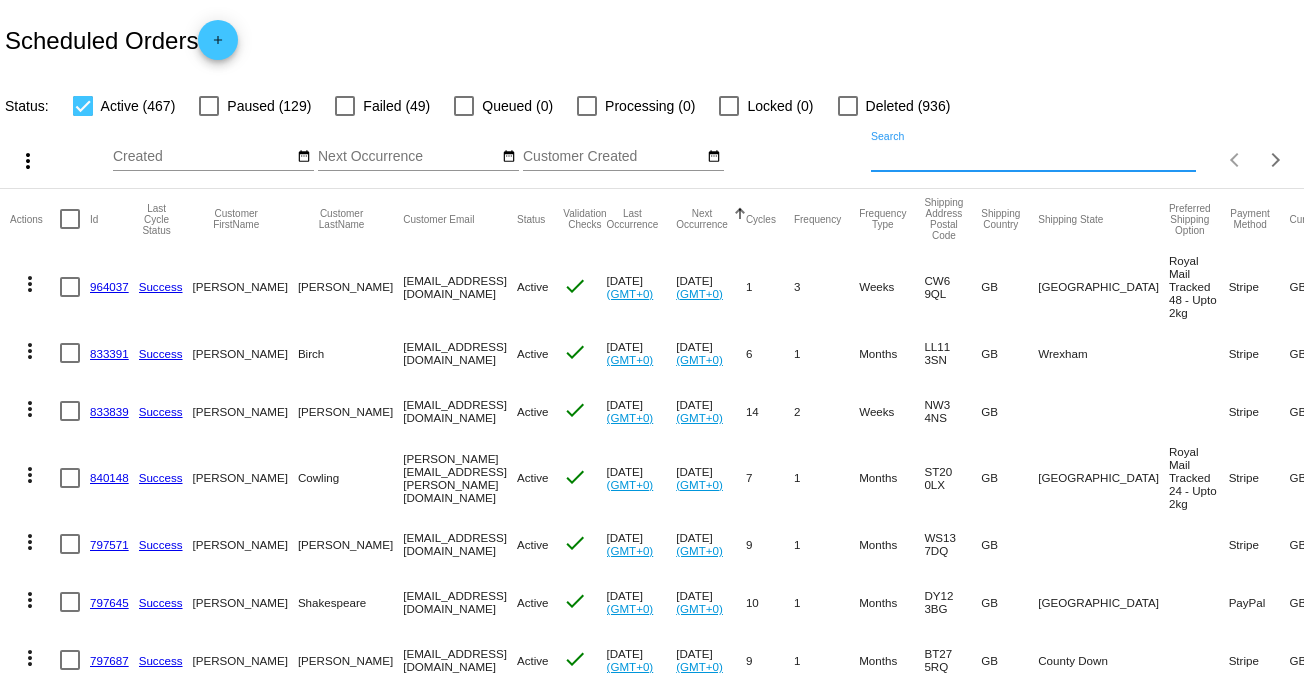 click on "Search" at bounding box center (1033, 157) 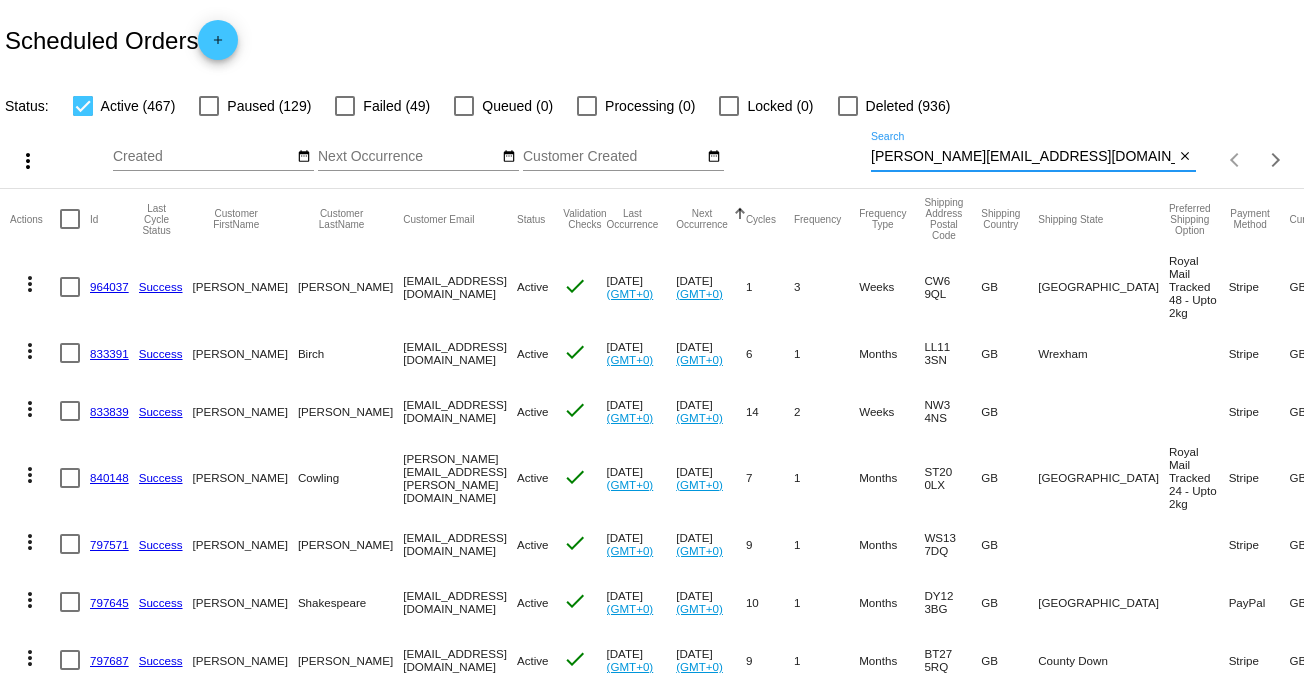 type on "[PERSON_NAME][EMAIL_ADDRESS][DOMAIN_NAME]" 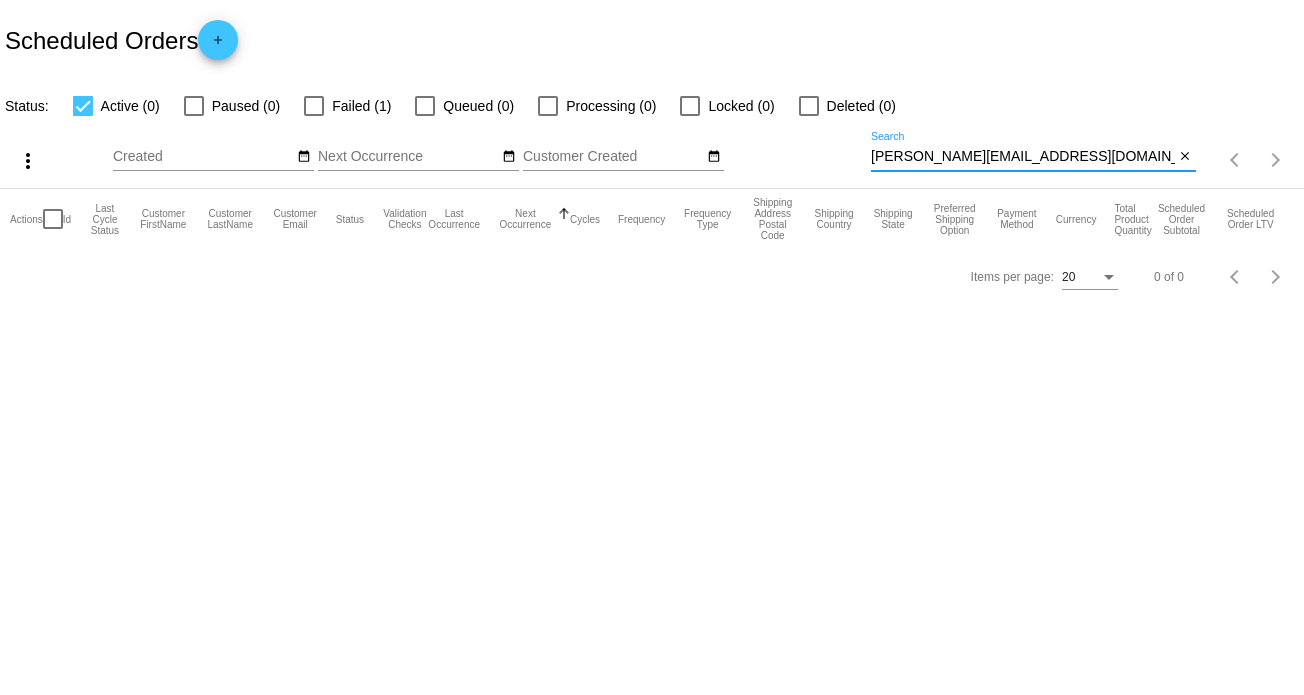 click at bounding box center (83, 106) 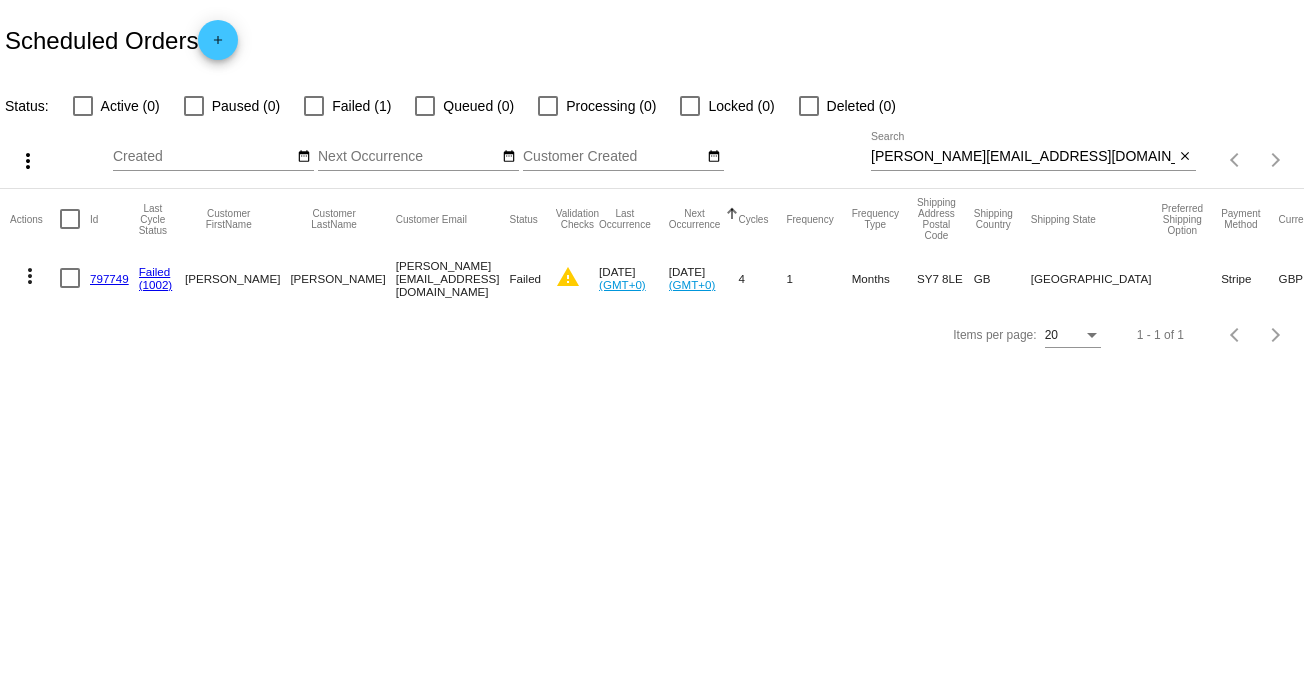 click on "797749" 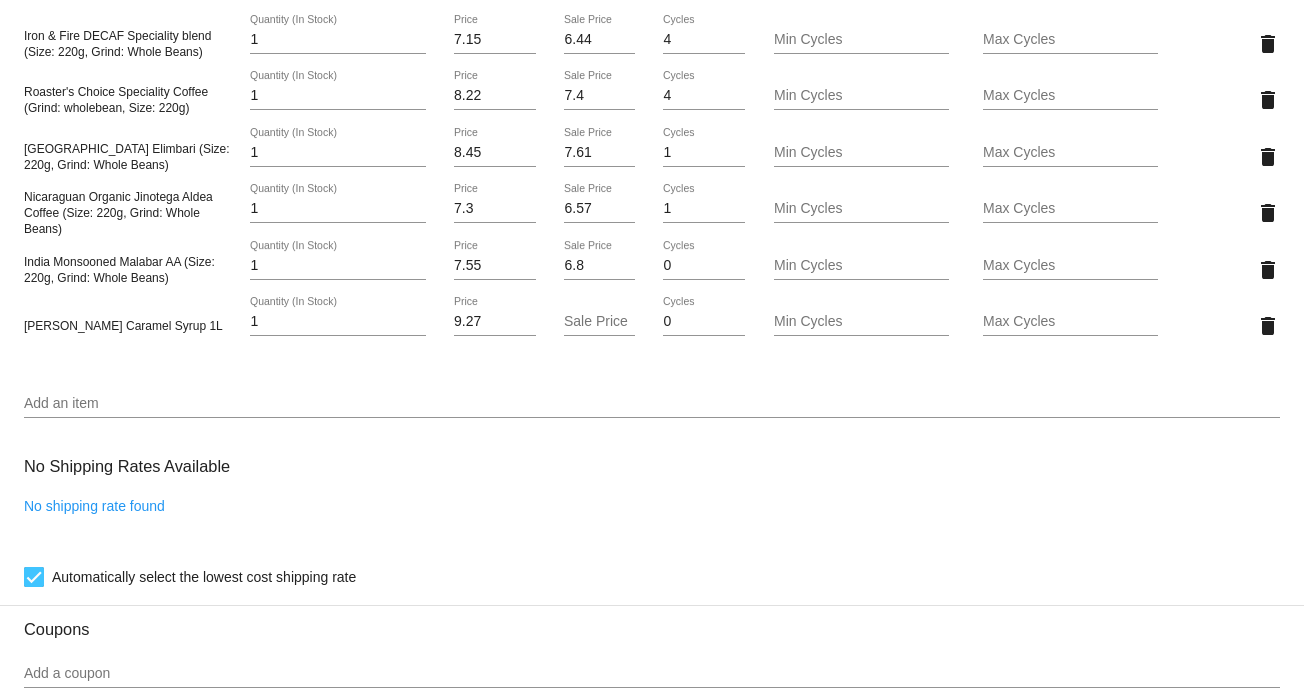 scroll, scrollTop: 1500, scrollLeft: 0, axis: vertical 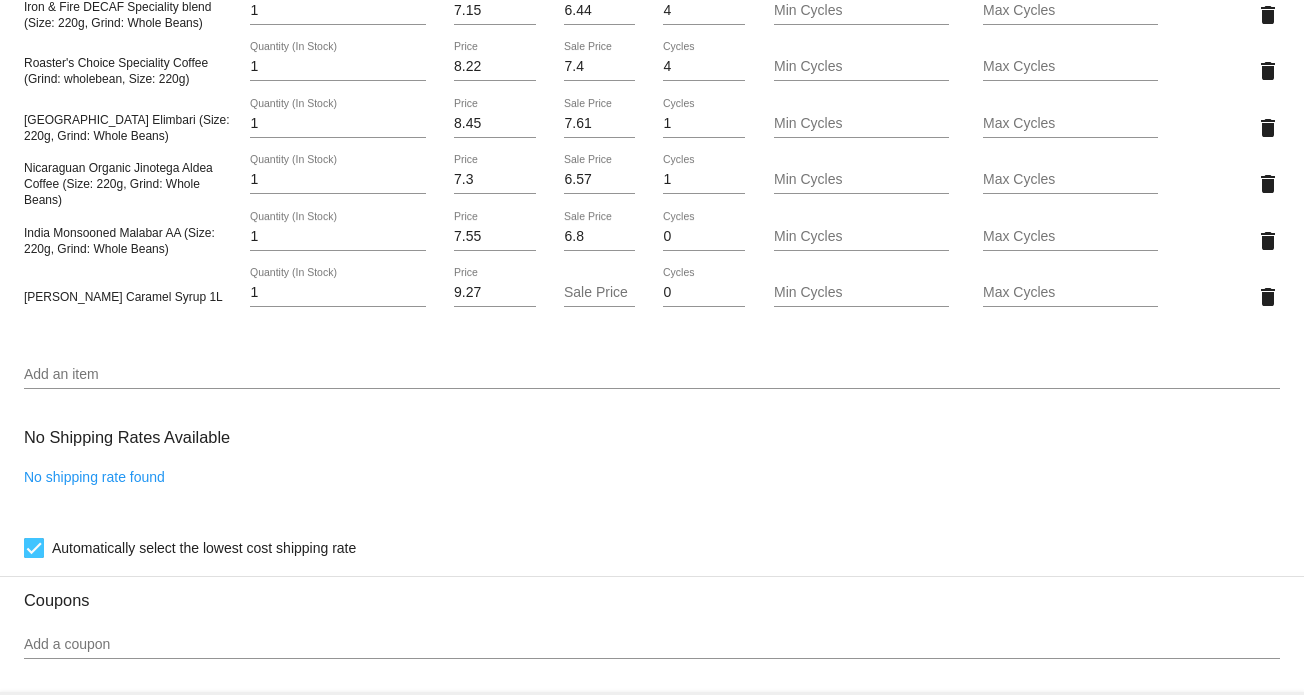 drag, startPoint x: 170, startPoint y: 306, endPoint x: -22, endPoint y: 306, distance: 192 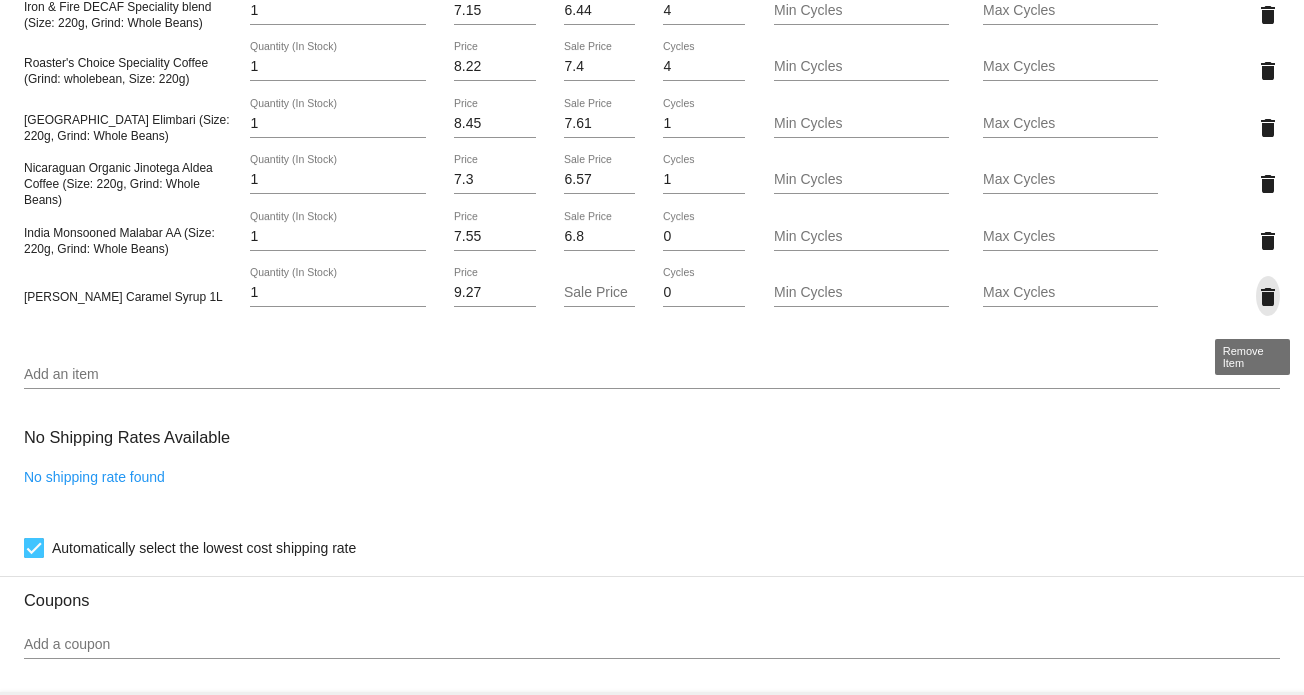 click on "delete" 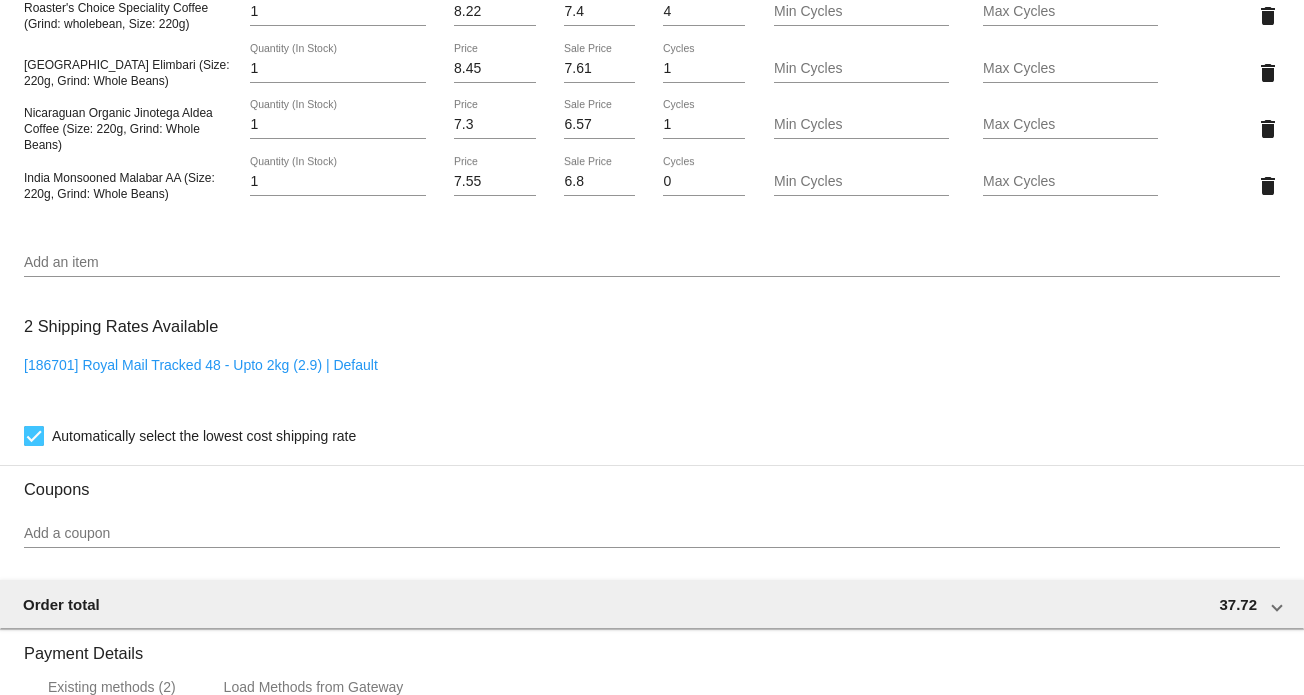 scroll, scrollTop: 1600, scrollLeft: 0, axis: vertical 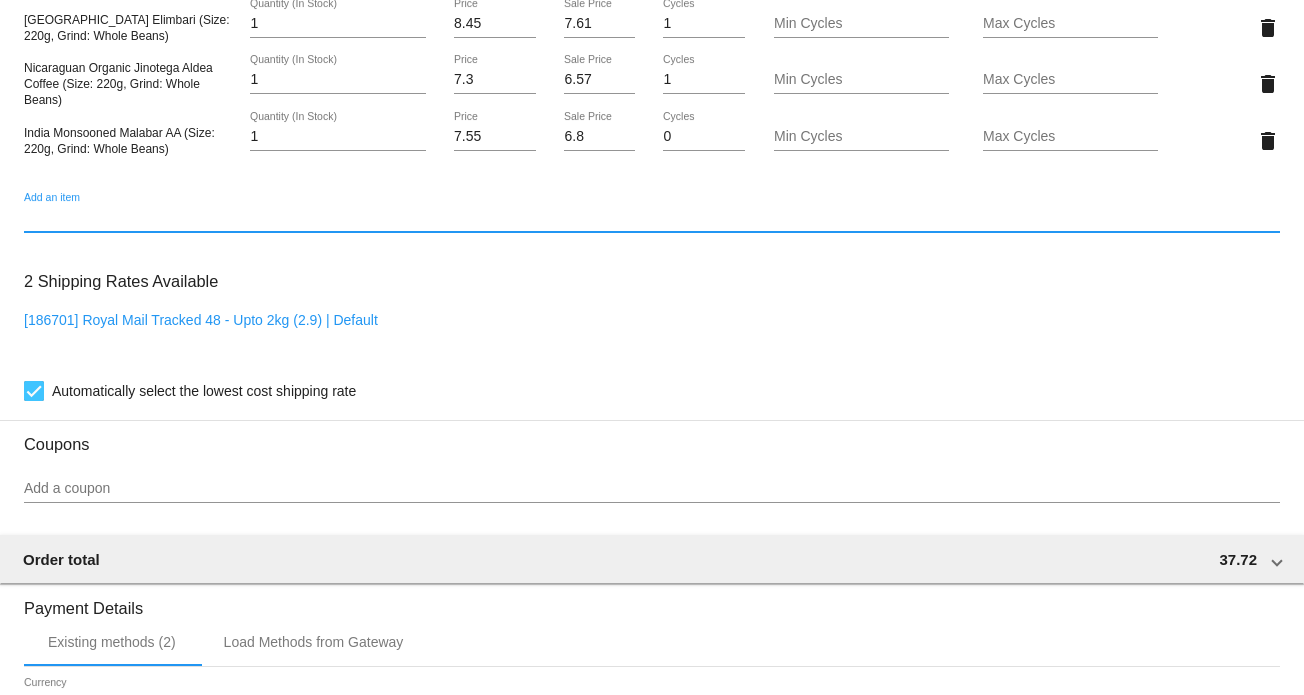 click on "Add an item" at bounding box center (652, 218) 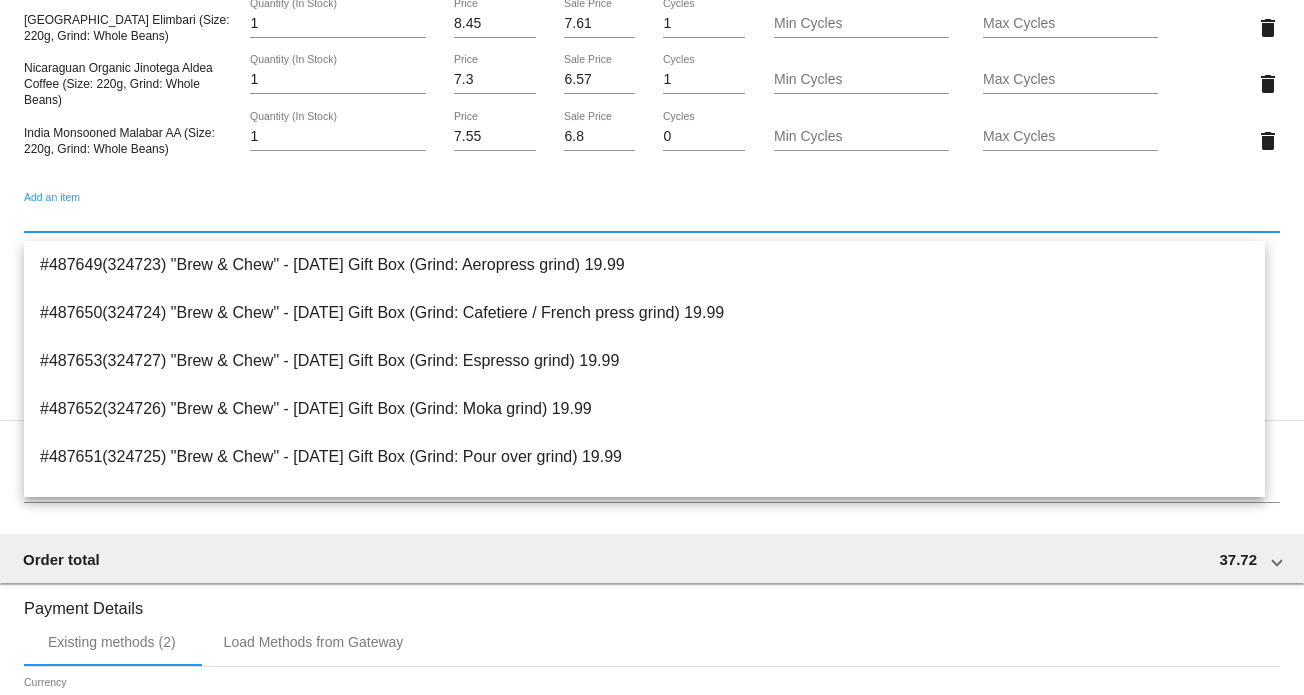 paste on "[PERSON_NAME] Caramel Syrup 1L" 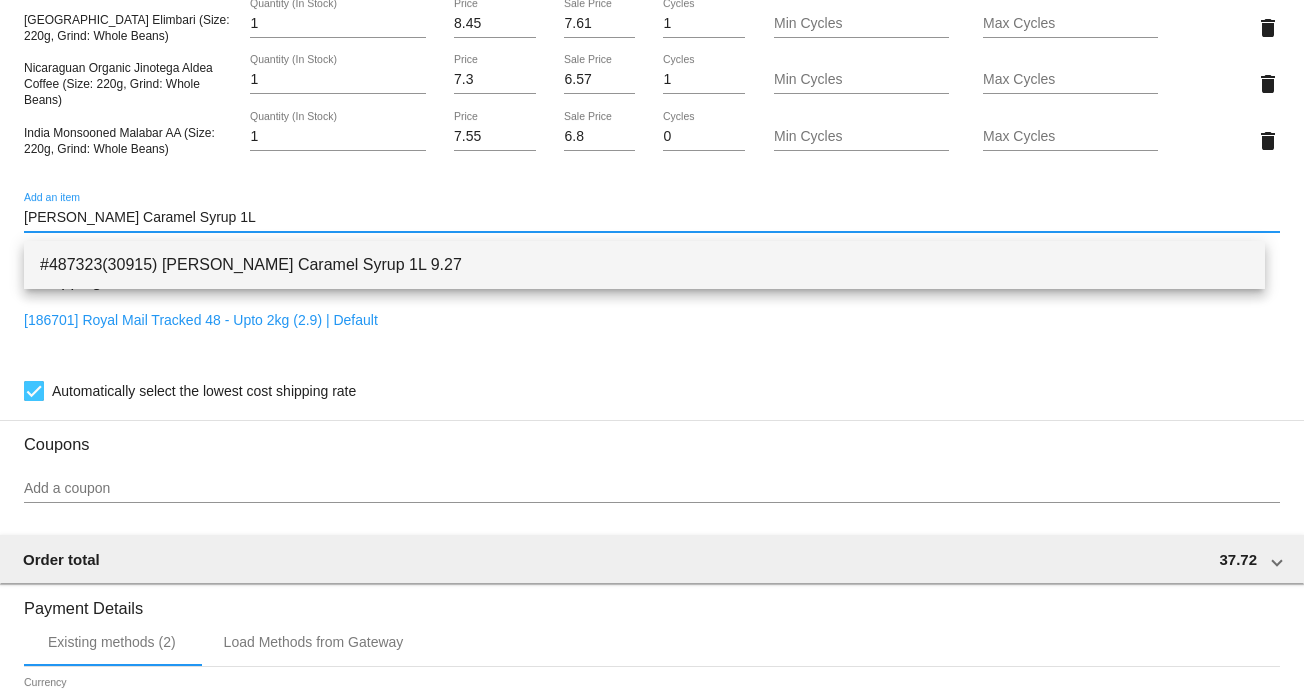 type on "[PERSON_NAME] Caramel Syrup 1L" 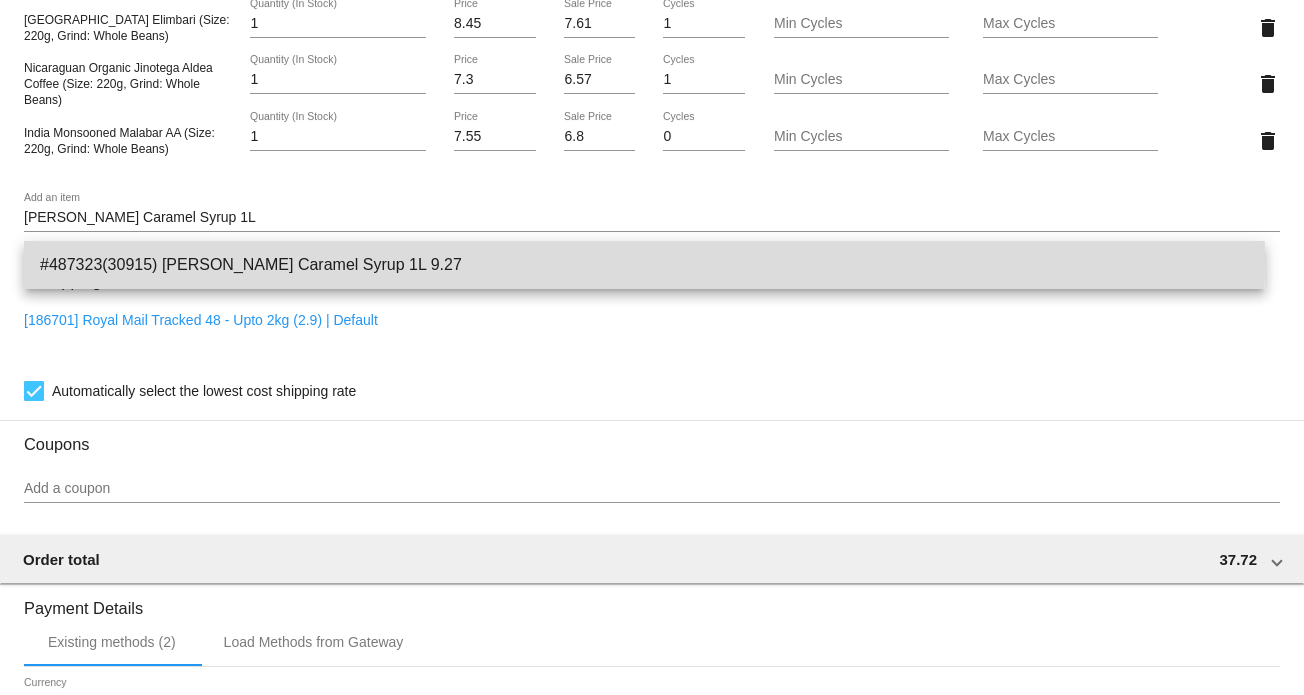 click on "#487323(30915) [PERSON_NAME] Caramel Syrup 1L 9.27" at bounding box center [644, 265] 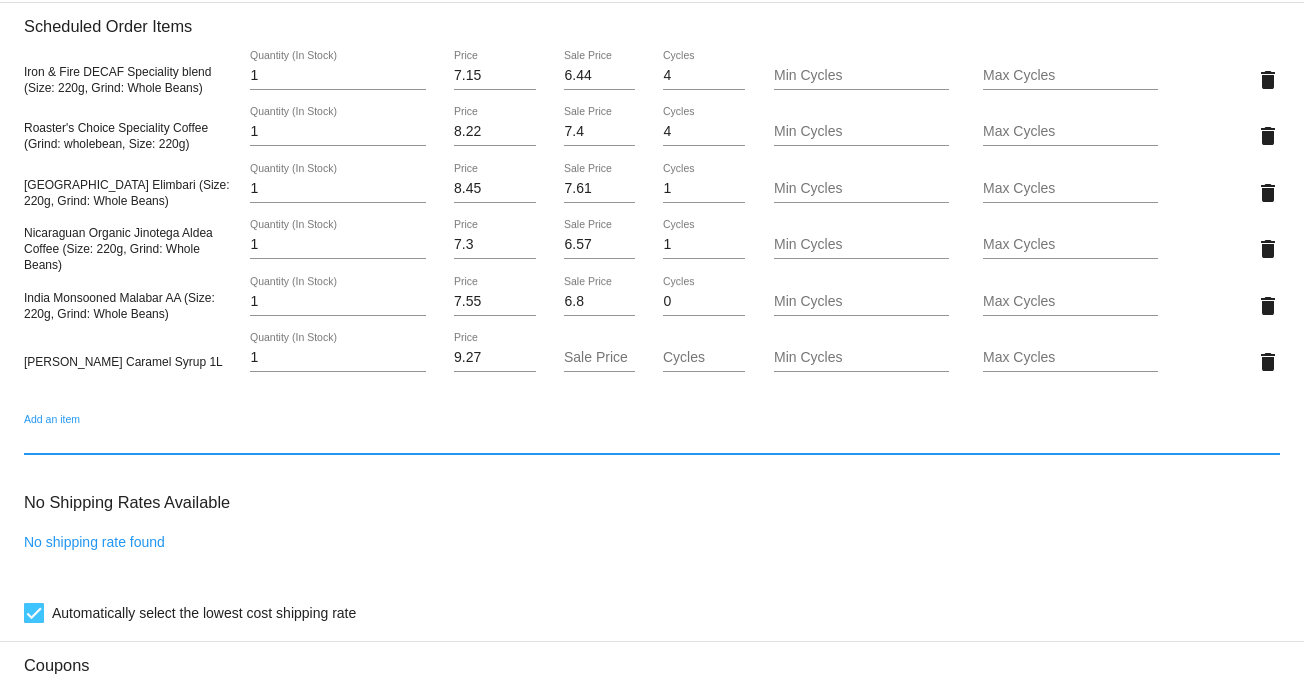 scroll, scrollTop: 1400, scrollLeft: 0, axis: vertical 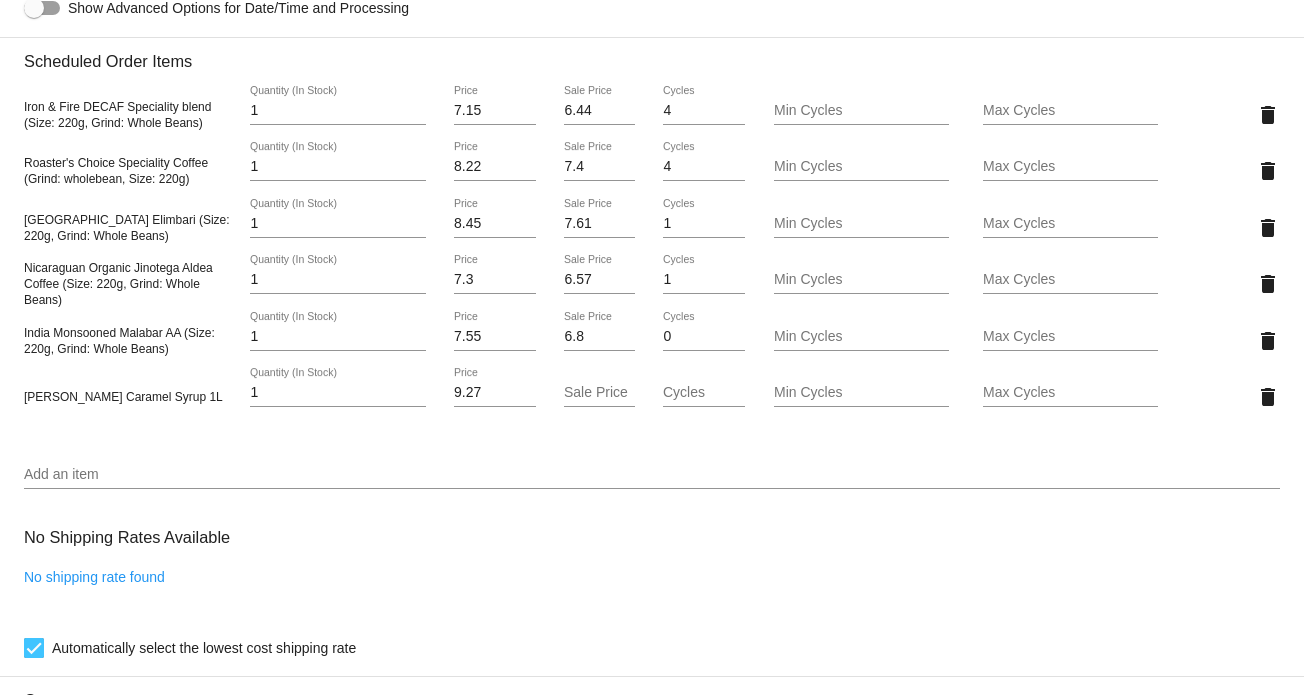 drag, startPoint x: 130, startPoint y: 403, endPoint x: 40, endPoint y: 403, distance: 90 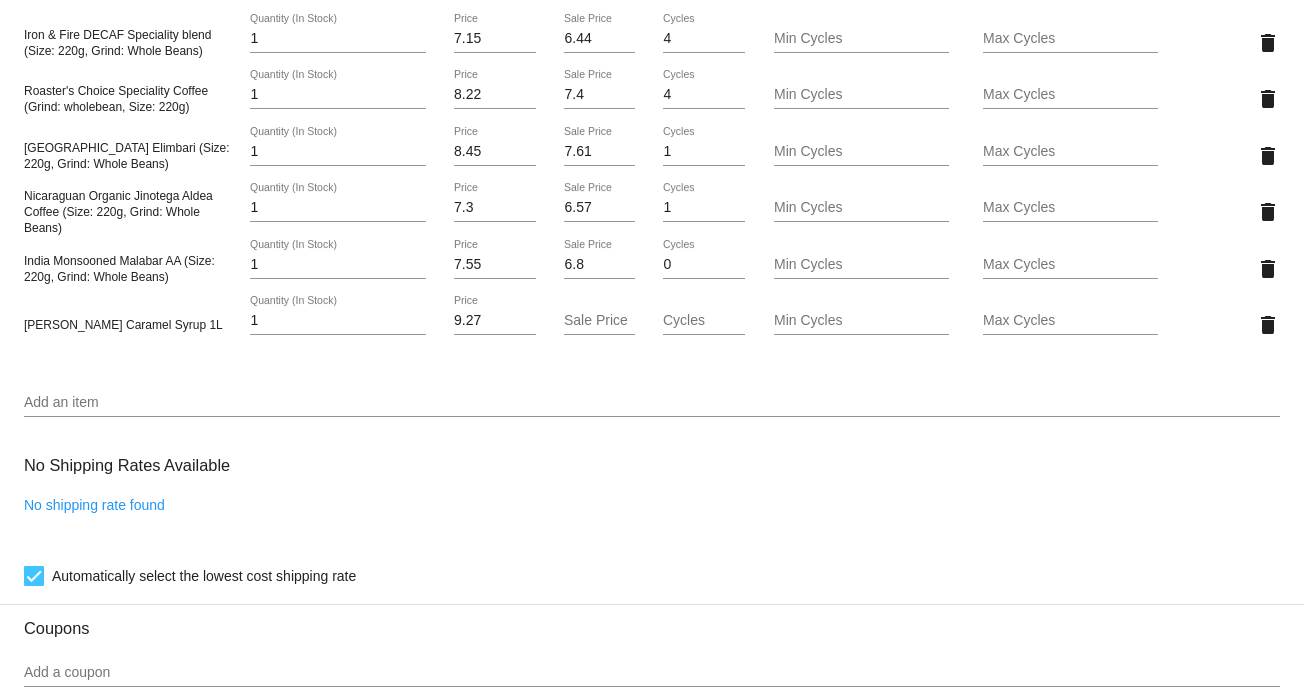 scroll, scrollTop: 1600, scrollLeft: 0, axis: vertical 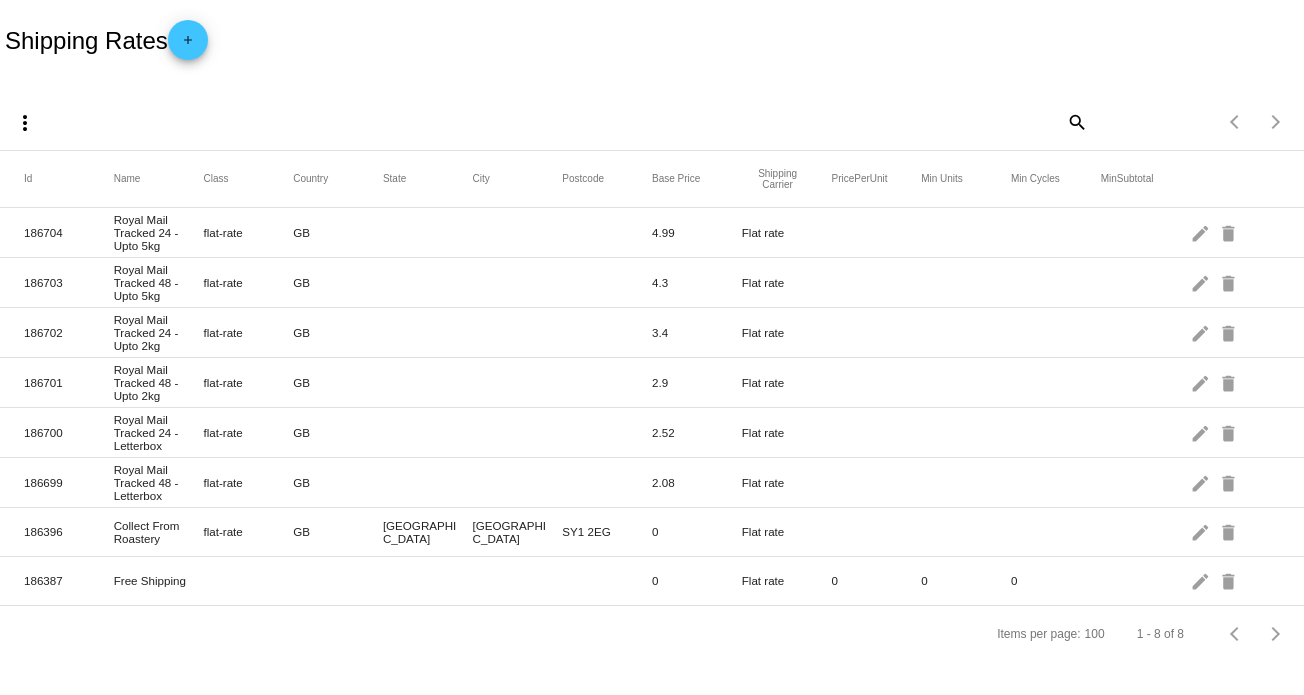 click on "add" 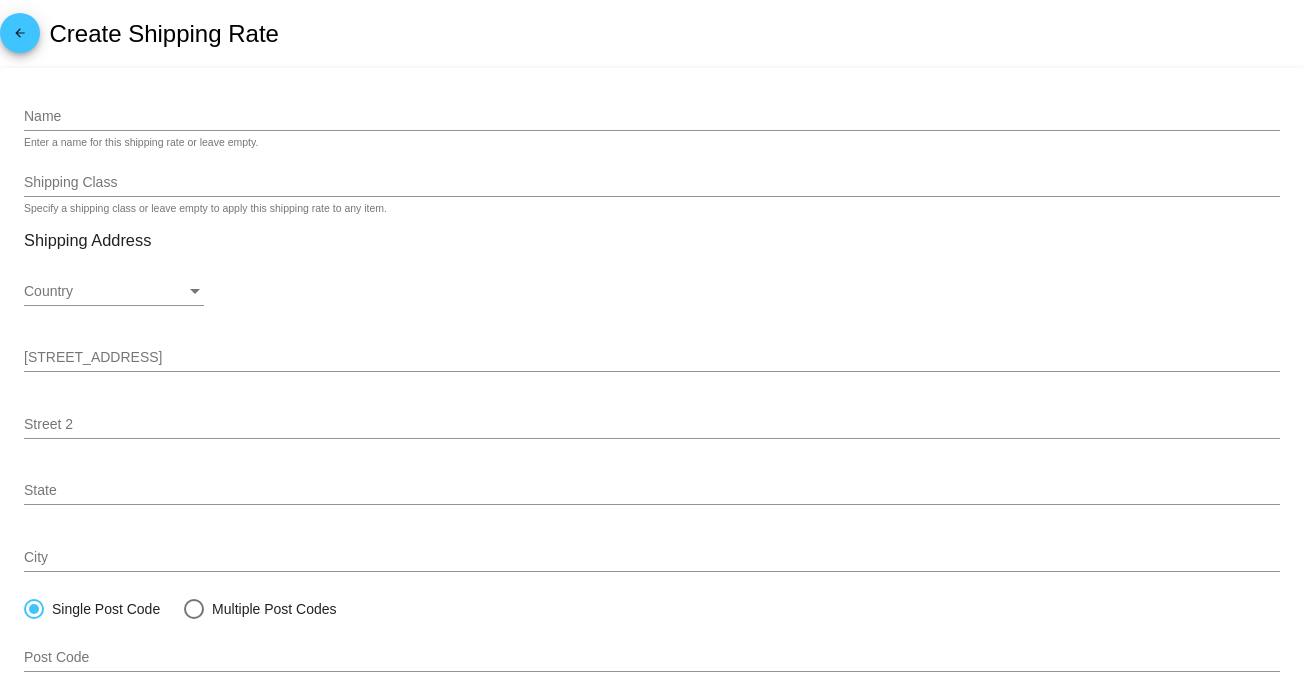 click on "Name" at bounding box center [652, 117] 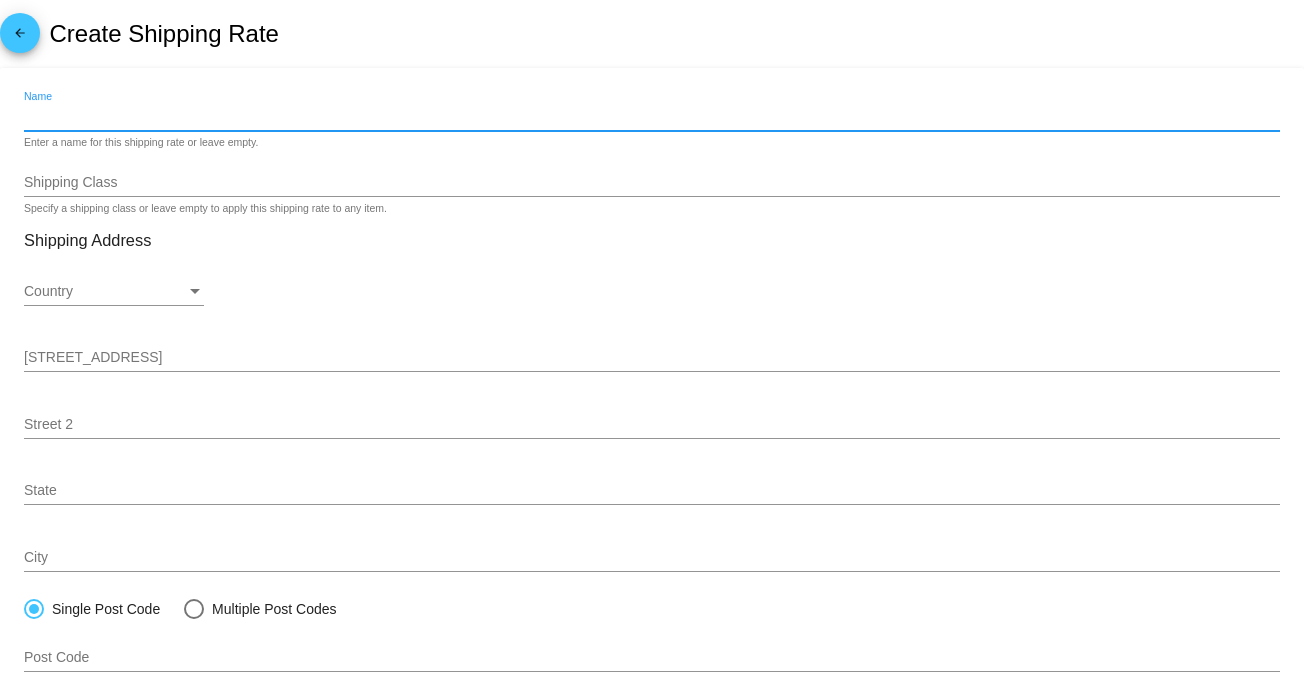 paste on "Courier Tracked (5kg - 30kg)" 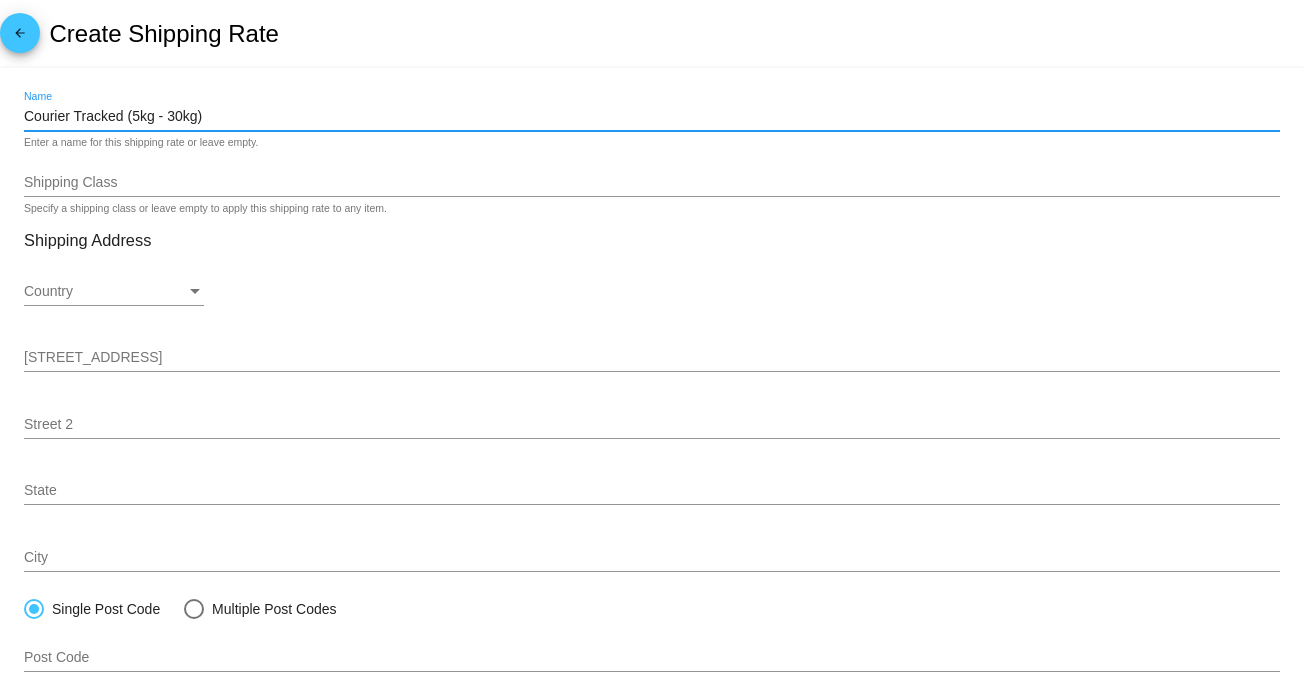 type on "Courier Tracked (5kg - 30kg)" 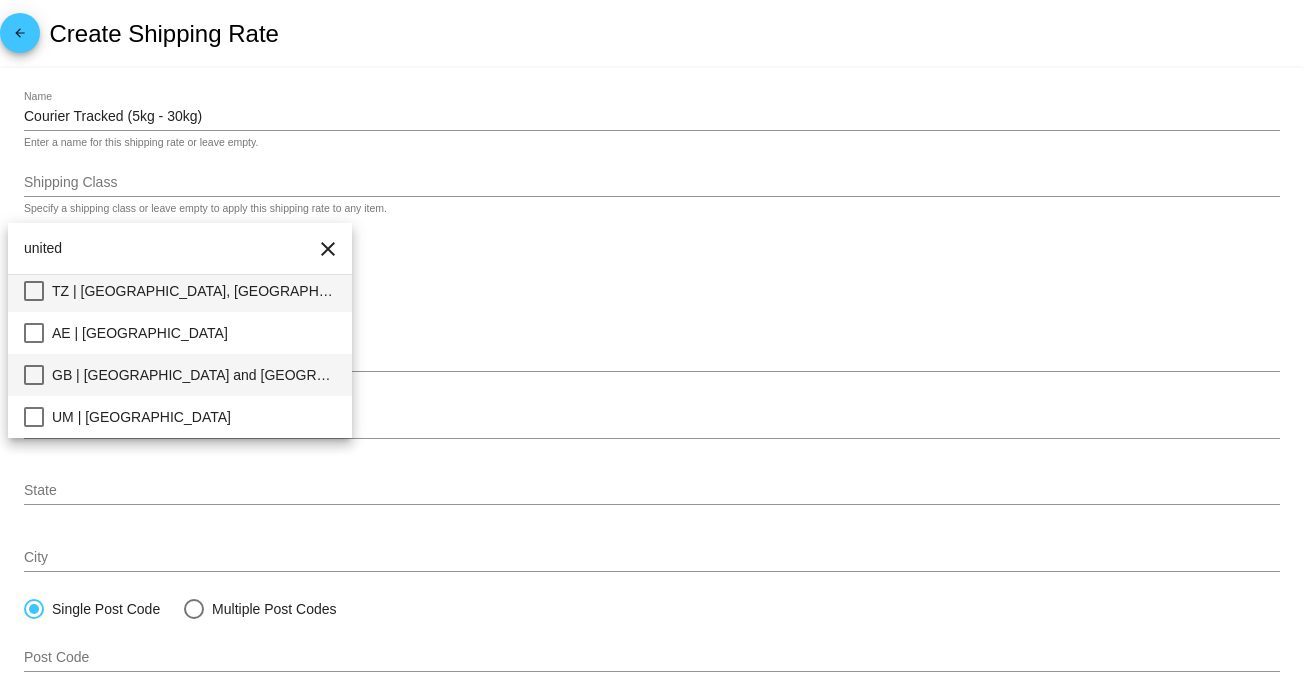 type on "united" 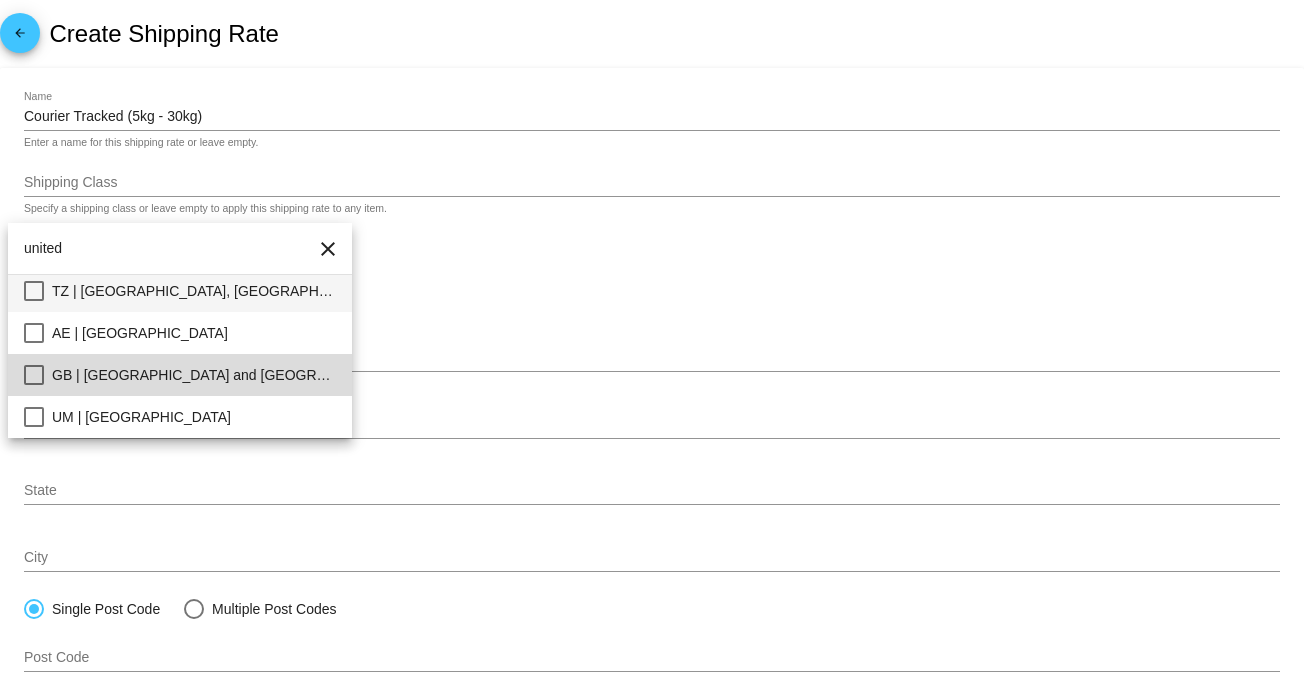 click on "GB | [GEOGRAPHIC_DATA] and [GEOGRAPHIC_DATA]" at bounding box center [194, 375] 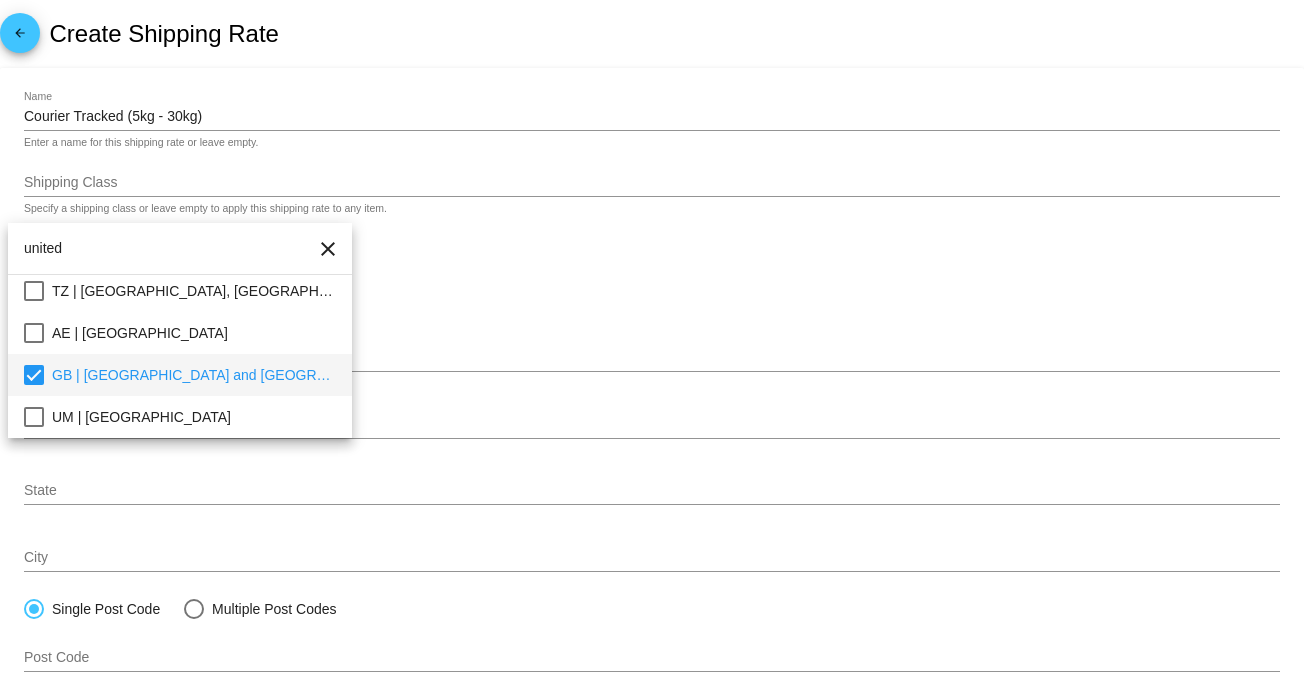 click at bounding box center [652, 347] 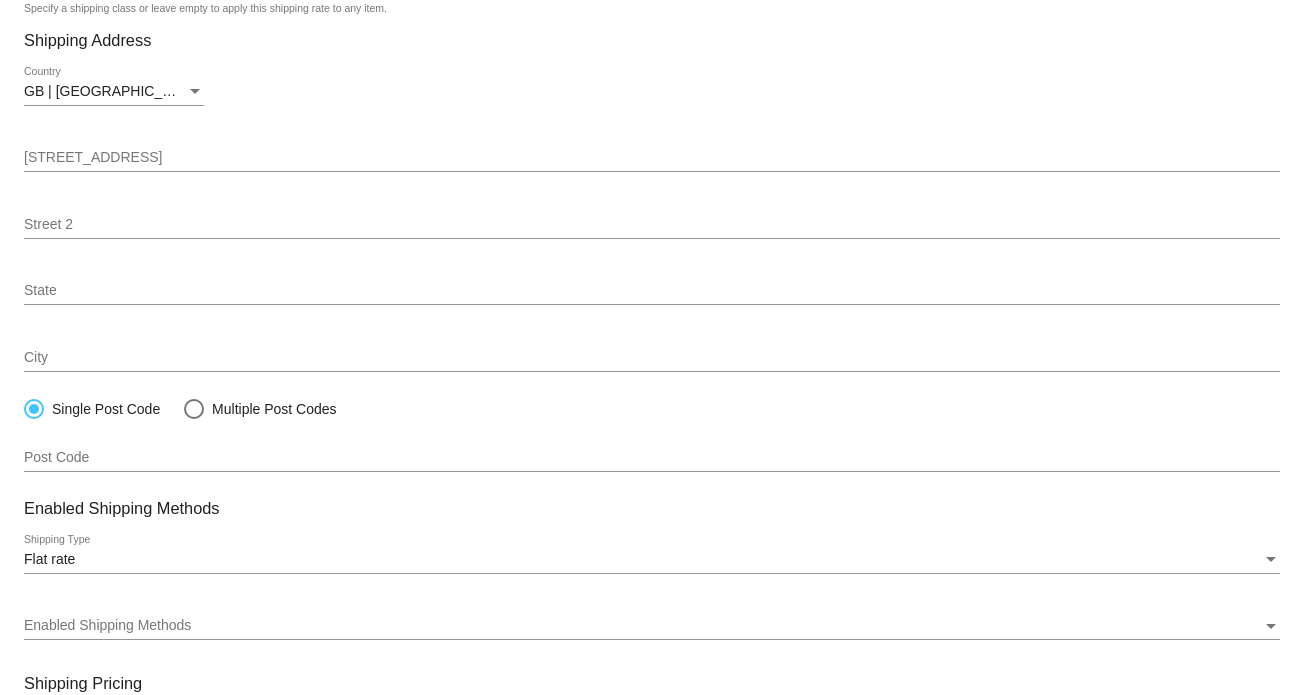 scroll, scrollTop: 300, scrollLeft: 0, axis: vertical 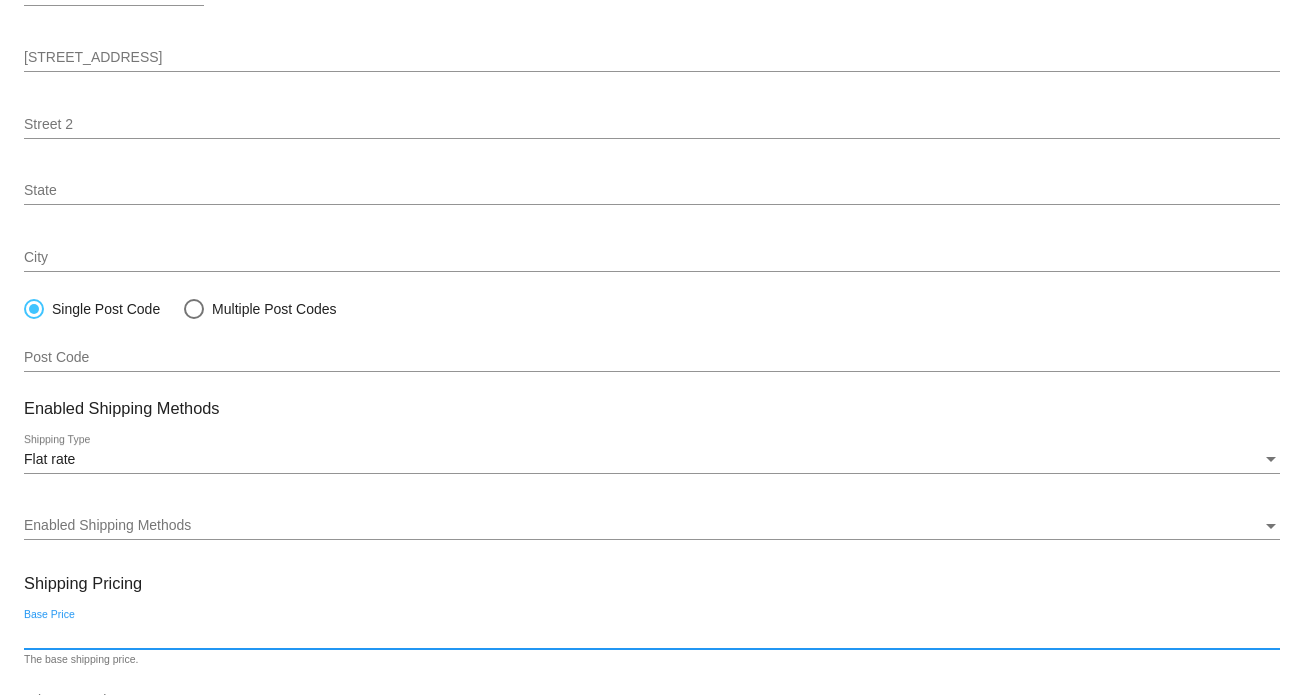 click on "Base Price" at bounding box center (652, 635) 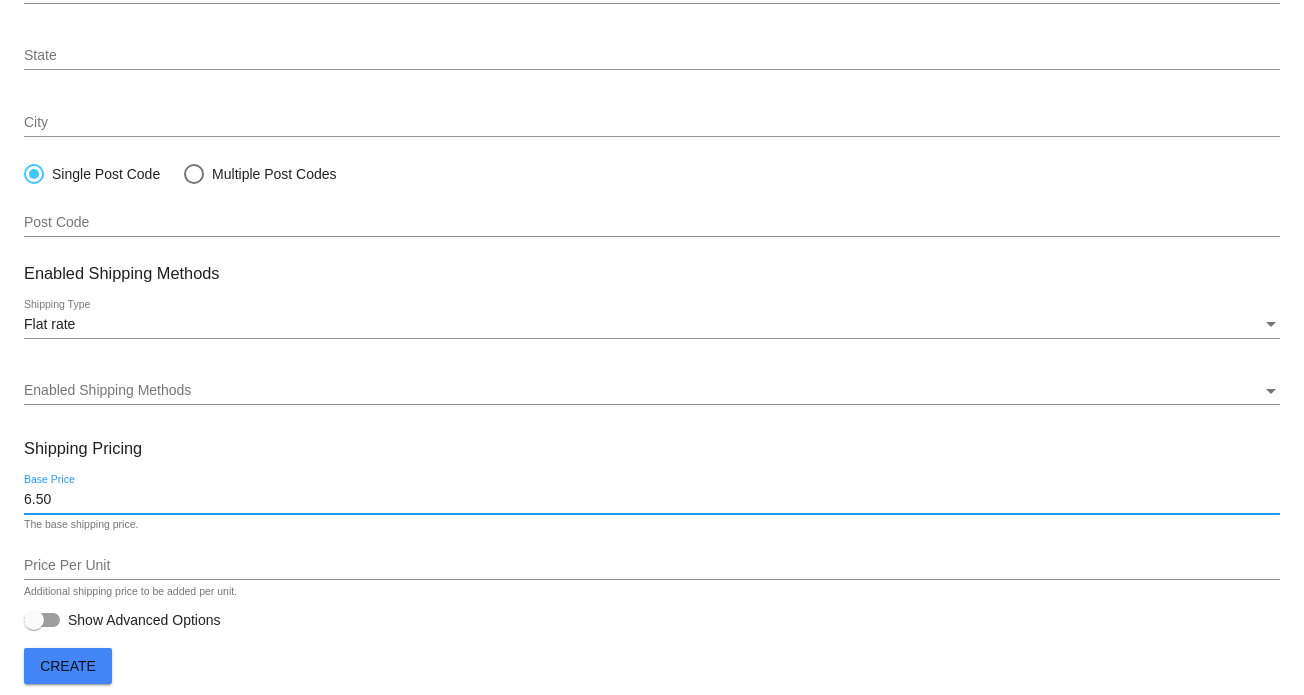 scroll, scrollTop: 452, scrollLeft: 0, axis: vertical 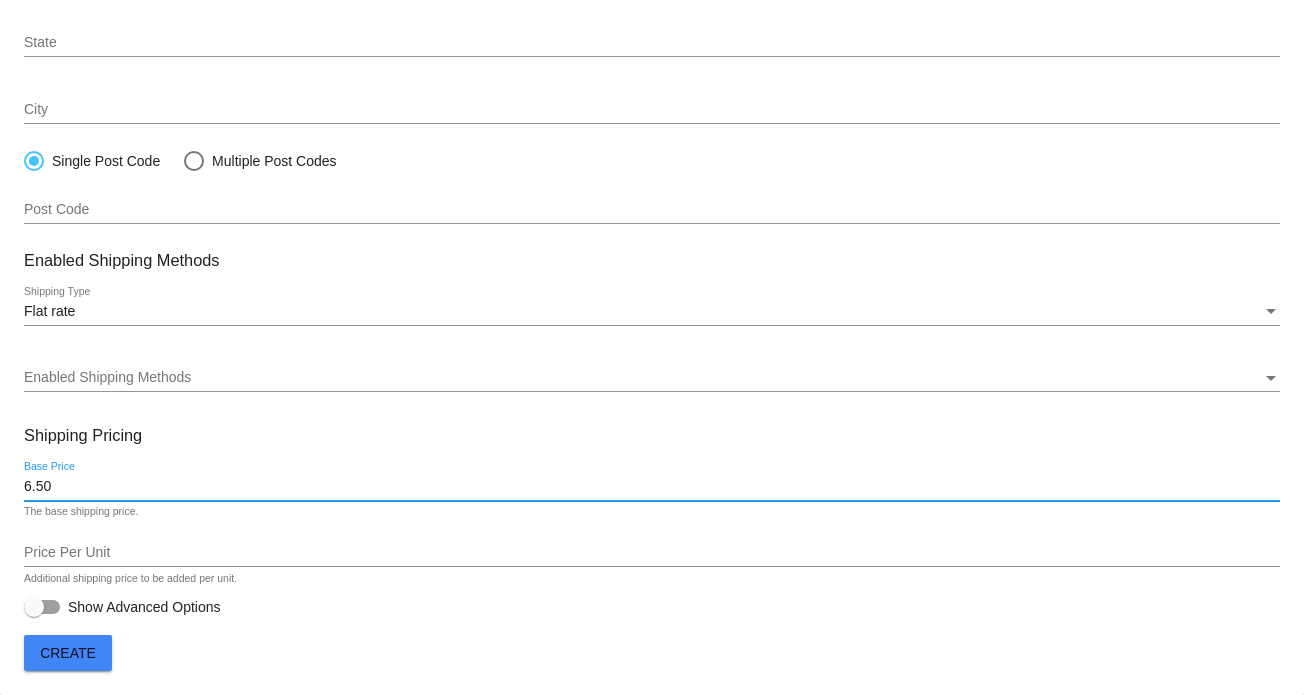type on "6.50" 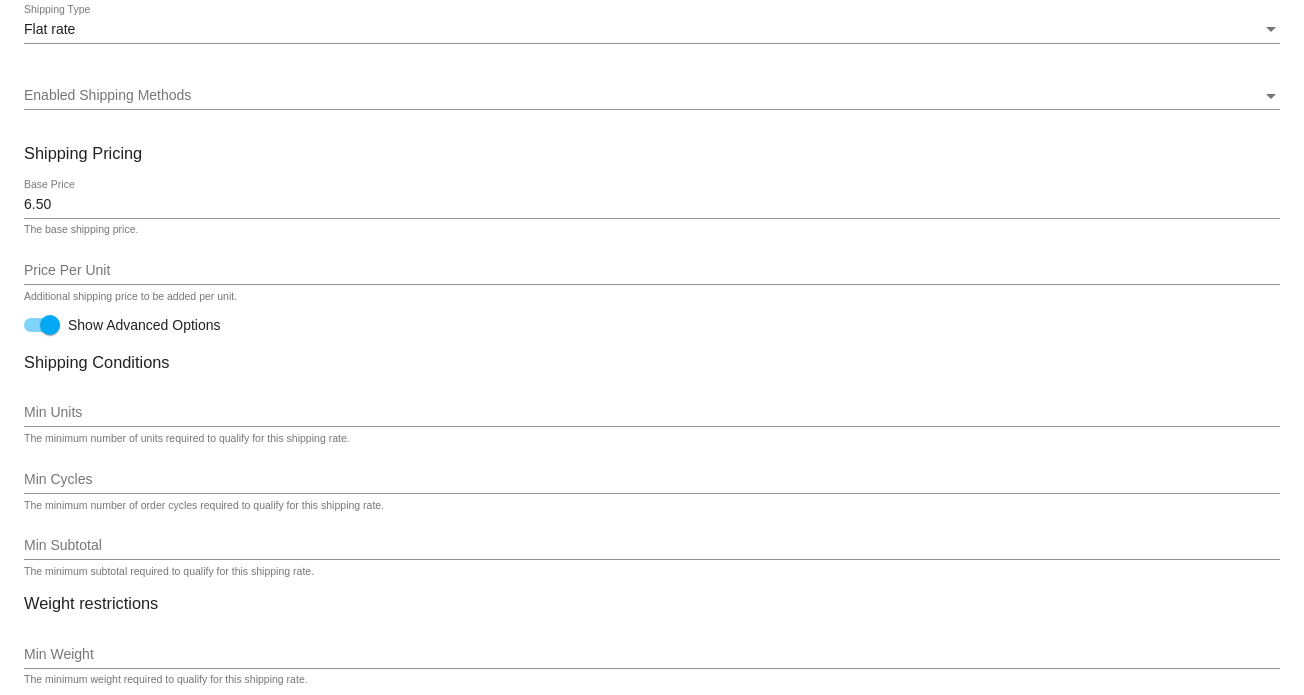 scroll, scrollTop: 852, scrollLeft: 0, axis: vertical 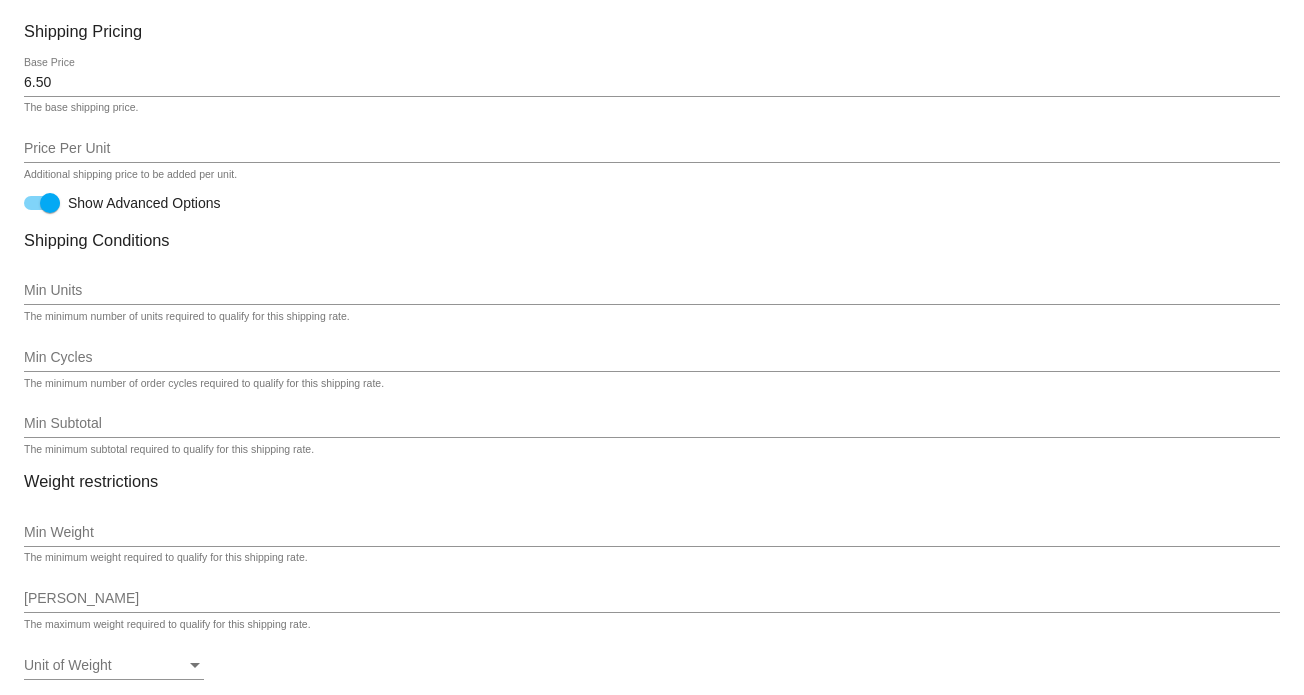 click on "Min Weight" at bounding box center [652, 533] 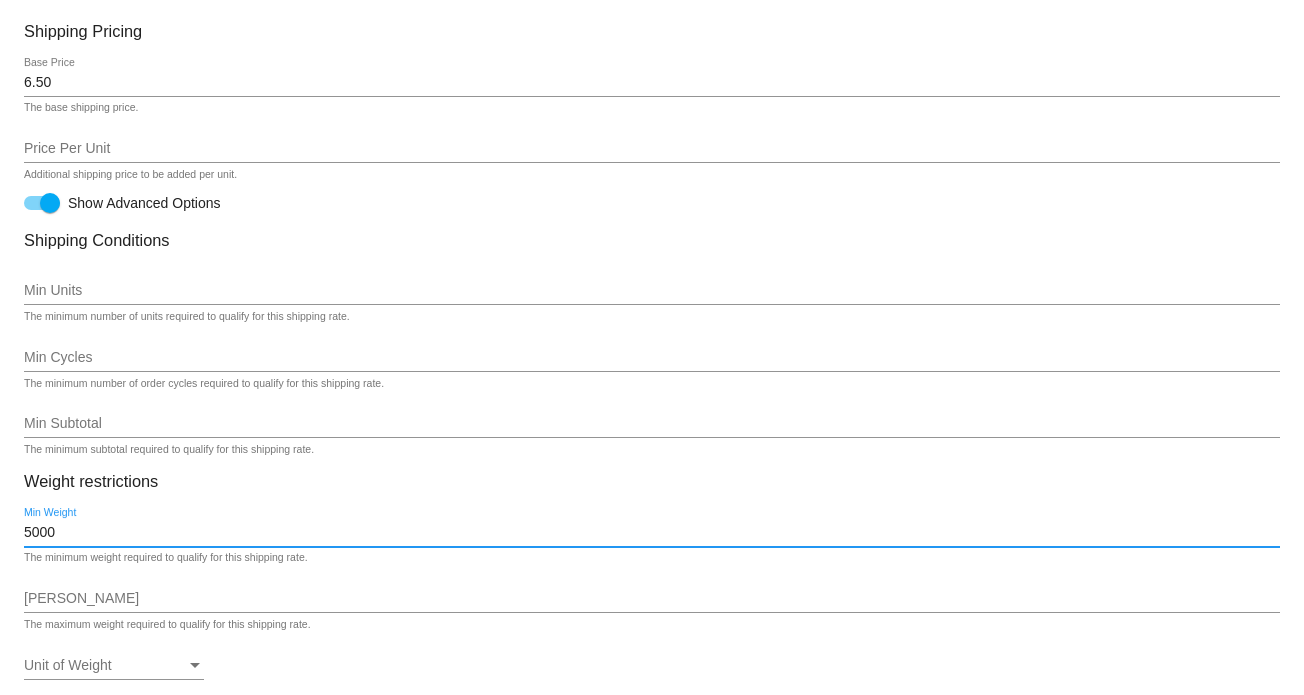 type on "5000" 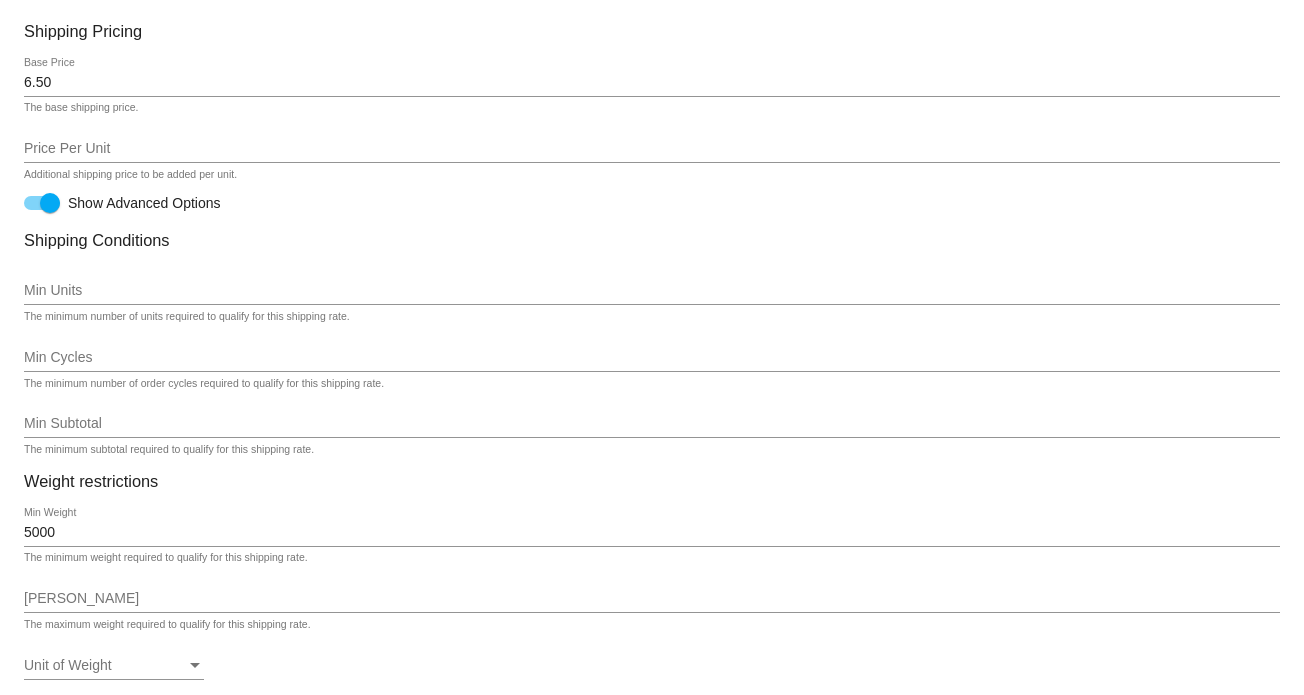 click on "[PERSON_NAME]" 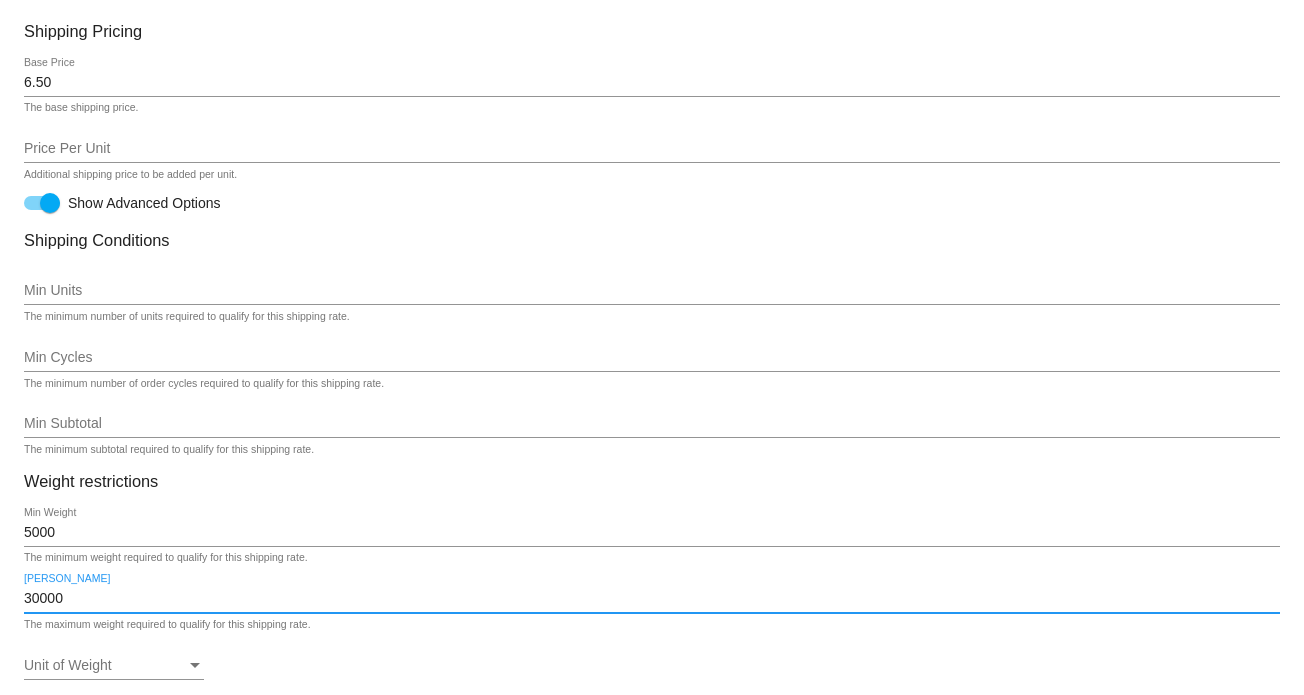type on "30000" 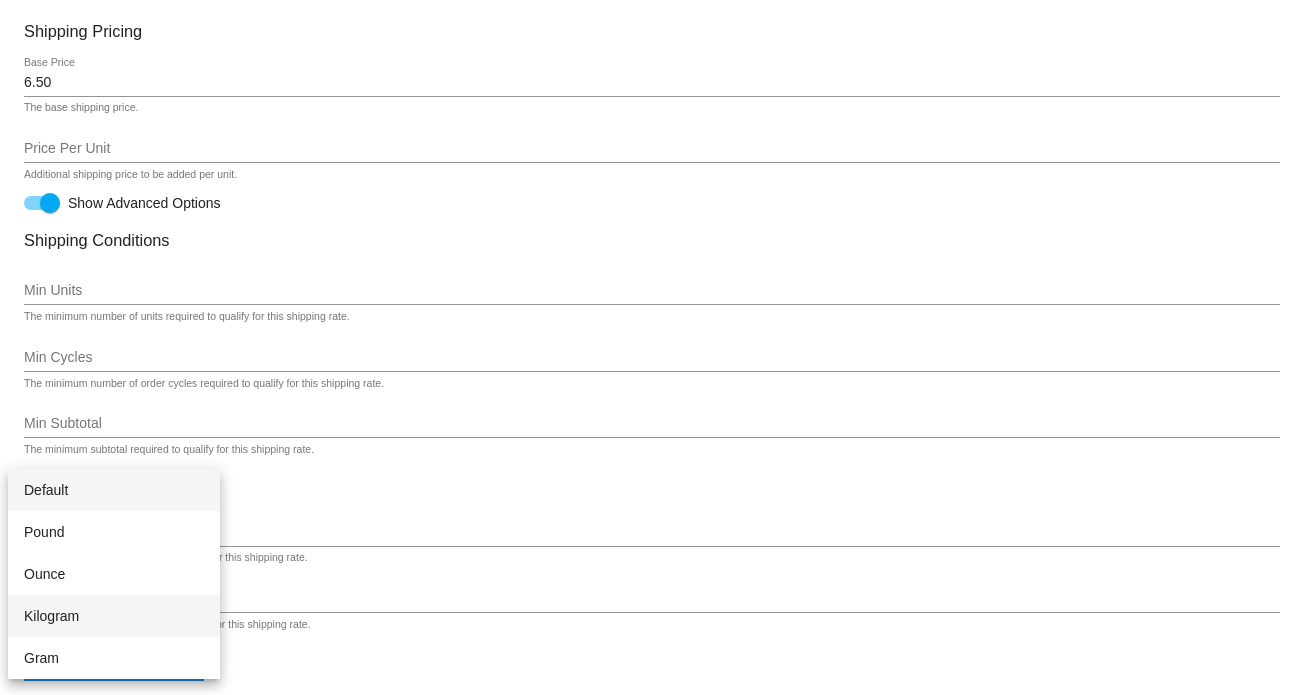 click on "Kilogram" at bounding box center [114, 616] 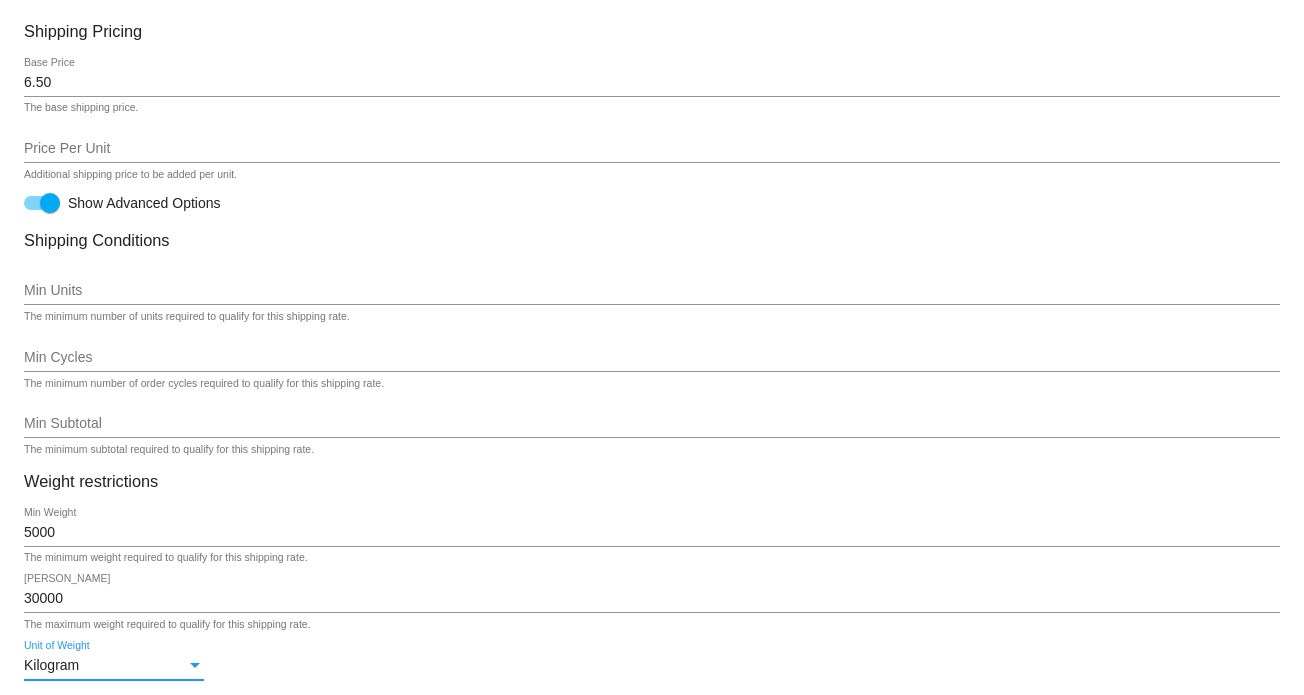 click on "Kilogram" at bounding box center (105, 666) 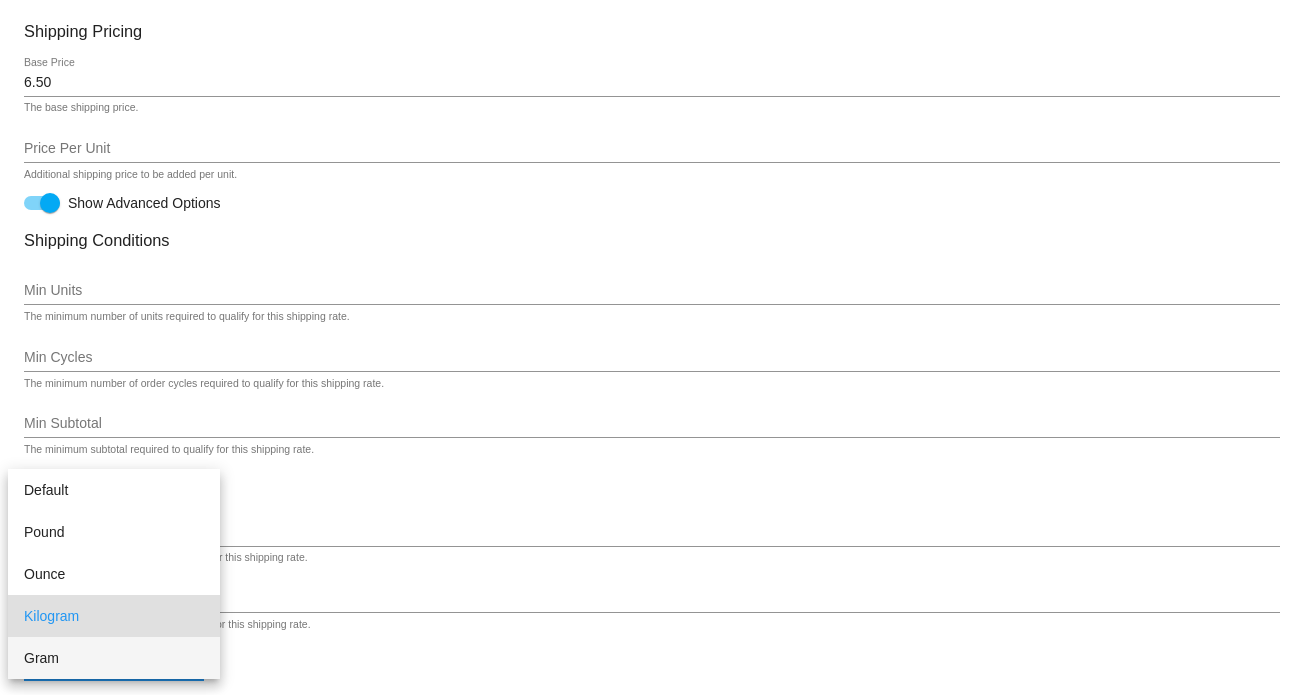 click on "Gram" at bounding box center [114, 658] 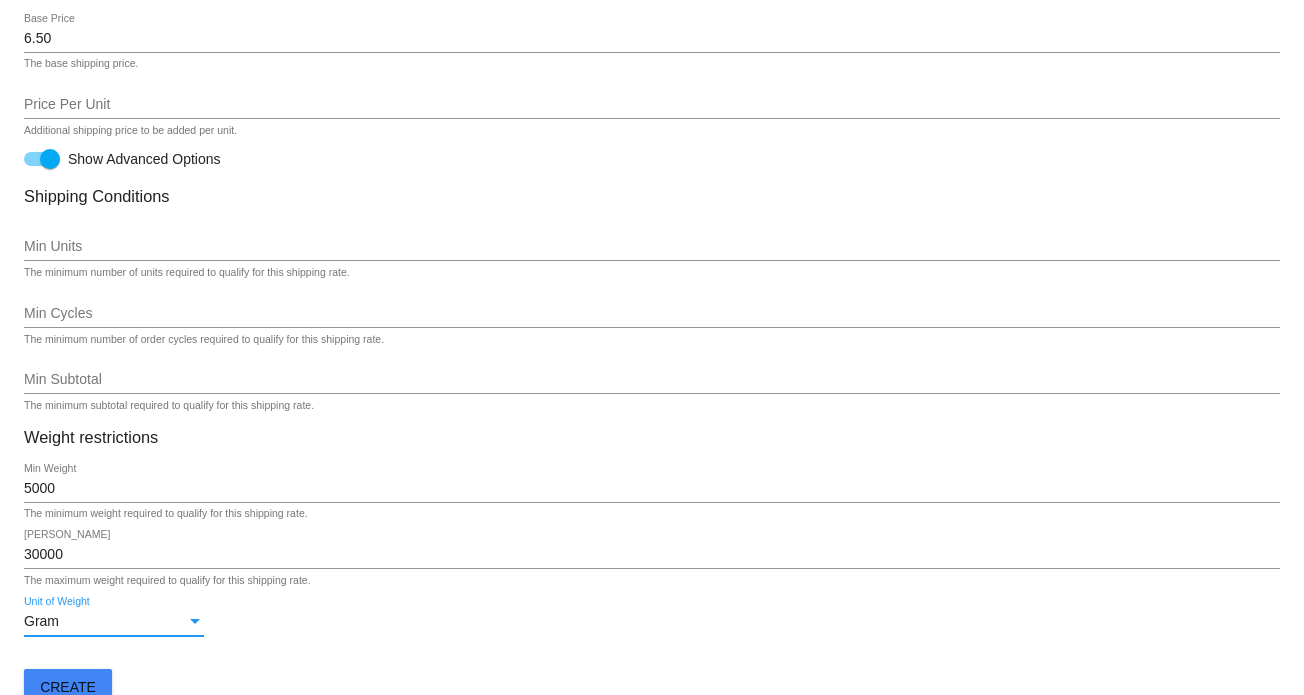 scroll, scrollTop: 936, scrollLeft: 0, axis: vertical 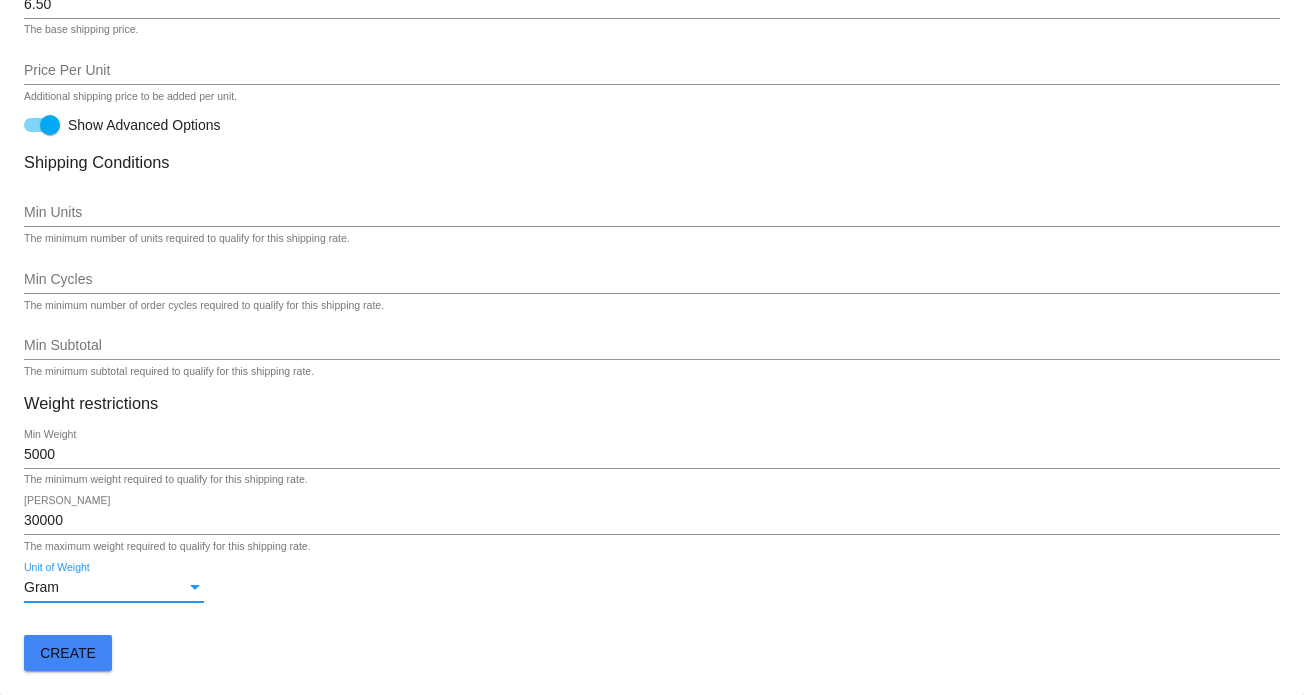 click on "Create" 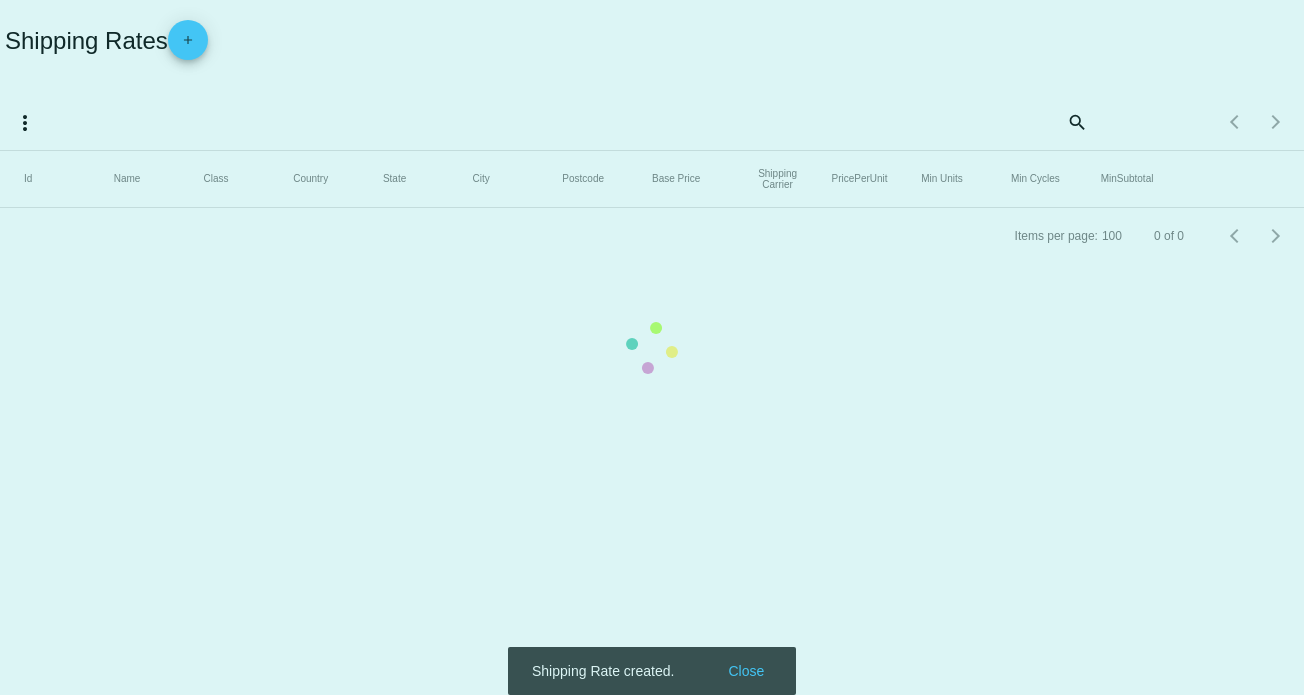 scroll, scrollTop: 0, scrollLeft: 0, axis: both 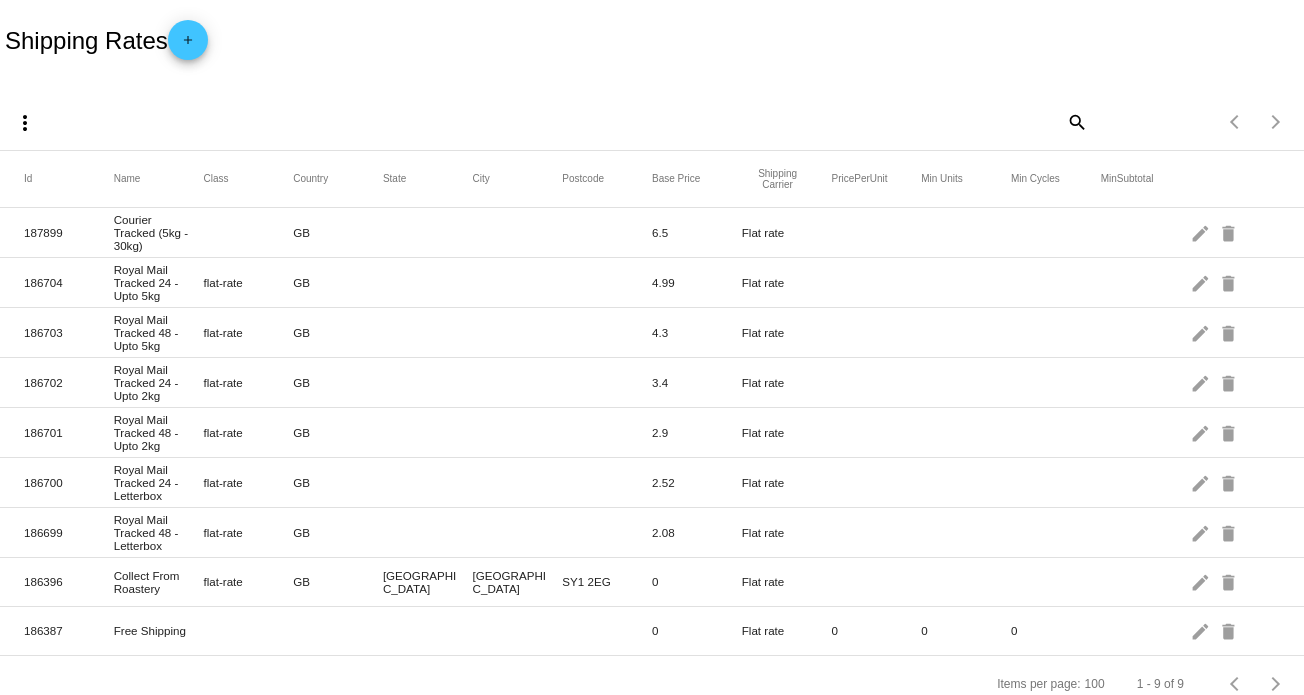 drag, startPoint x: 264, startPoint y: 287, endPoint x: 198, endPoint y: 283, distance: 66.1211 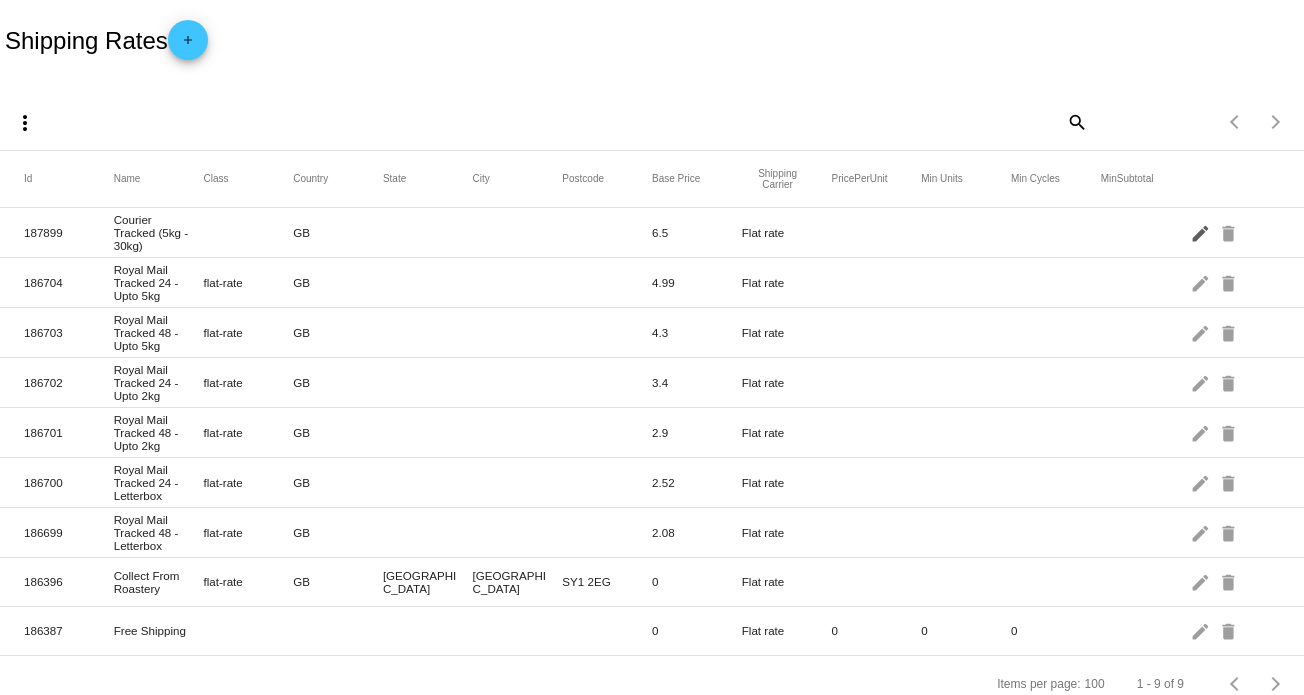 click on "edit" 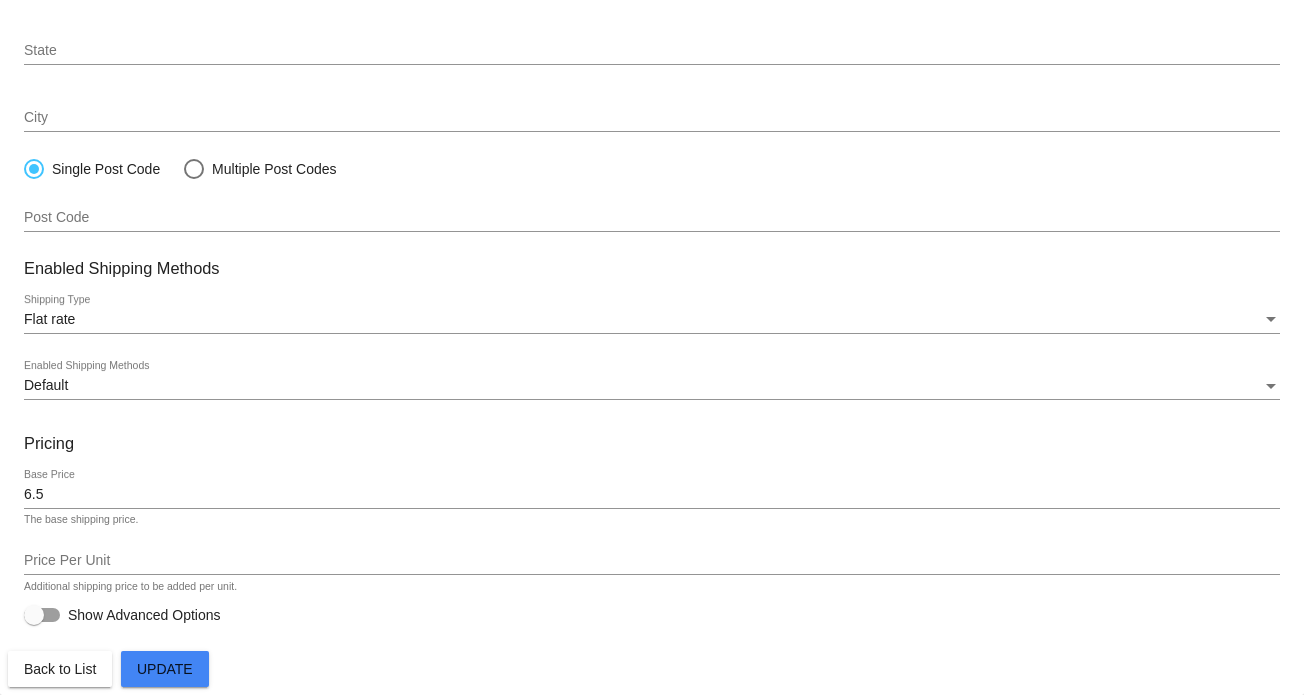 scroll, scrollTop: 444, scrollLeft: 0, axis: vertical 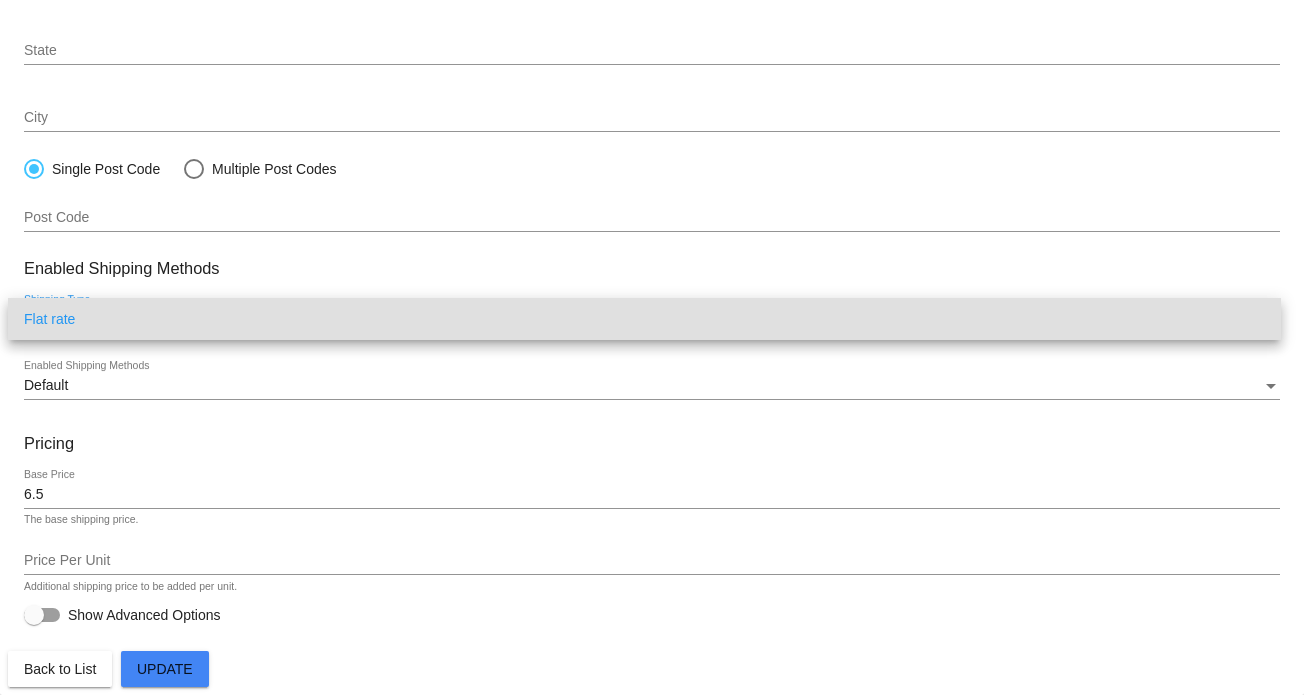 click on "Flat rate" at bounding box center [644, 319] 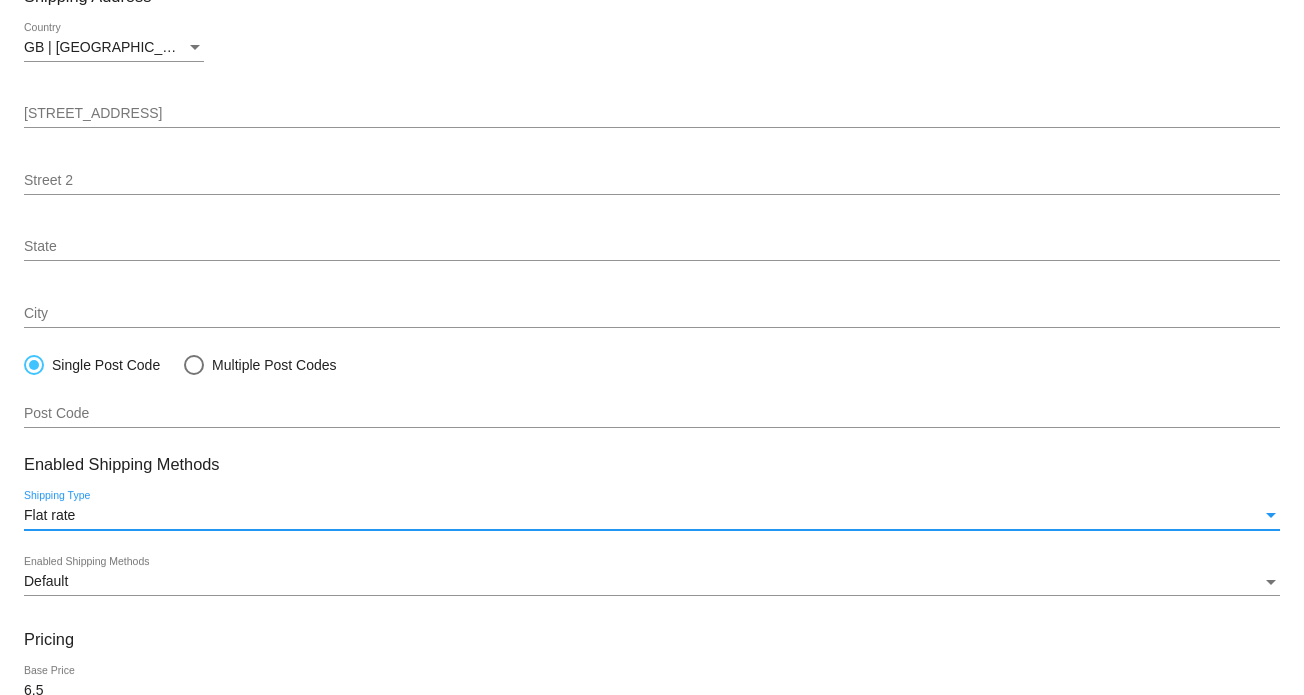 scroll, scrollTop: 344, scrollLeft: 0, axis: vertical 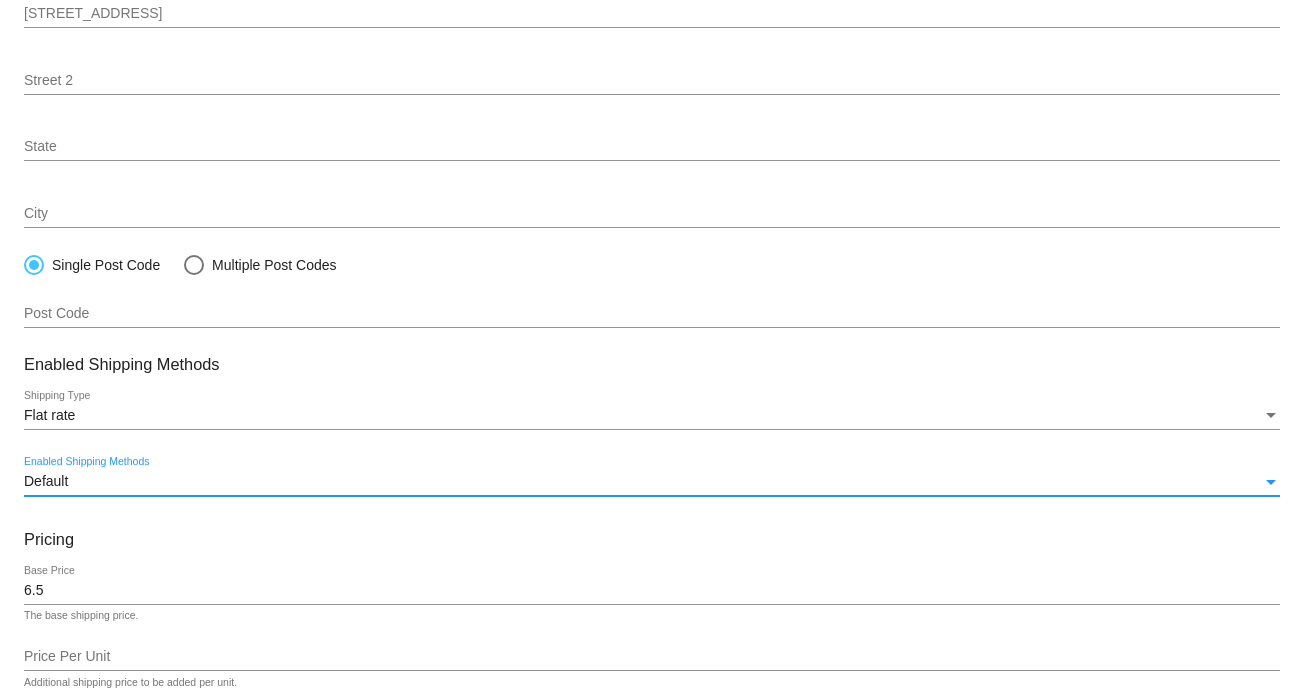 click on "Default" at bounding box center (643, 482) 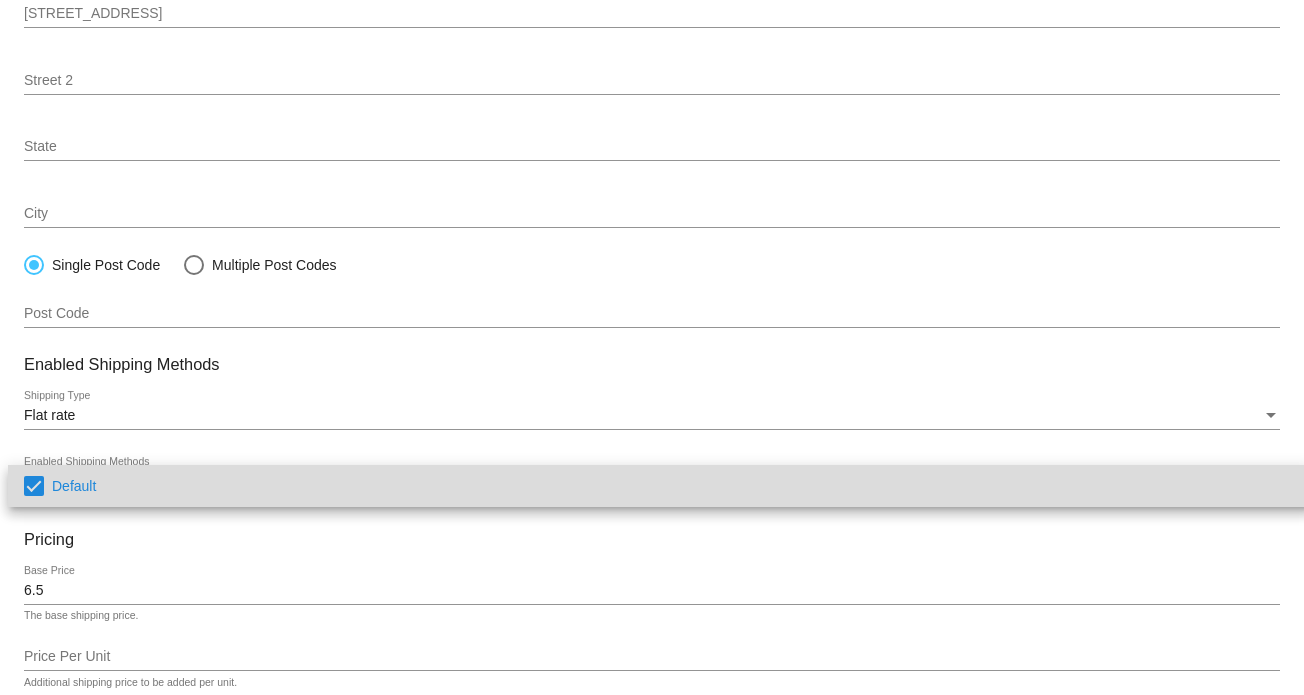 click on "Default" at bounding box center (674, 486) 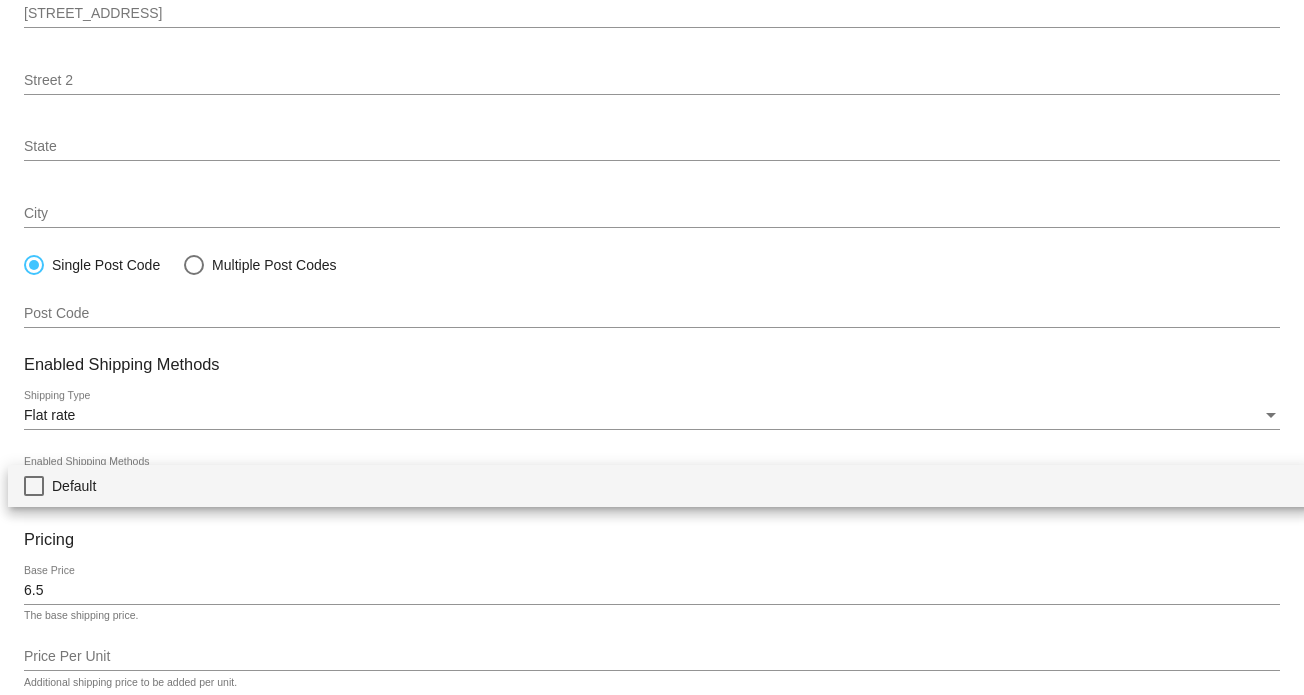 drag, startPoint x: 1295, startPoint y: 283, endPoint x: 1287, endPoint y: 53, distance: 230.13908 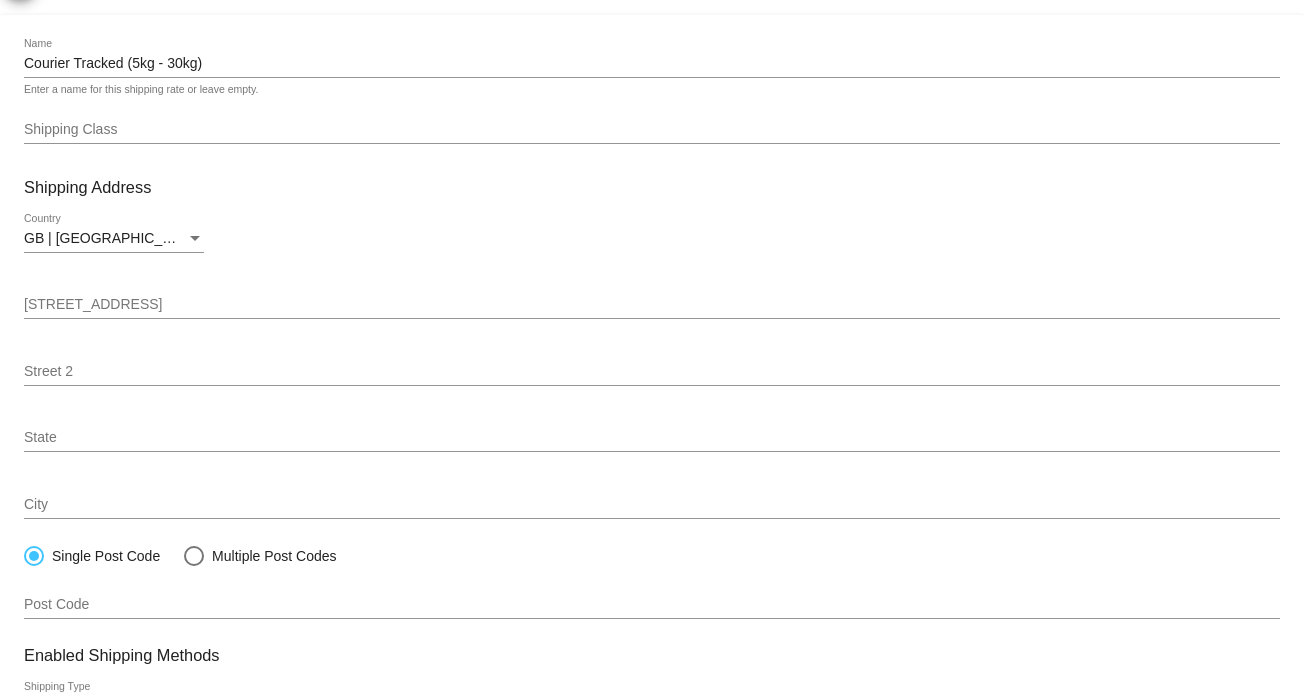 scroll, scrollTop: 0, scrollLeft: 0, axis: both 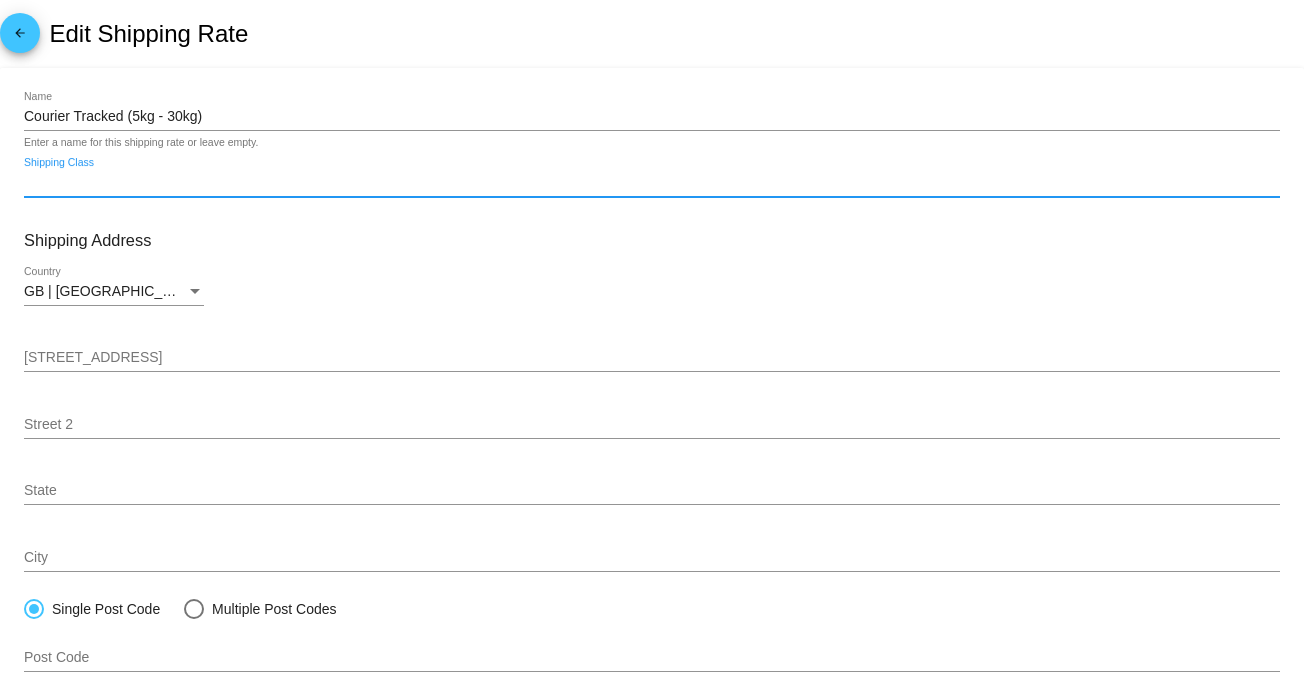 click on "Shipping Class" at bounding box center [652, 183] 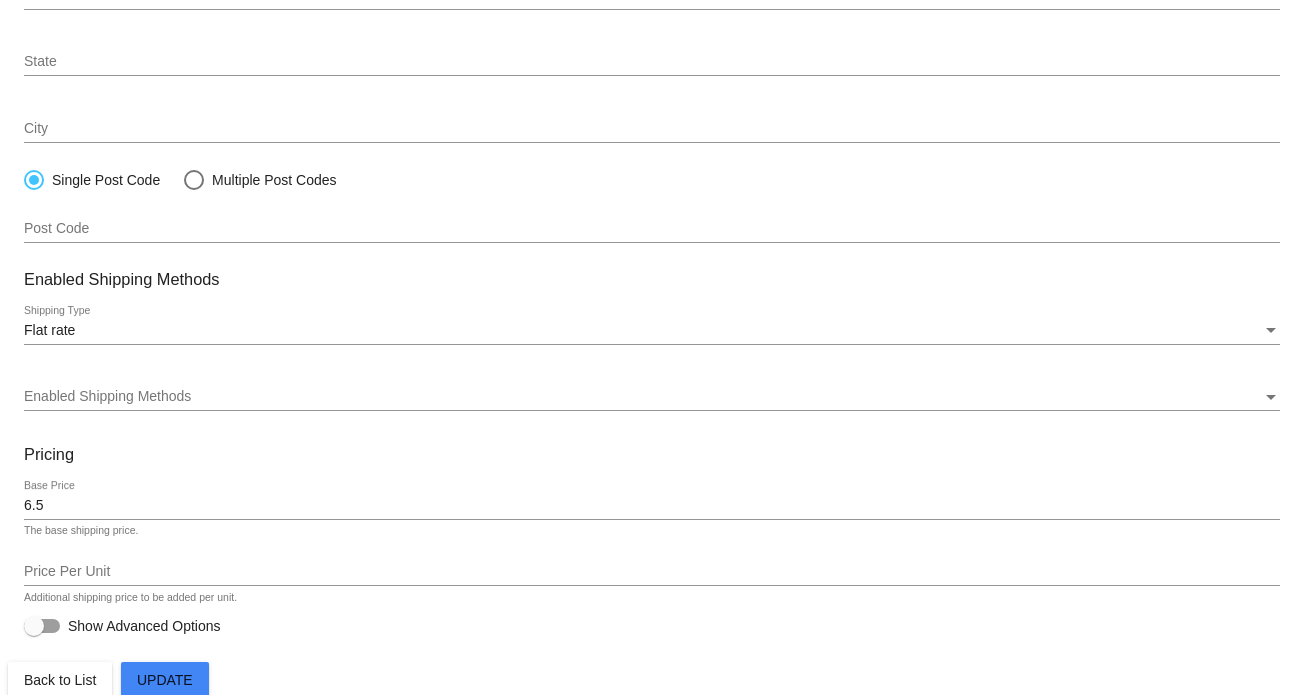 scroll, scrollTop: 444, scrollLeft: 0, axis: vertical 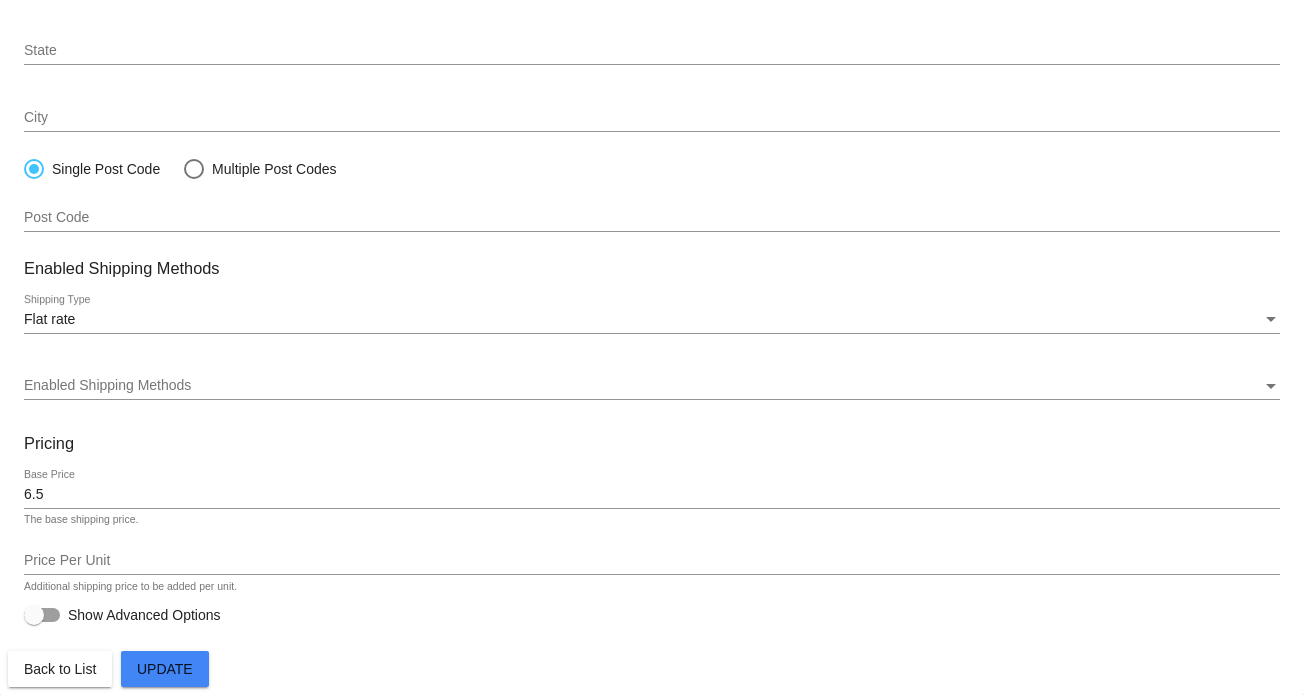 type on "flat-rate" 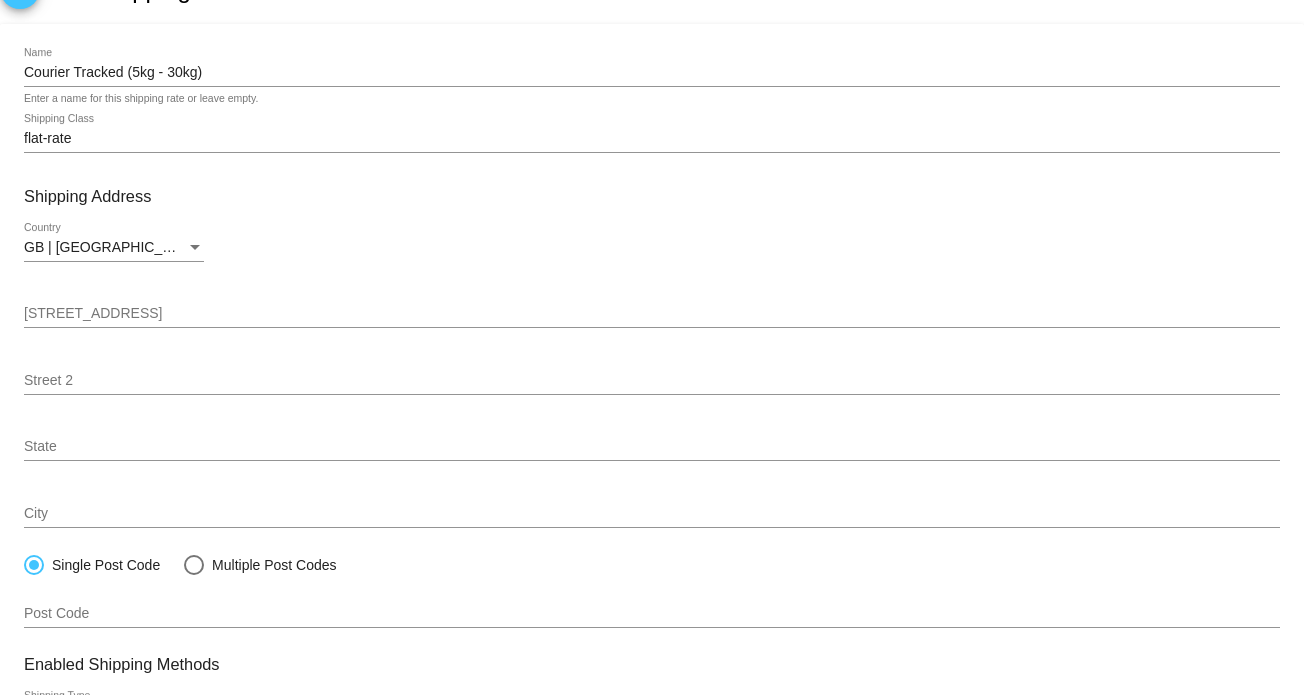 scroll, scrollTop: 44, scrollLeft: 0, axis: vertical 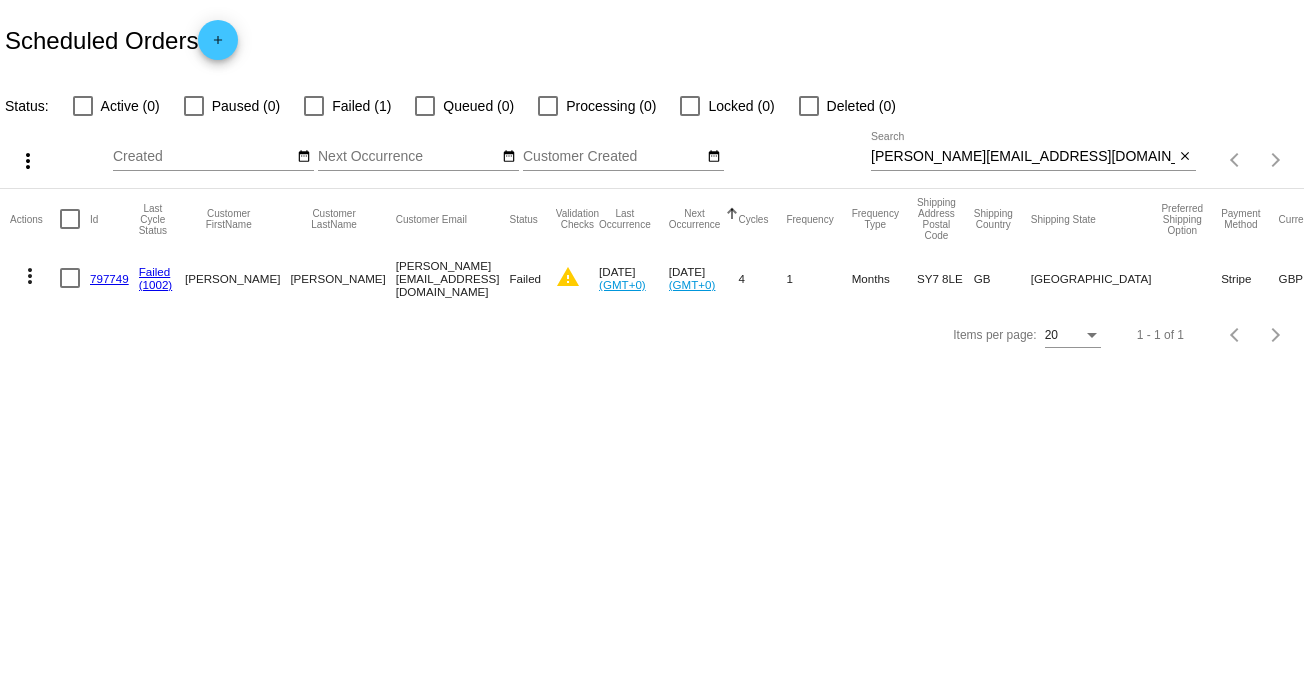 click on "797749" 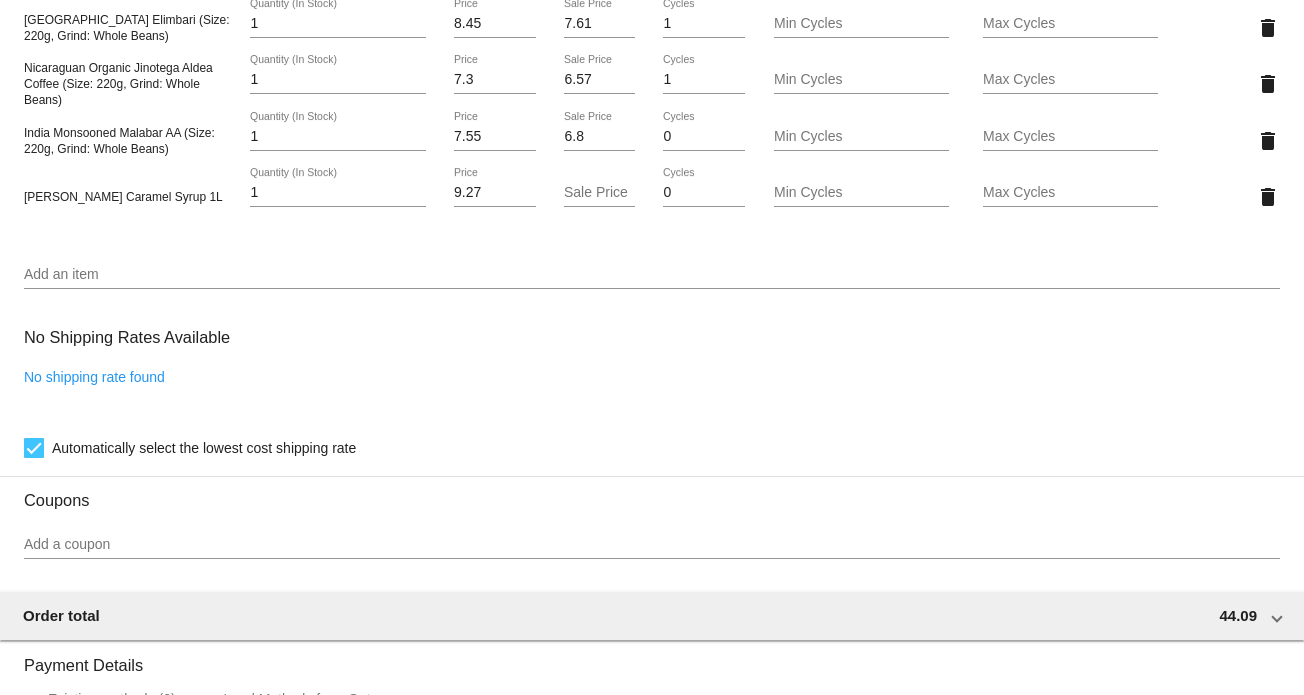 scroll, scrollTop: 1700, scrollLeft: 0, axis: vertical 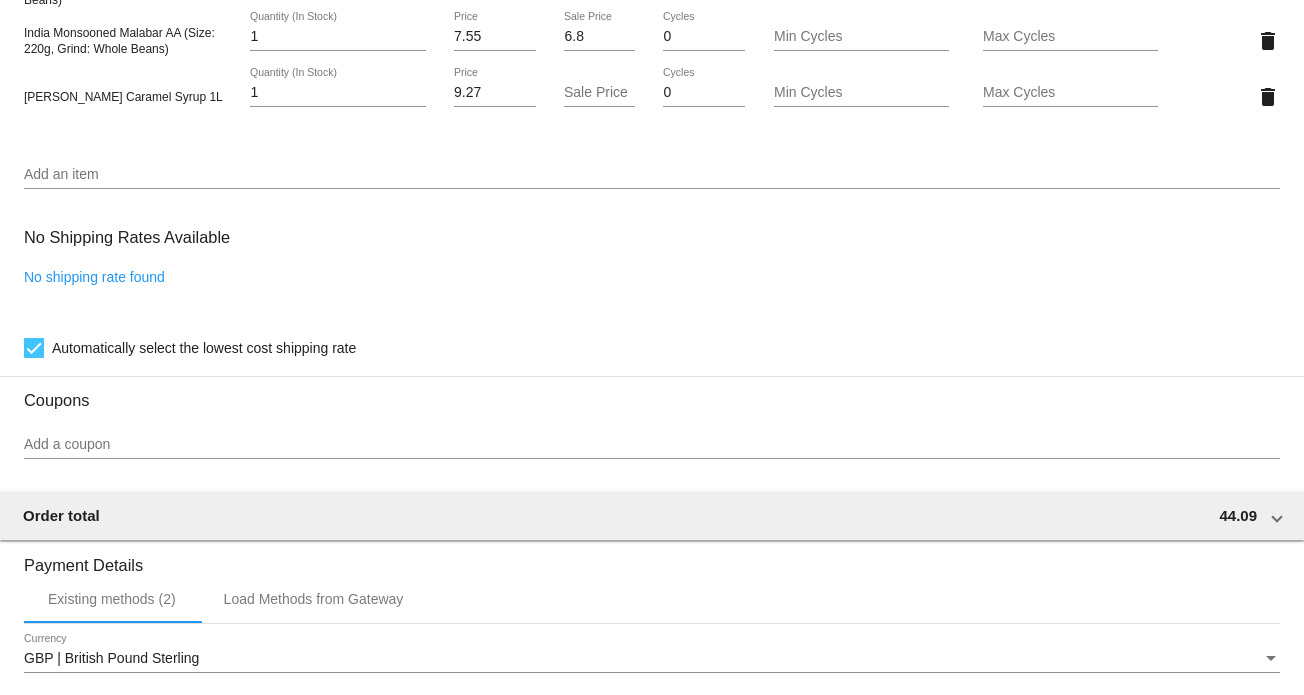 click on "No shipping rate
found" 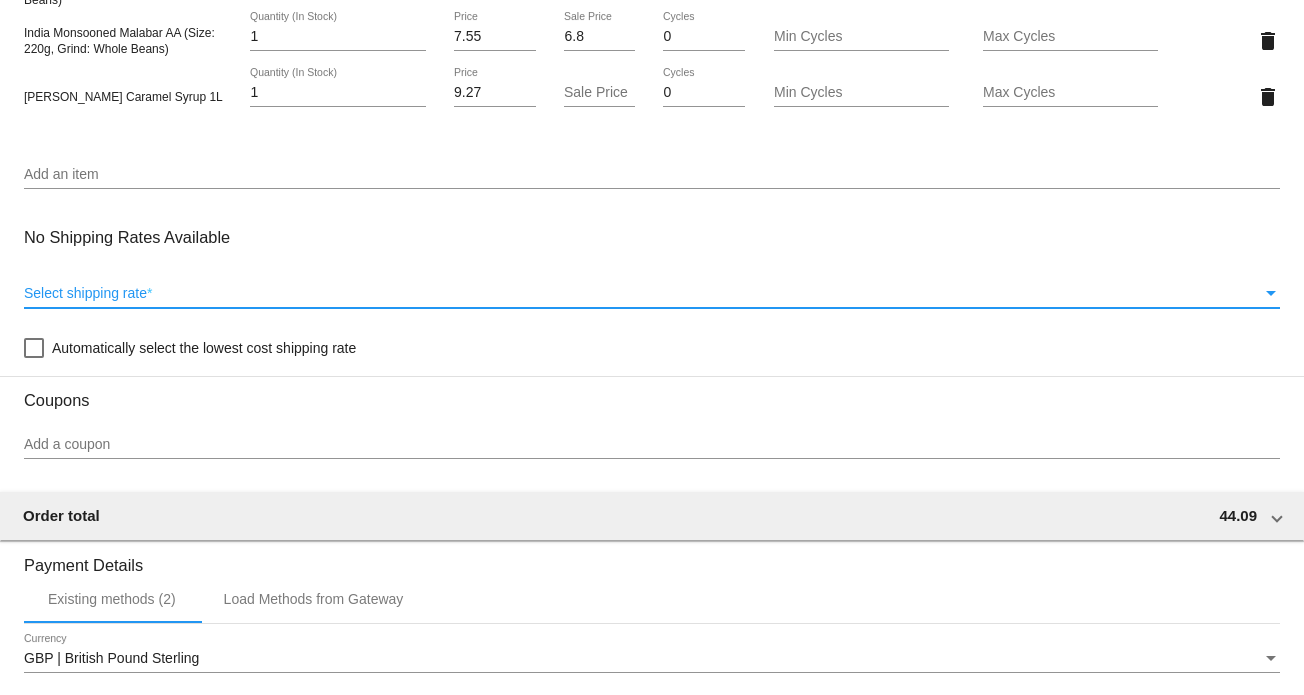 click at bounding box center (1271, 294) 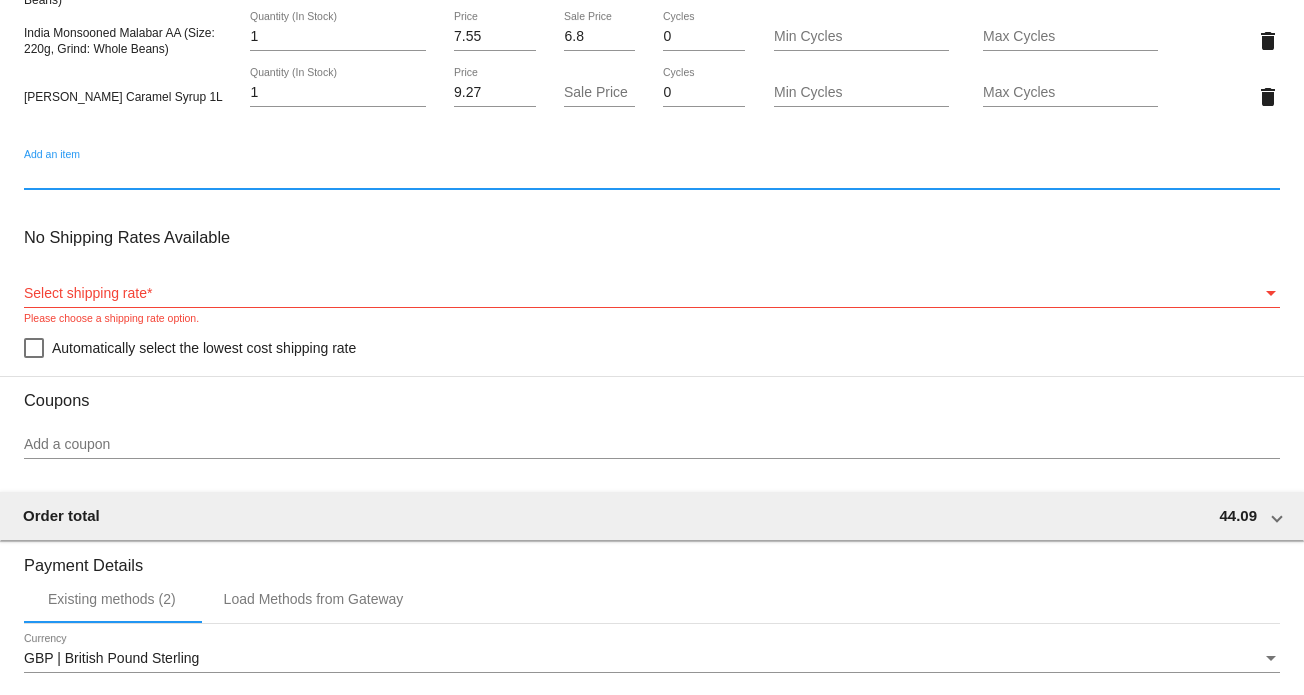 scroll, scrollTop: 1600, scrollLeft: 0, axis: vertical 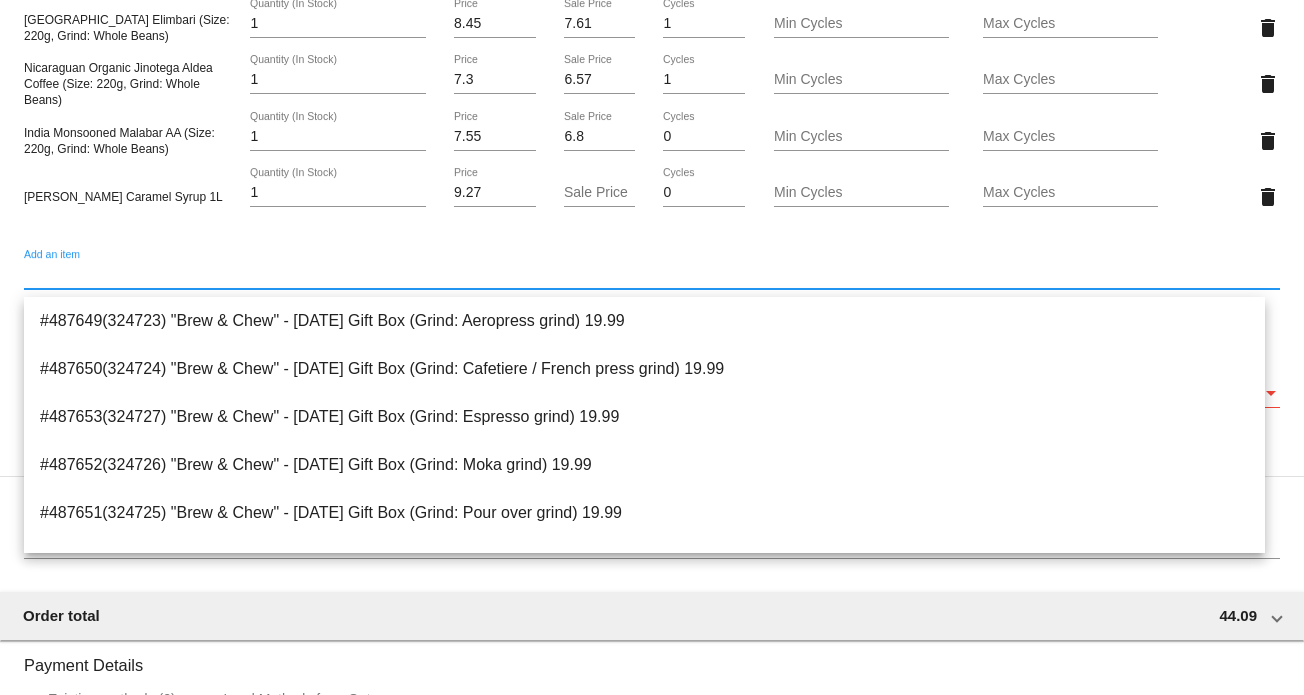 click on "Customer
5444938: Andy Hunt
andy@huntmail.me.uk
Customer Shipping
Enter Shipping Address Select A Saved Address (1)
Andy
Shipping First Name
Hunt
Shipping Last Name
GB | United Kingdom of Great Britain and Northern Ireland
Shipping Country
Wardens House, Trinity Hospital
Shipping Street 1
Hospital Lane
Shipping Street 2
Clun
Shipping City
Shropshire
Shipping State
SY7 8LE
Shipping Postcode
Scheduled Order Details
Frequency:
Every 1 months
1" 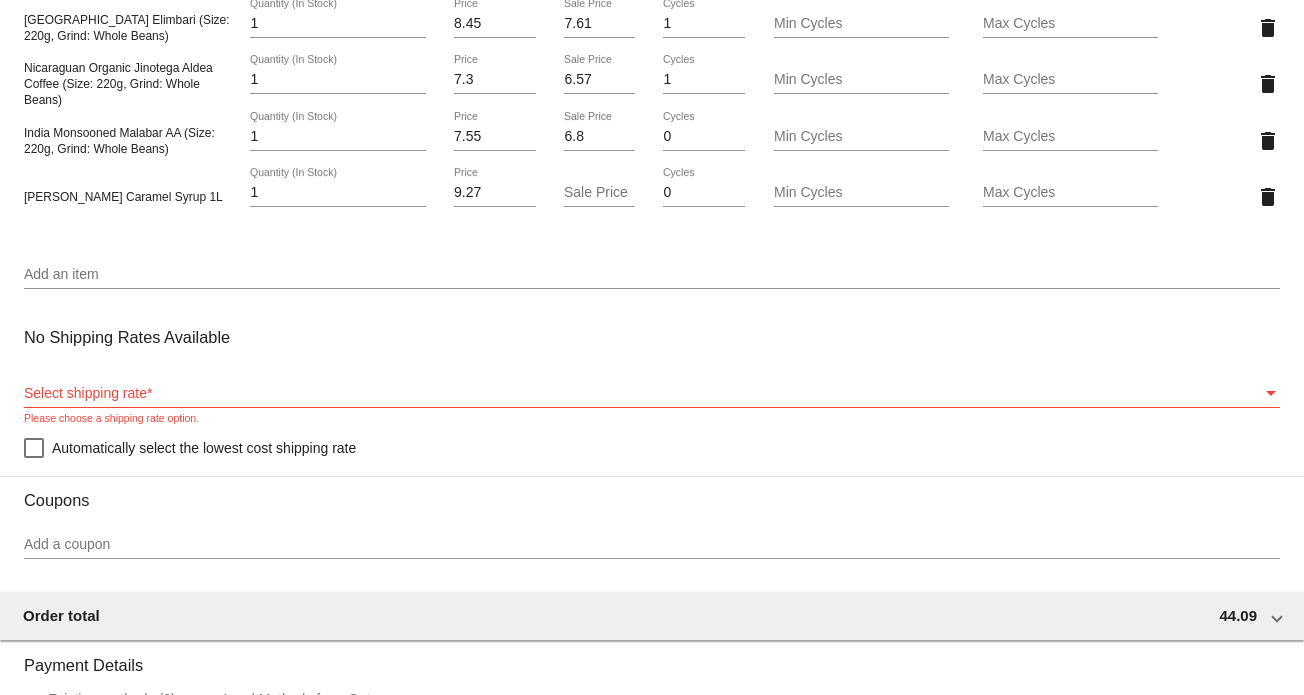 click on "Select shipping rate
Select shipping rate  *" 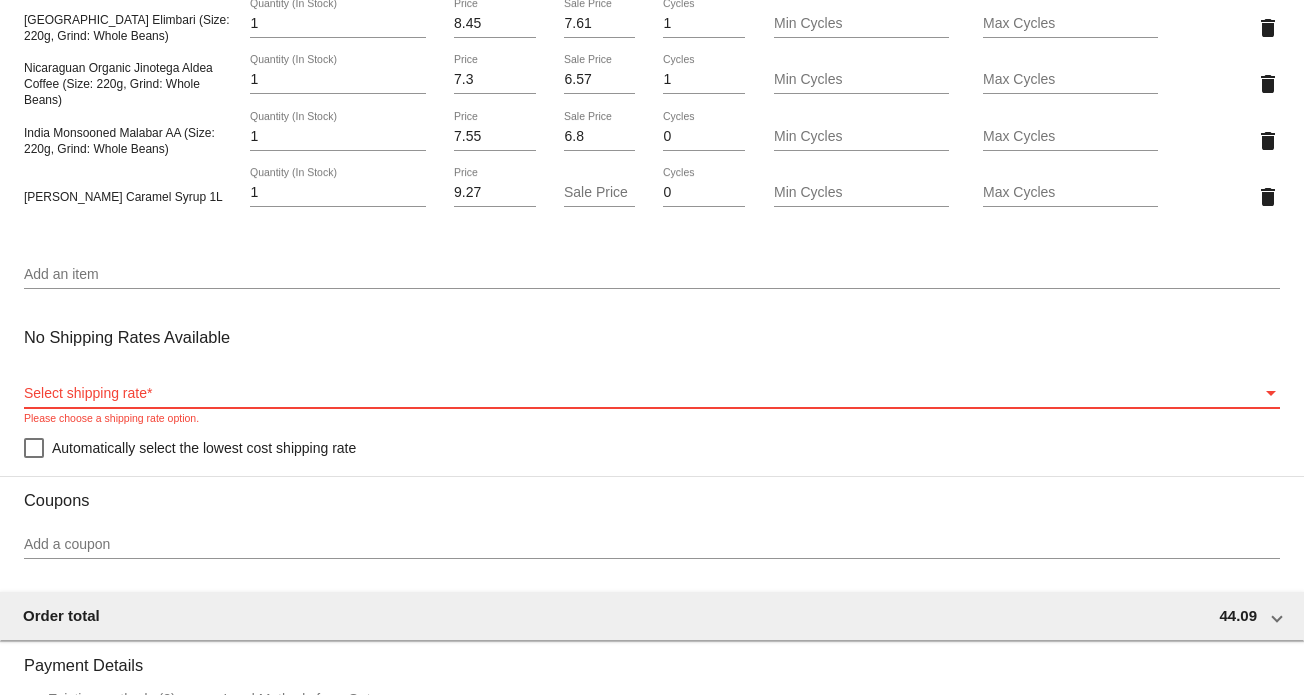 click on "Select shipping rate
Select shipping rate  *" 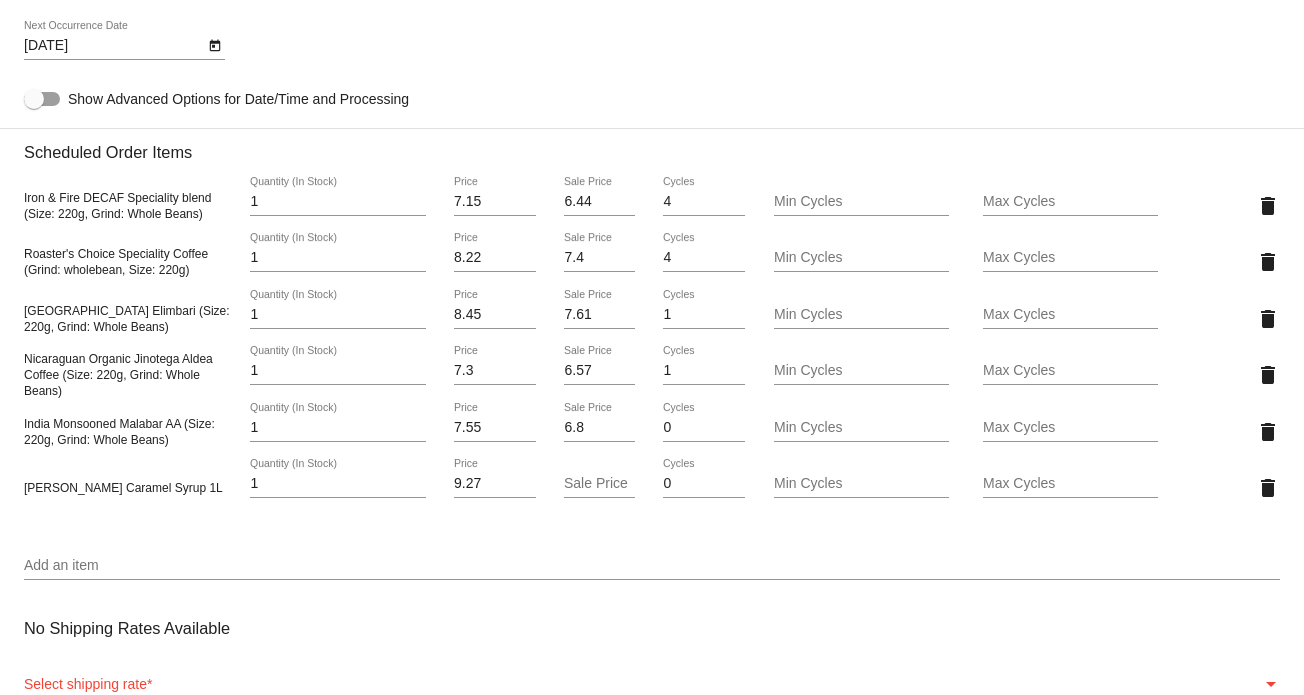 scroll, scrollTop: 1300, scrollLeft: 0, axis: vertical 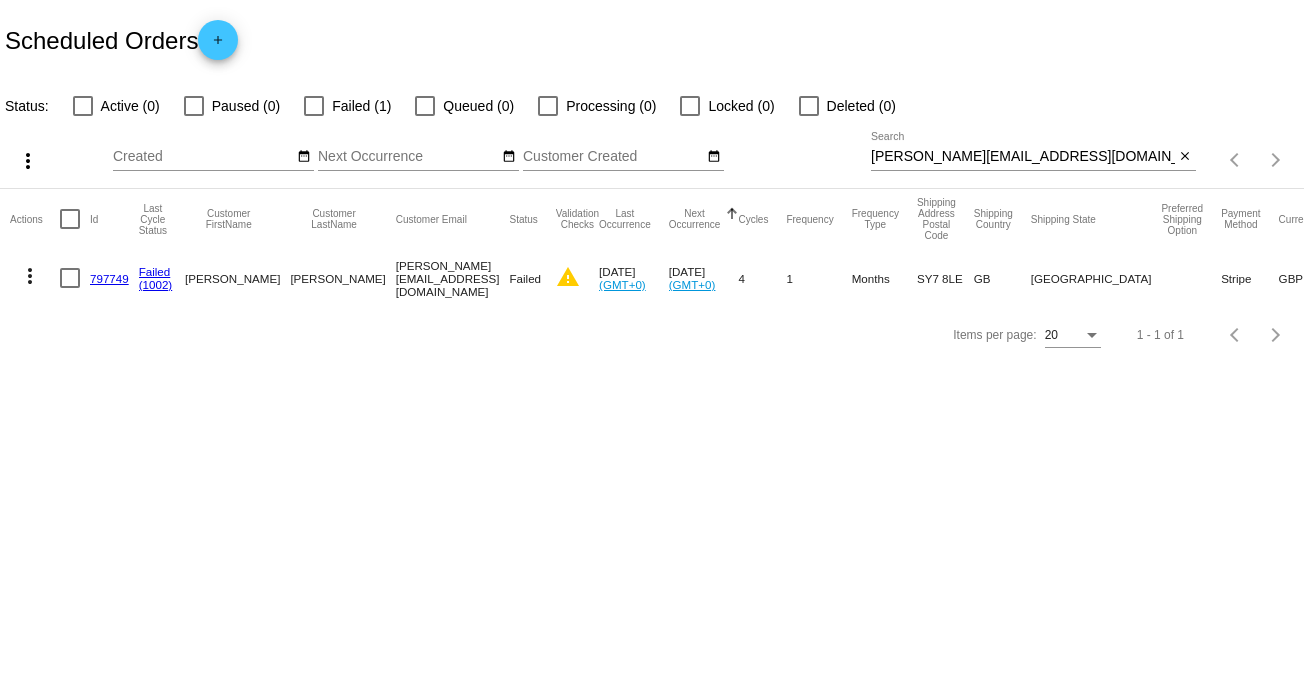 click on "797749" 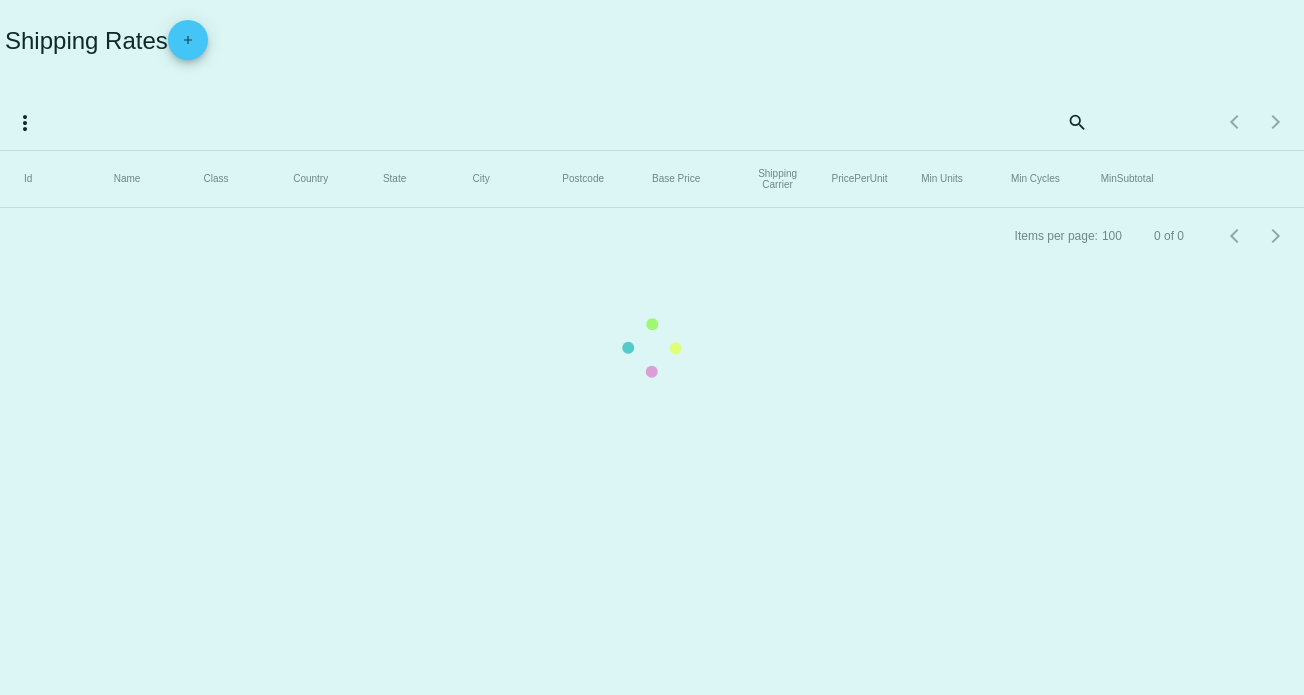 scroll, scrollTop: 0, scrollLeft: 0, axis: both 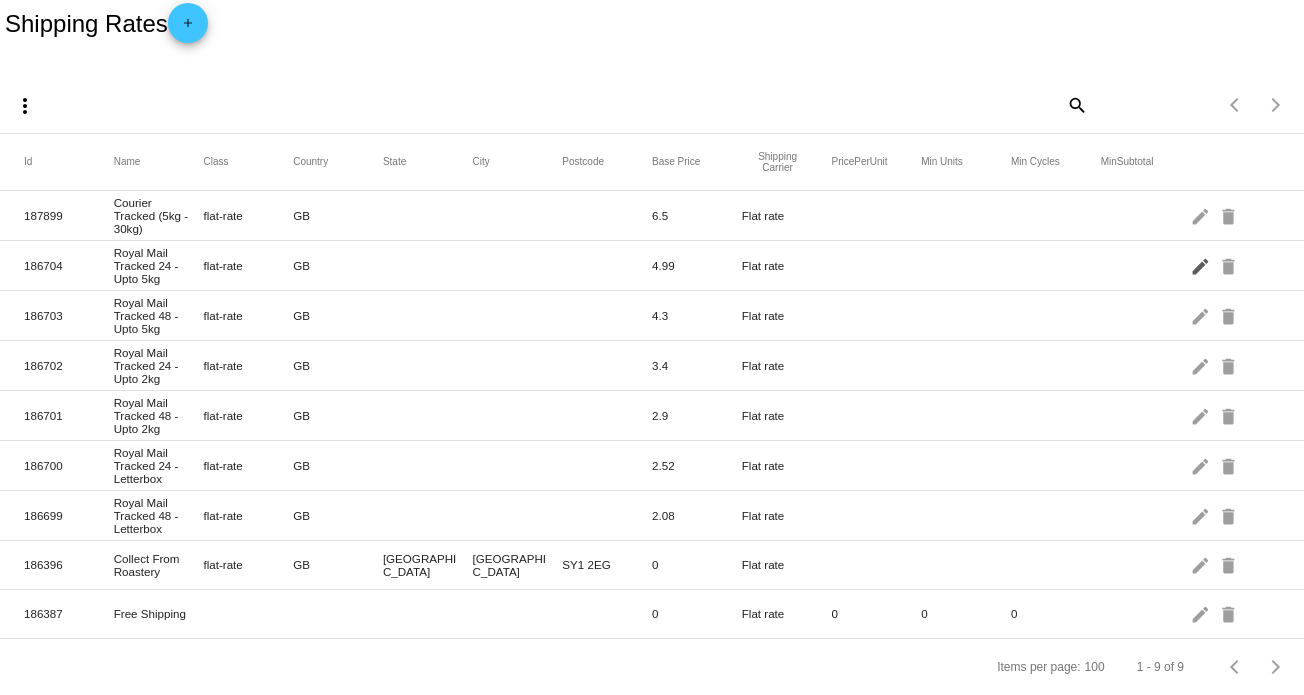 click on "edit" 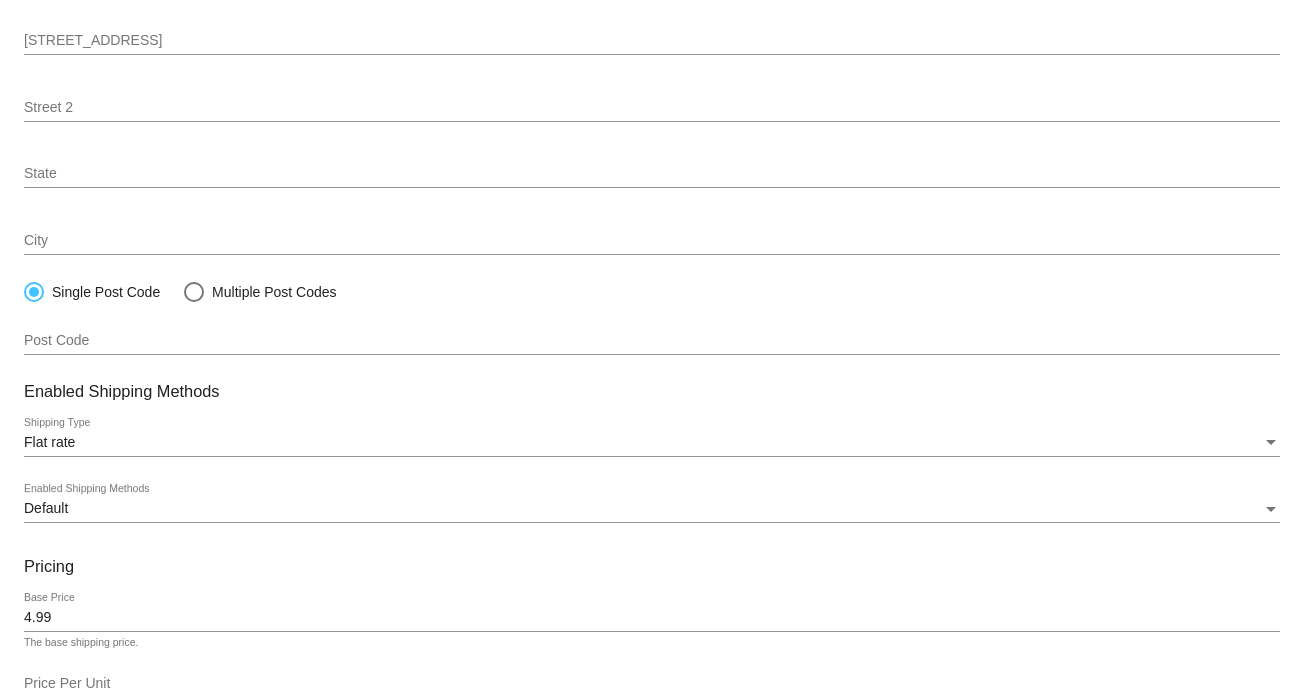 scroll, scrollTop: 444, scrollLeft: 0, axis: vertical 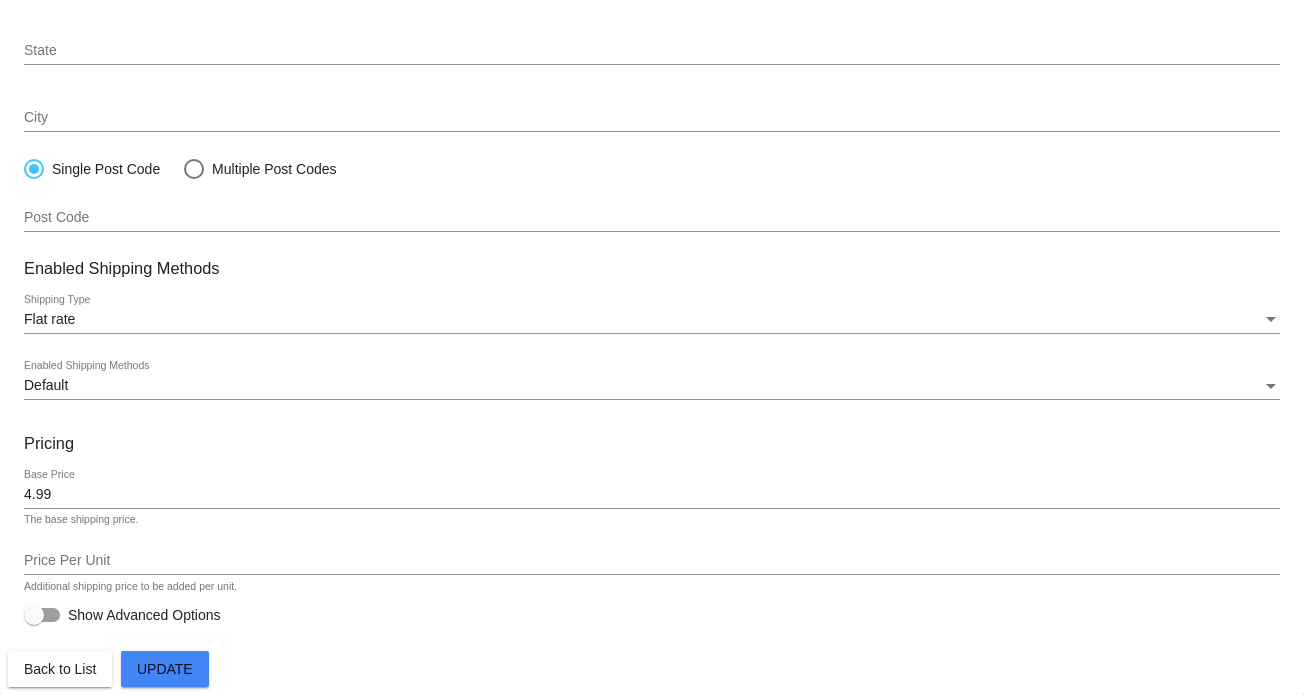 click at bounding box center (42, 615) 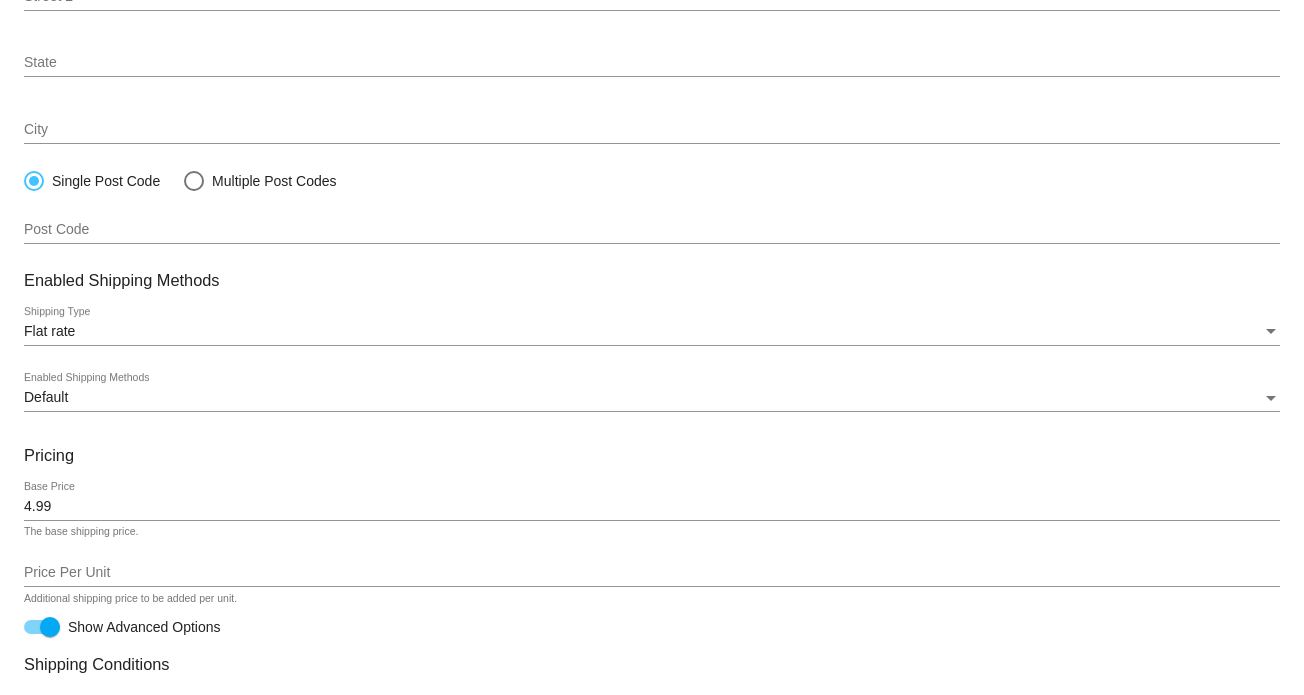 scroll, scrollTop: 28, scrollLeft: 0, axis: vertical 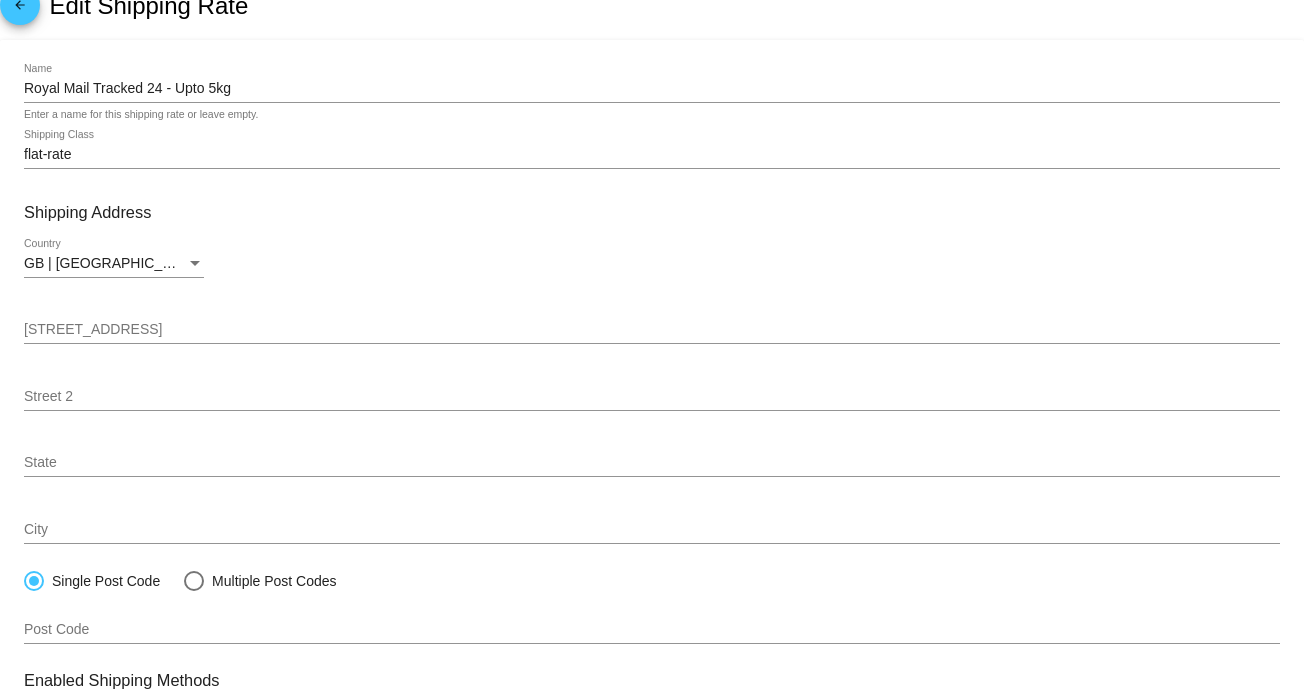 click on "arrow_back" 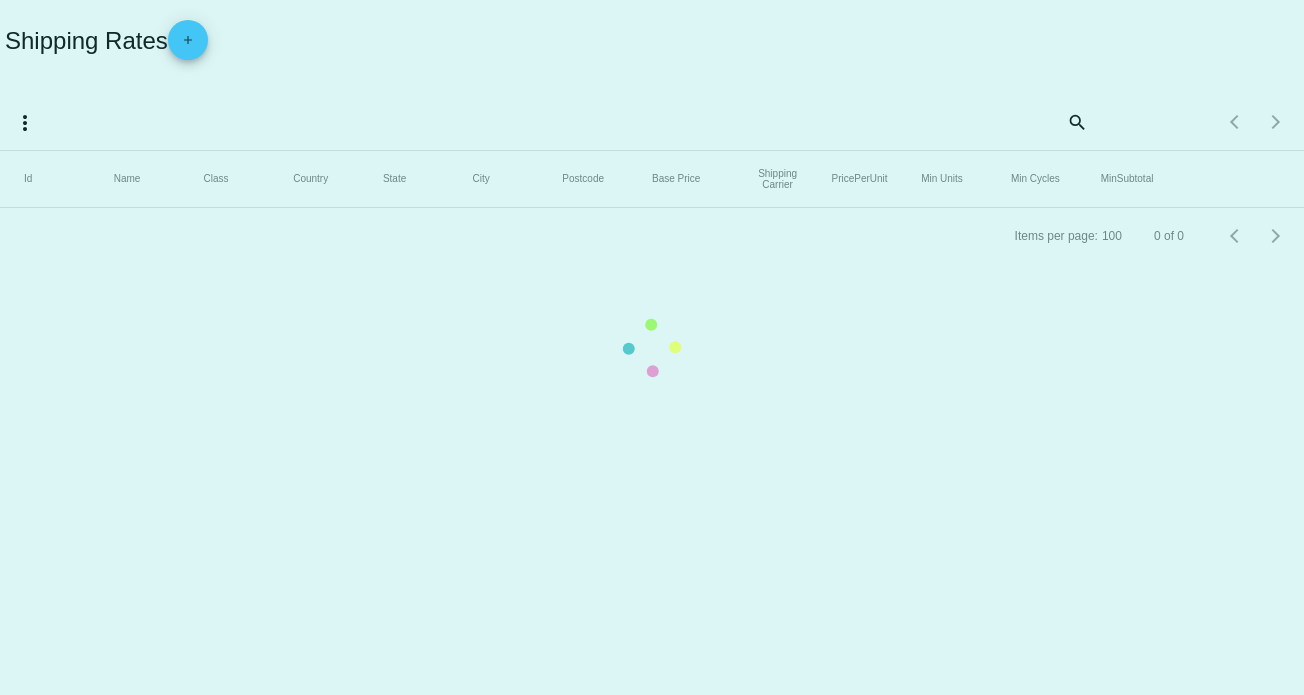 scroll, scrollTop: 0, scrollLeft: 0, axis: both 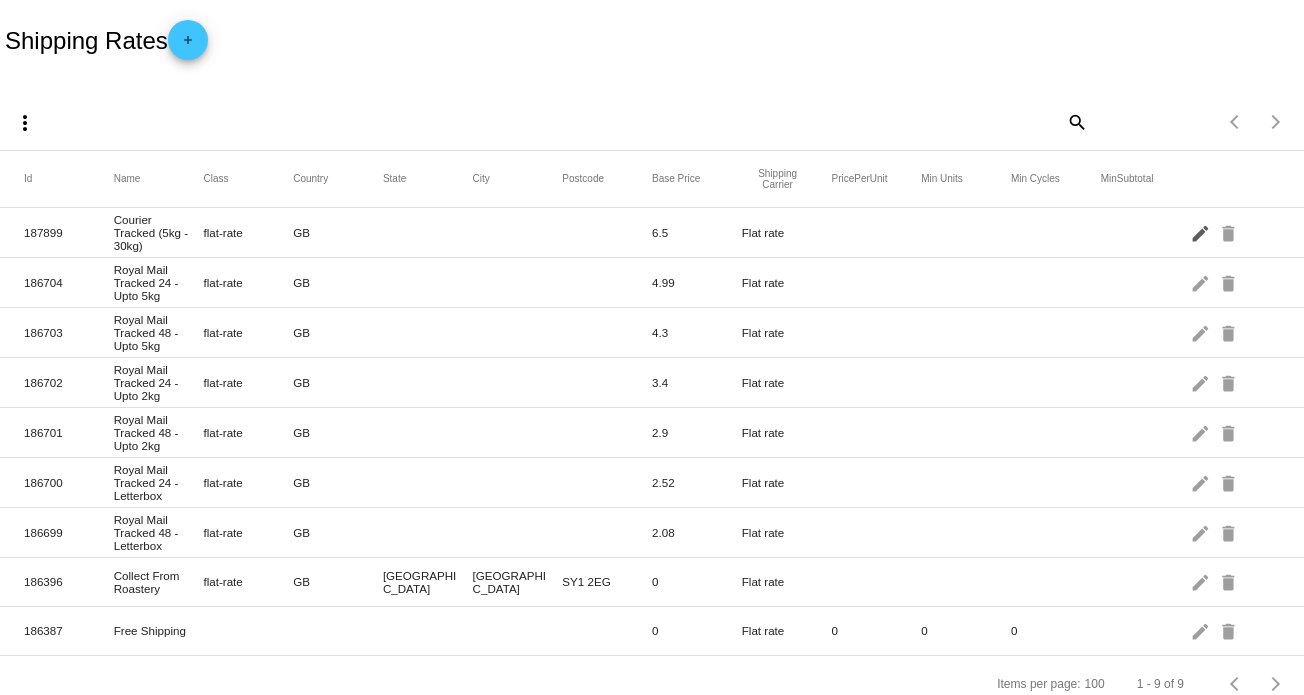 click on "edit" 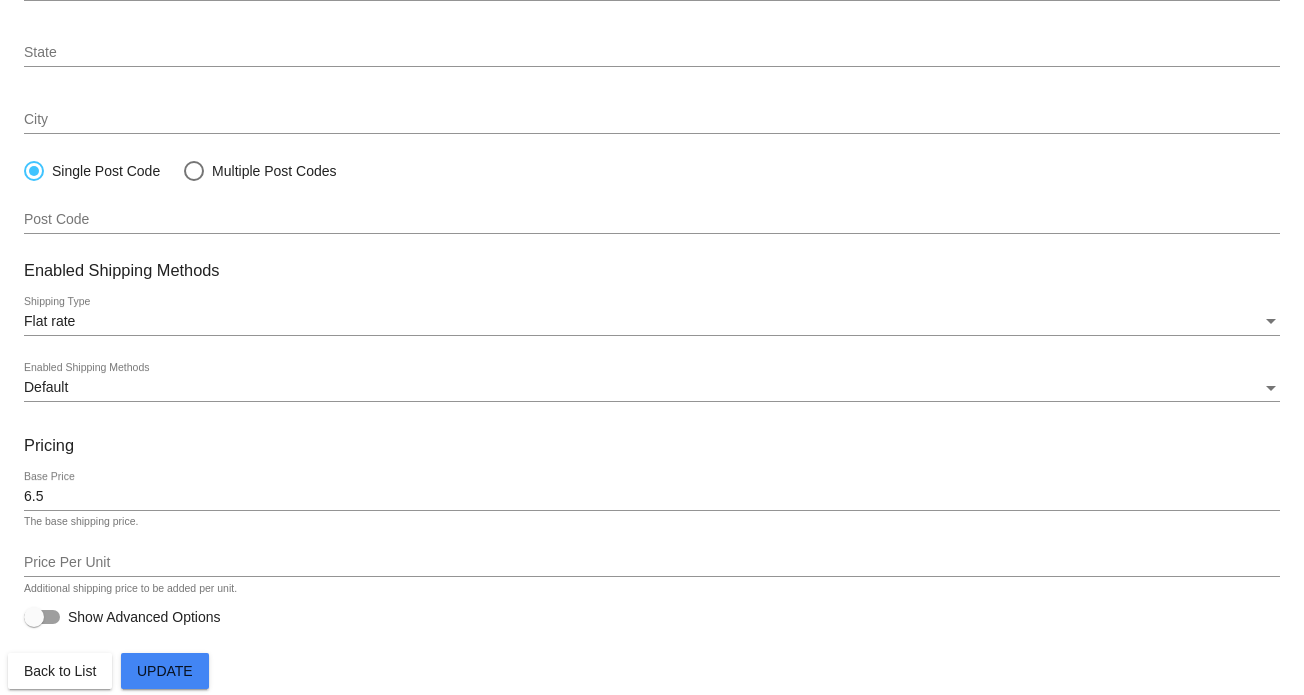 scroll, scrollTop: 444, scrollLeft: 0, axis: vertical 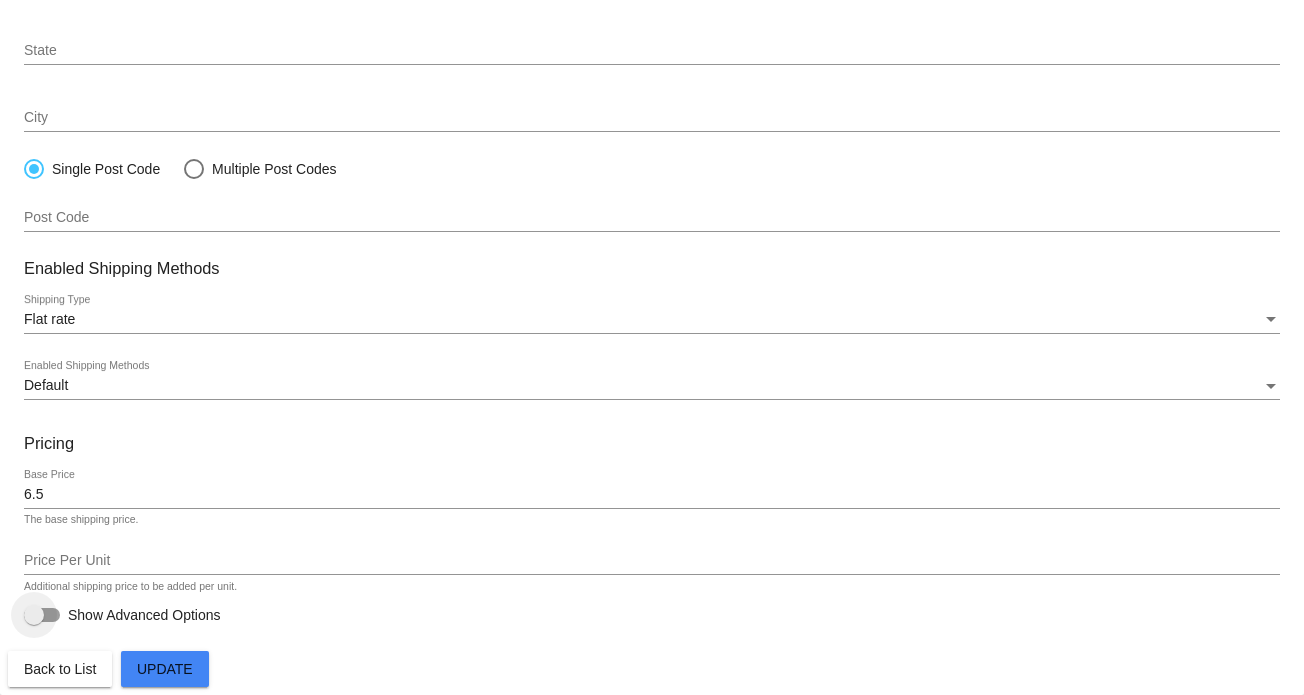 click at bounding box center [42, 615] 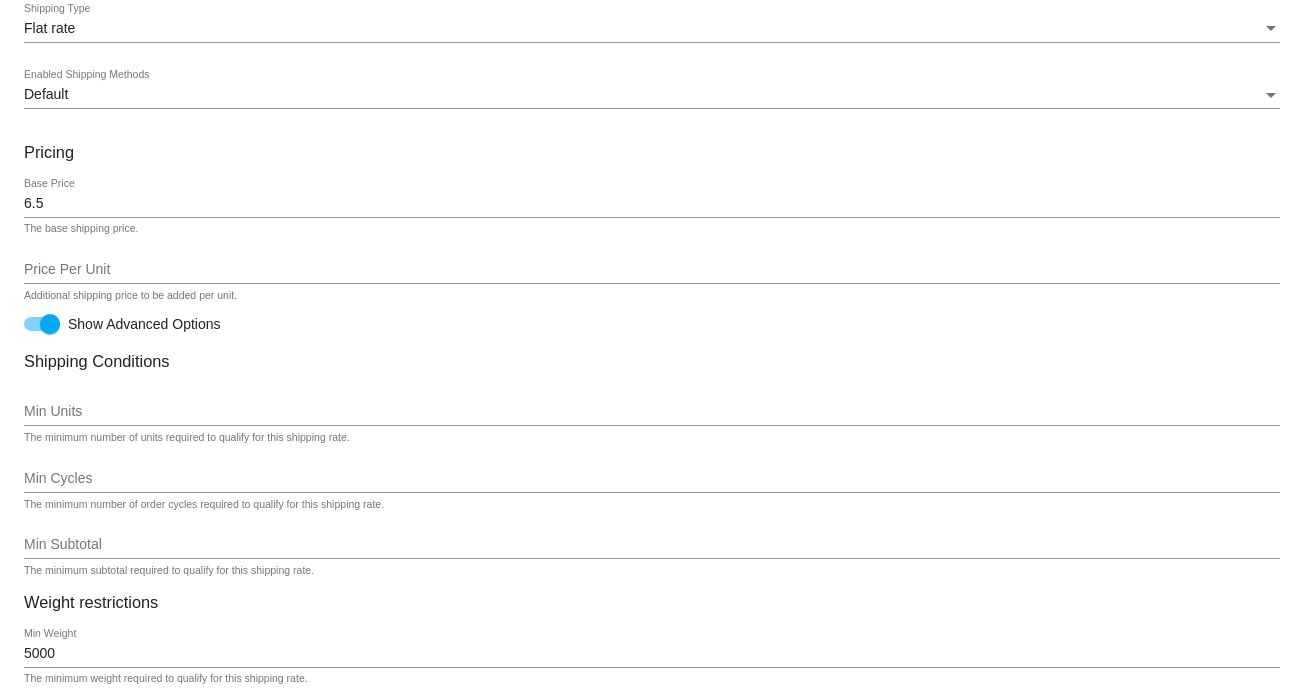 scroll, scrollTop: 844, scrollLeft: 0, axis: vertical 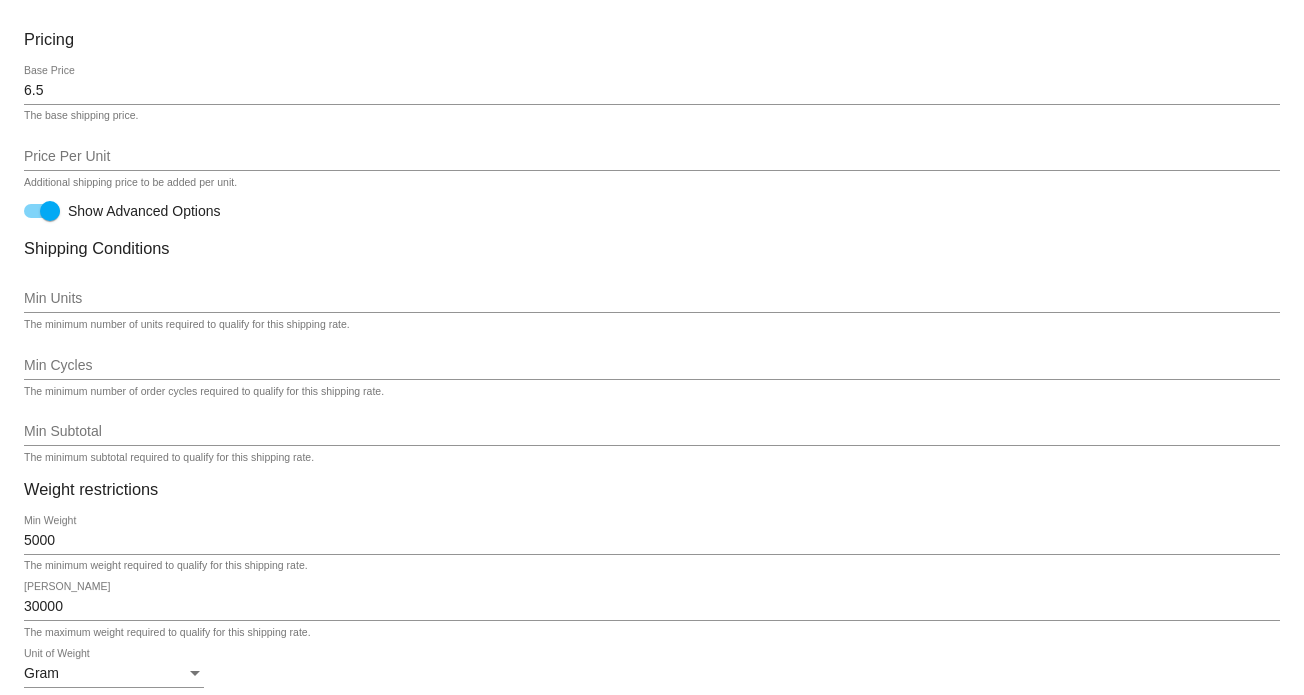 click on "5000" at bounding box center (652, 541) 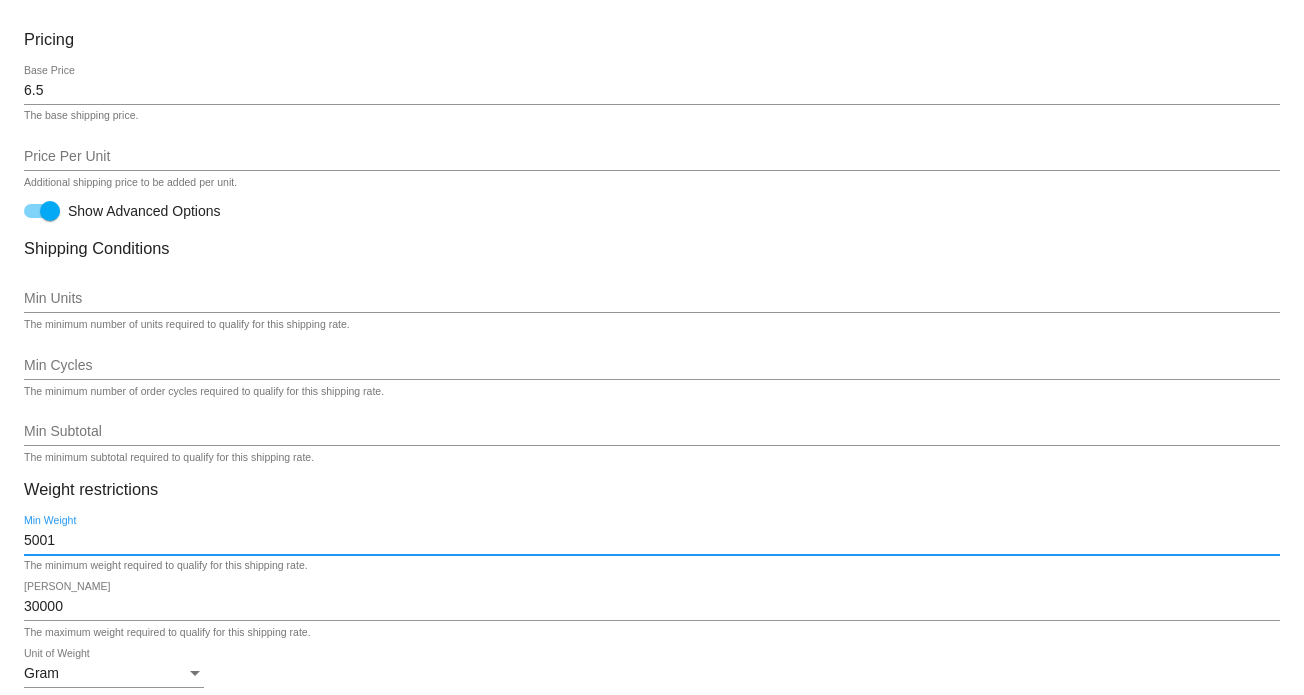 type on "5001" 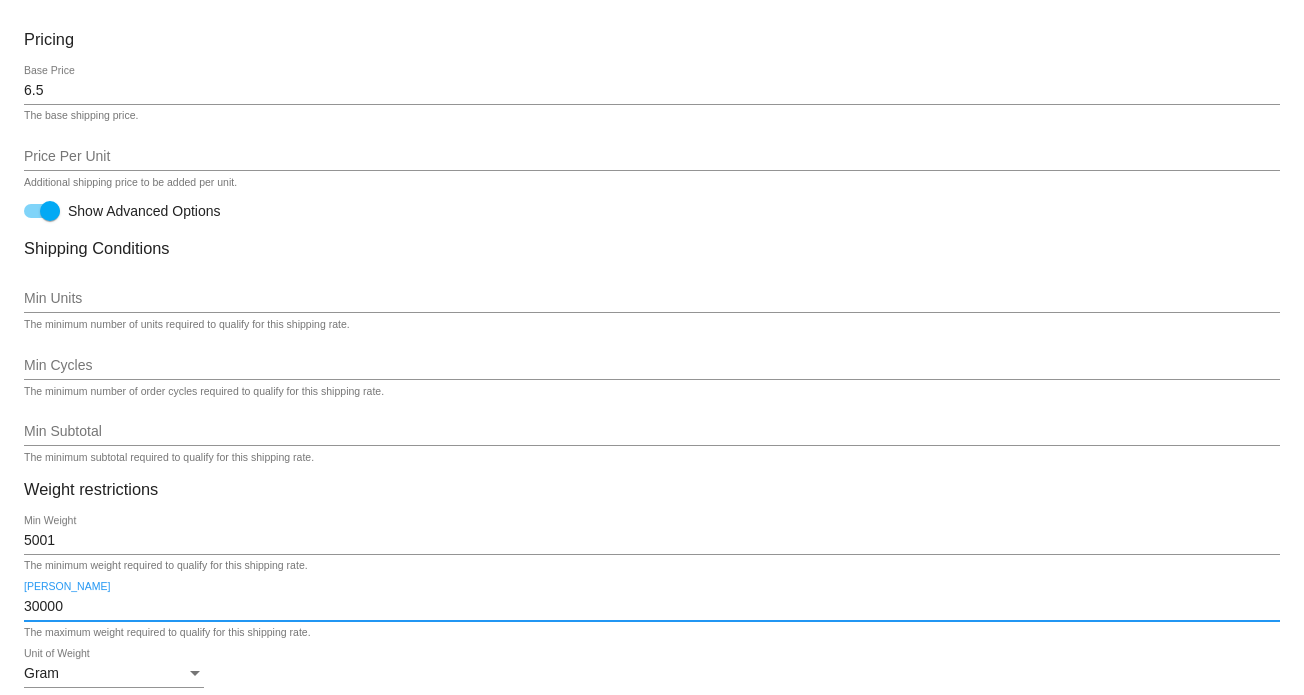 click on "30000" at bounding box center [652, 607] 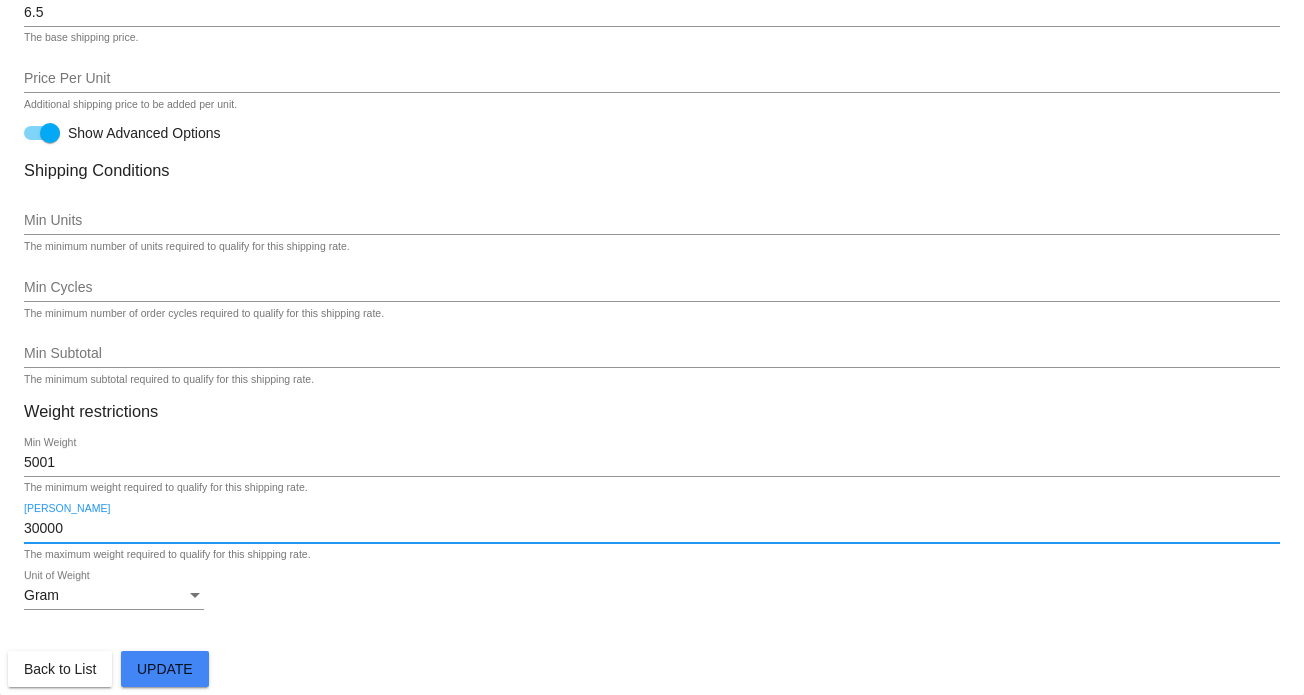 click on "Update" 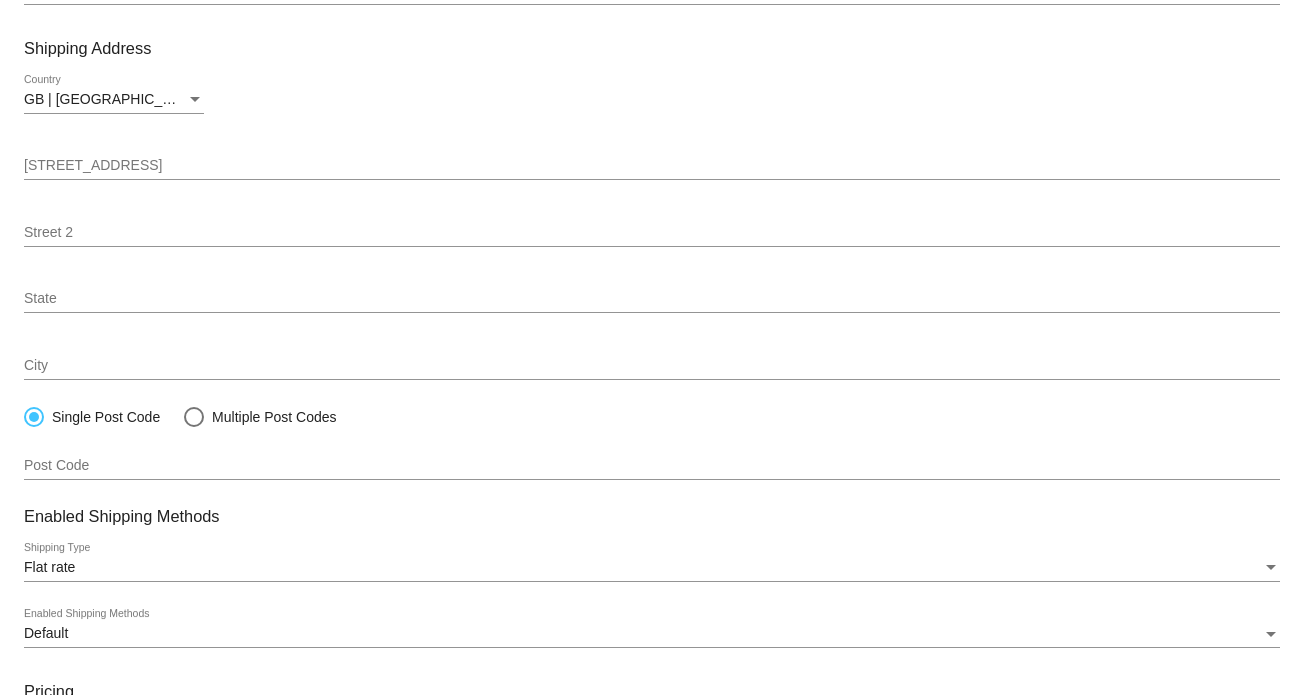 scroll, scrollTop: 200, scrollLeft: 0, axis: vertical 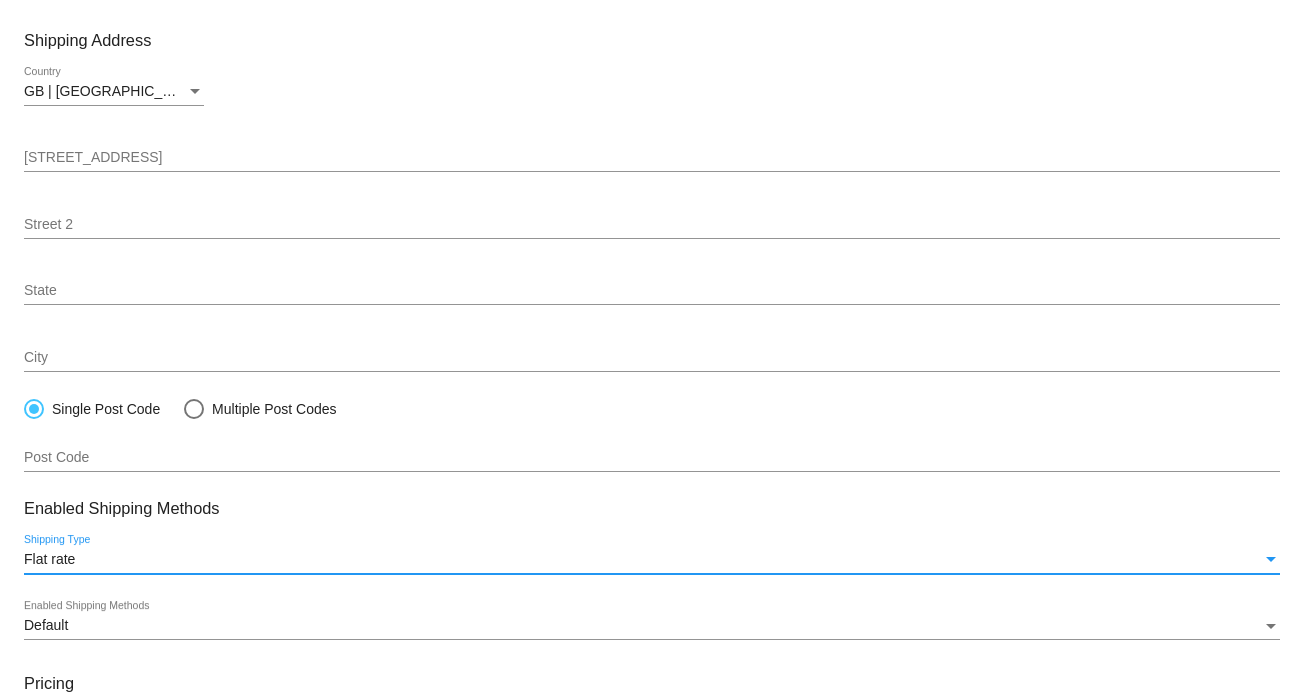 click on "Flat rate" at bounding box center (643, 560) 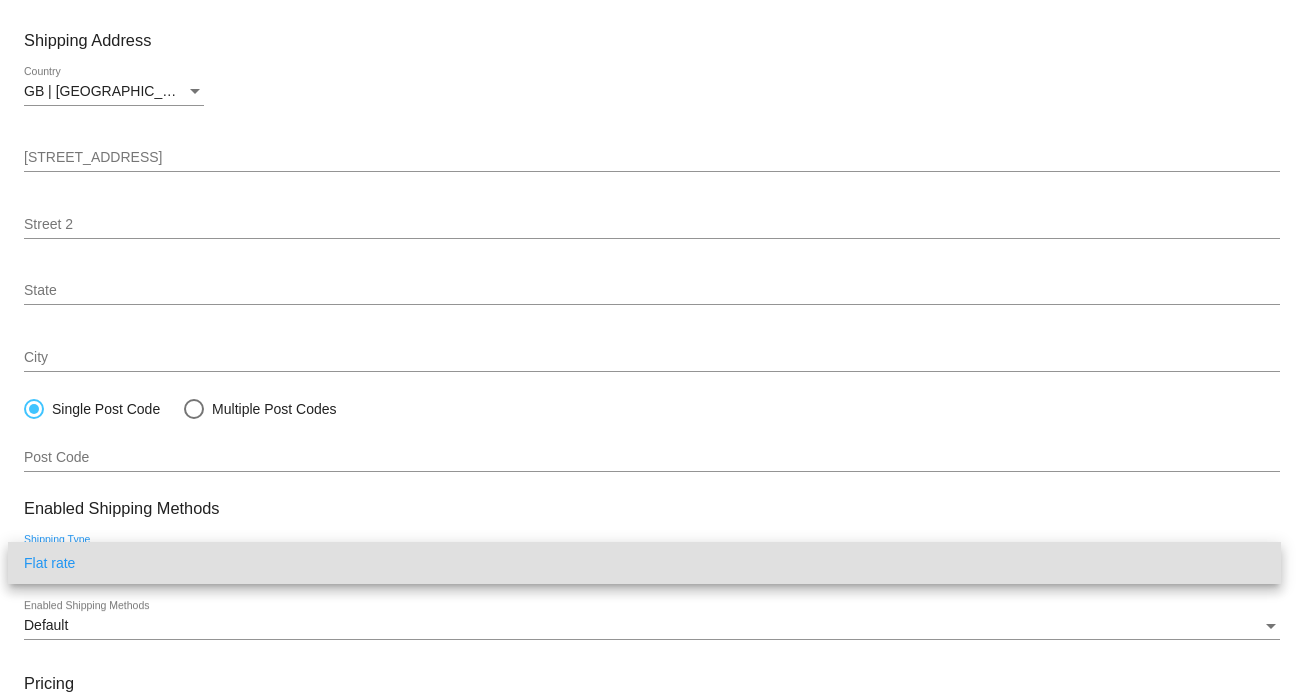 click on "Flat rate" at bounding box center (644, 563) 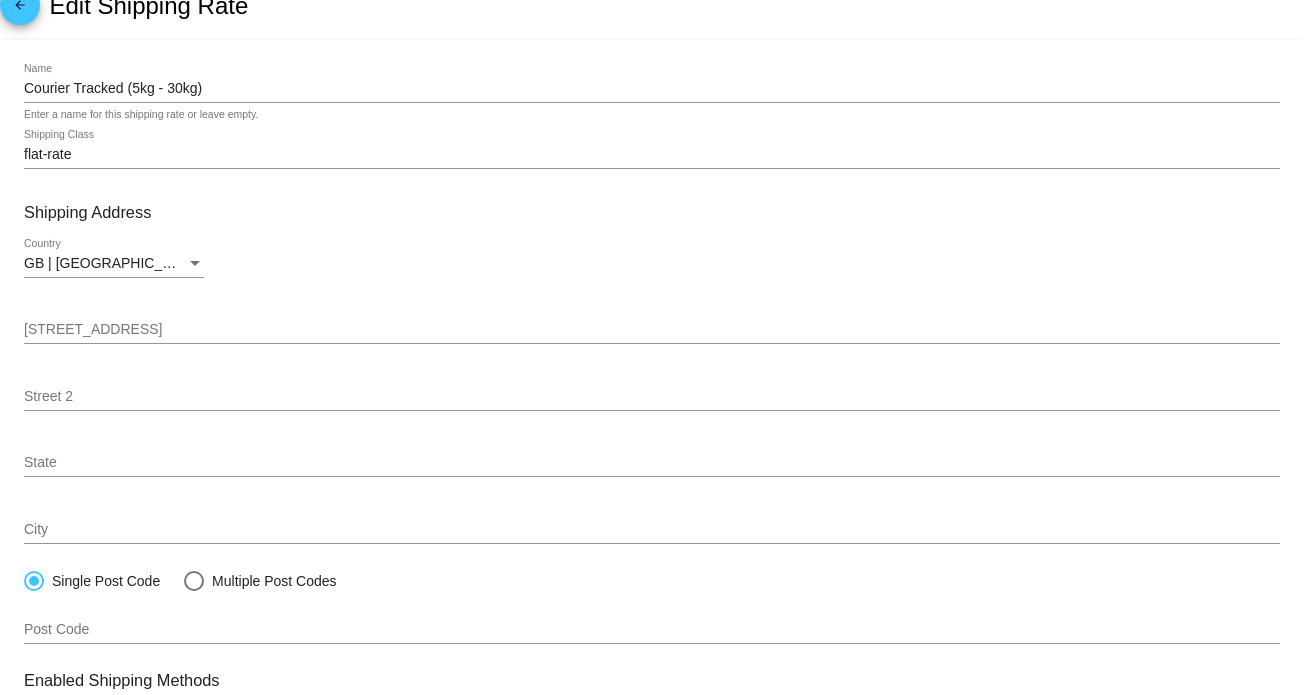scroll, scrollTop: 0, scrollLeft: 0, axis: both 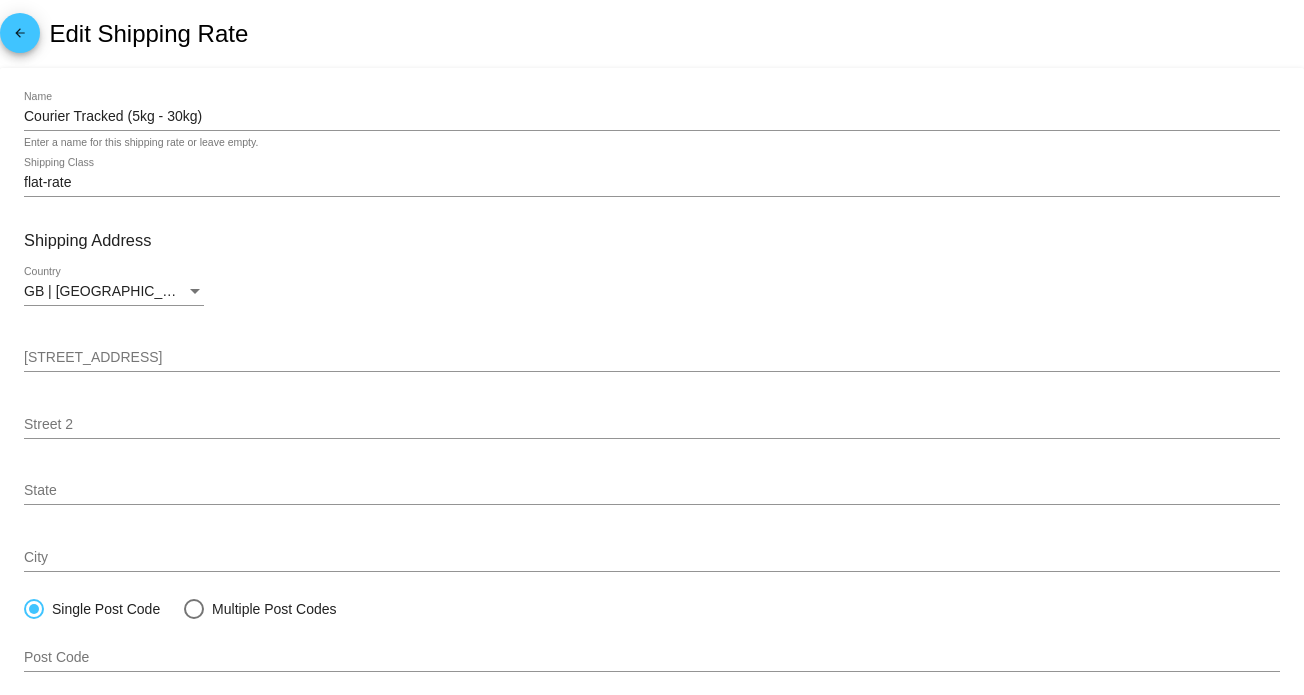 click on "arrow_back" 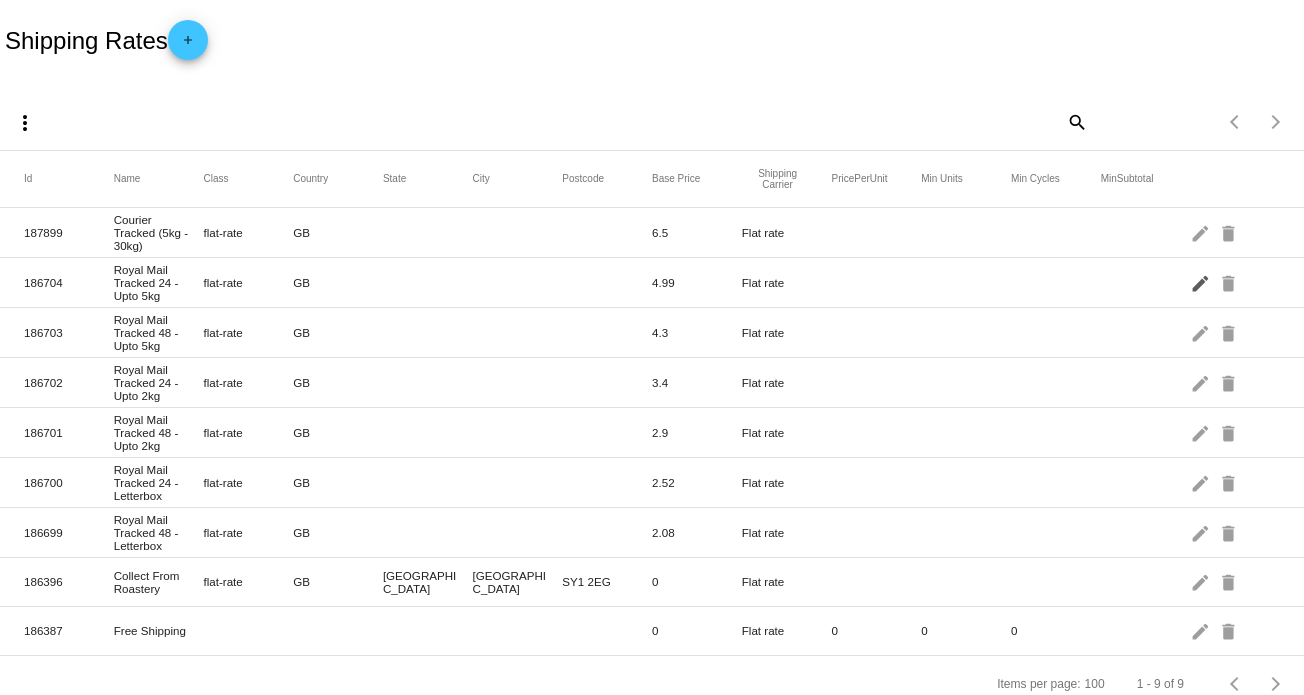 click on "edit" 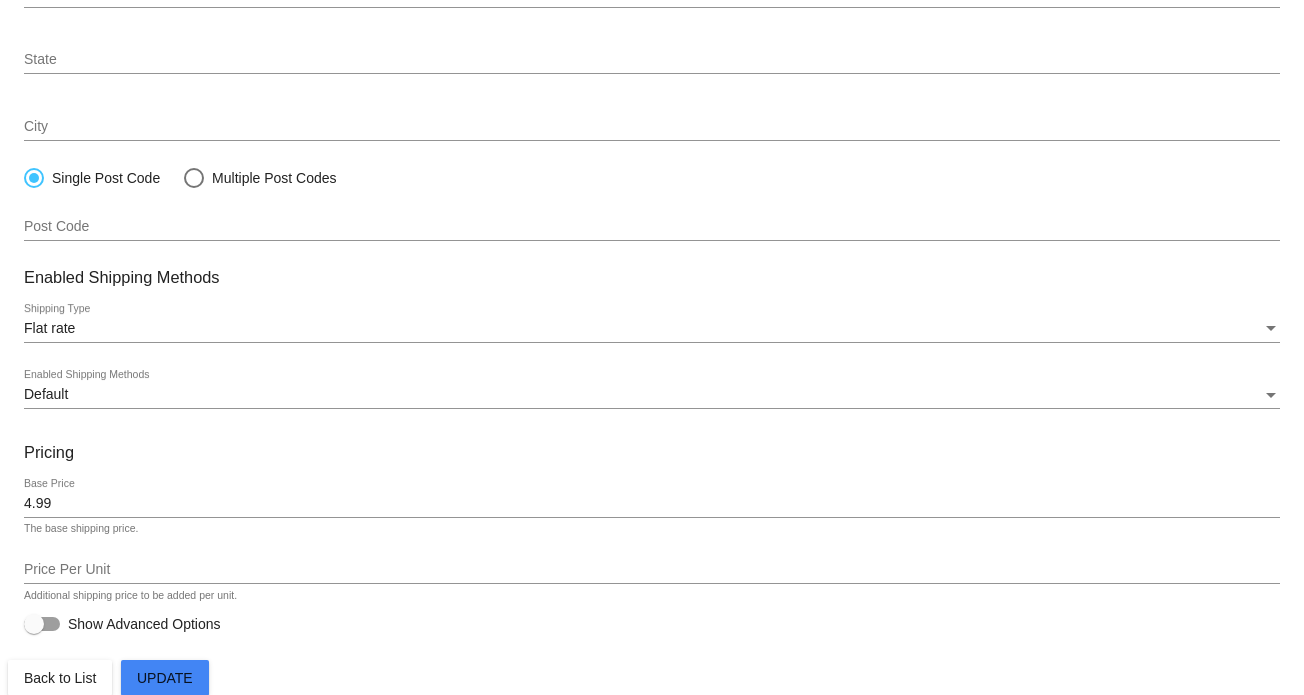 scroll, scrollTop: 444, scrollLeft: 0, axis: vertical 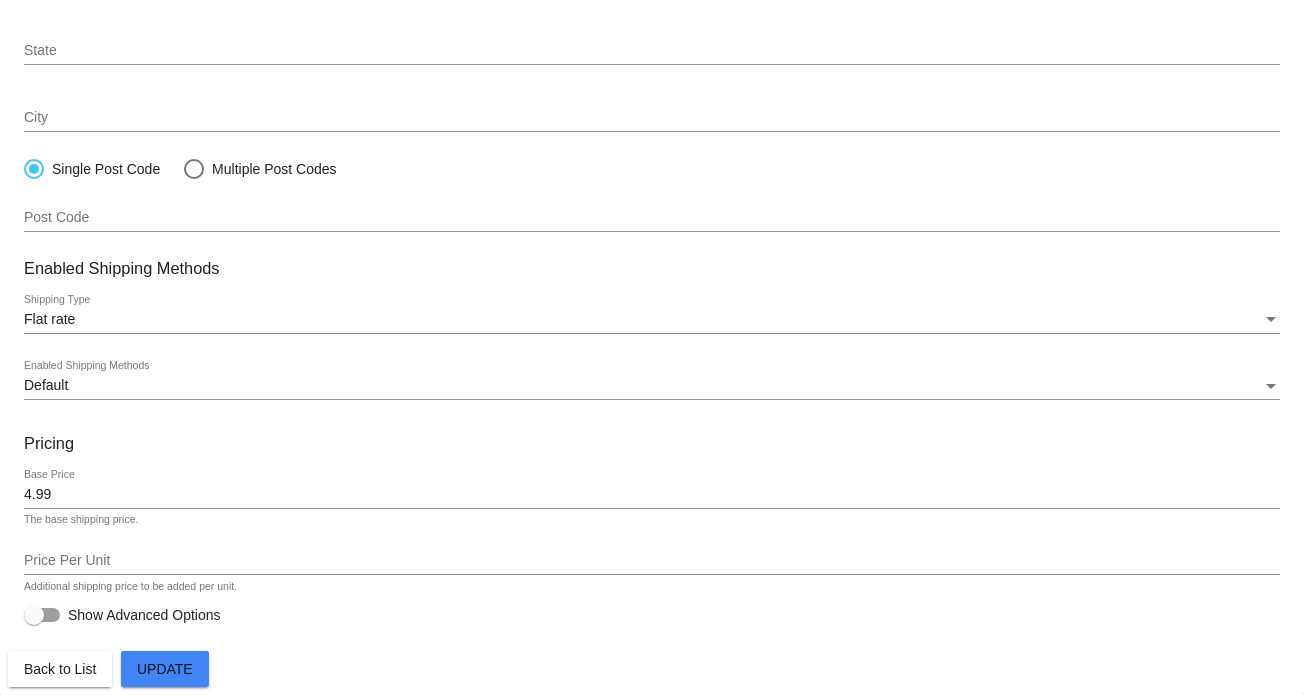 click on "Show Advanced Options" at bounding box center [144, 615] 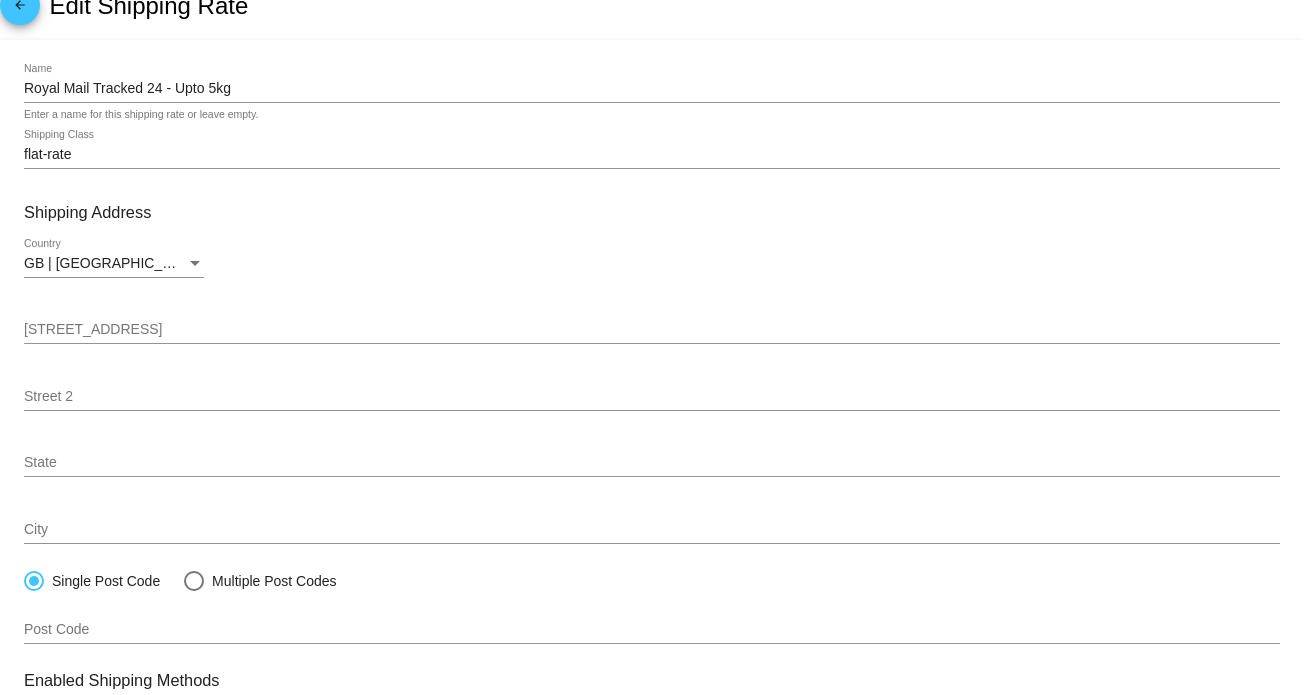 scroll, scrollTop: 0, scrollLeft: 0, axis: both 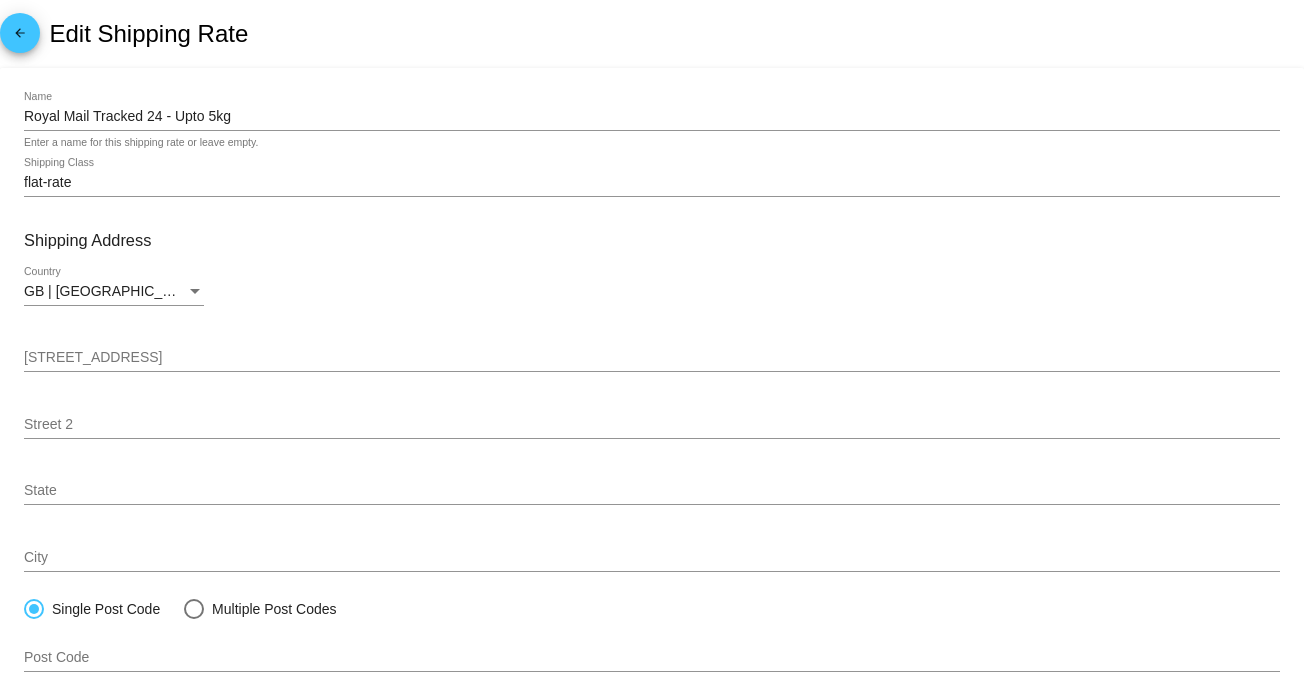 click on "arrow_back" 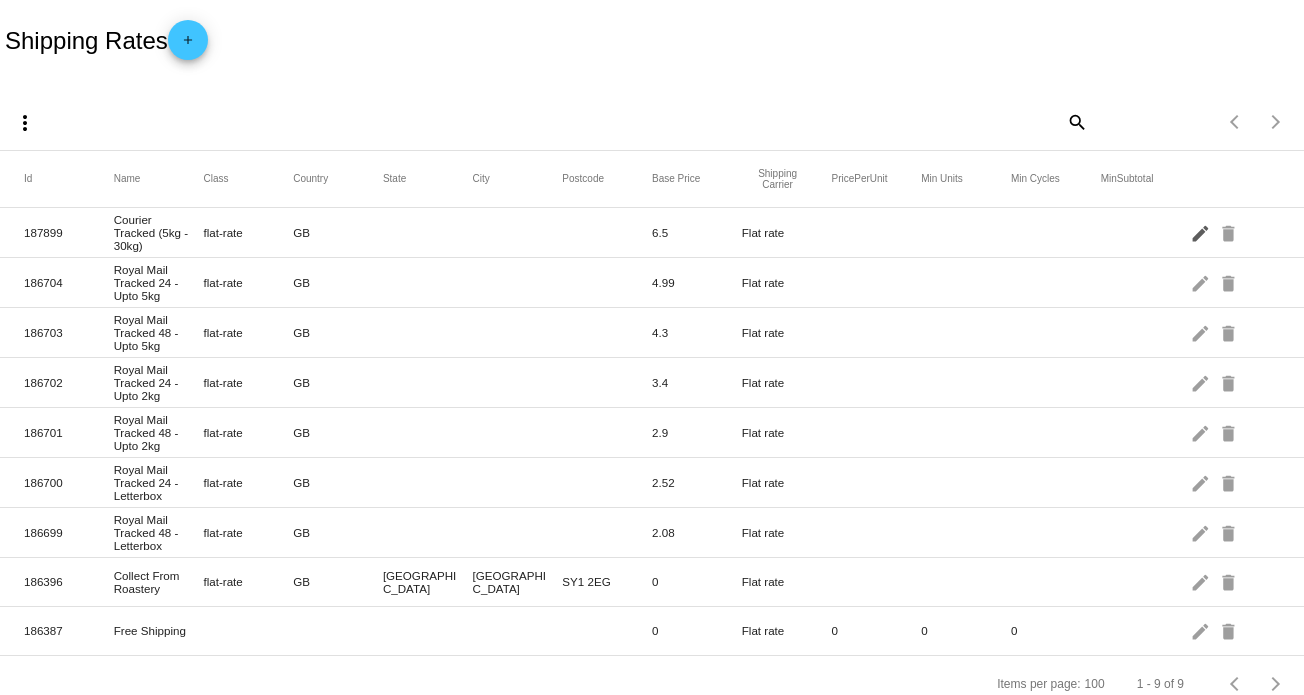 click on "edit" 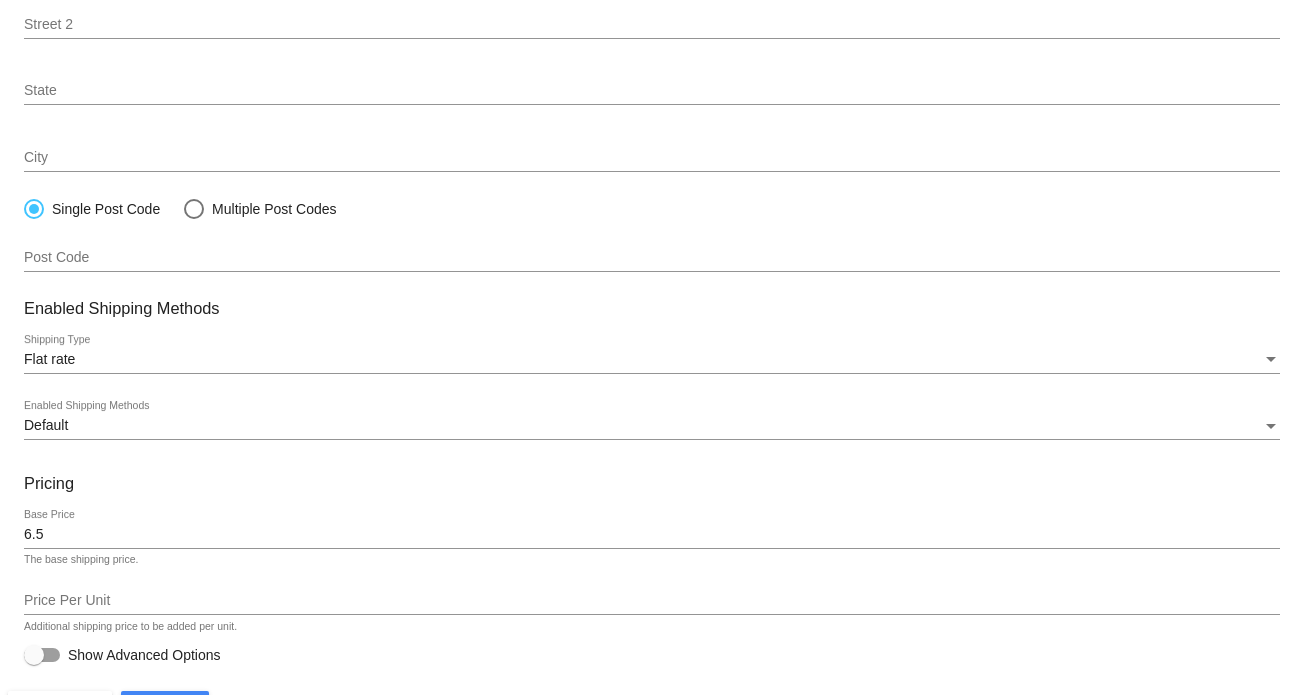 scroll, scrollTop: 444, scrollLeft: 0, axis: vertical 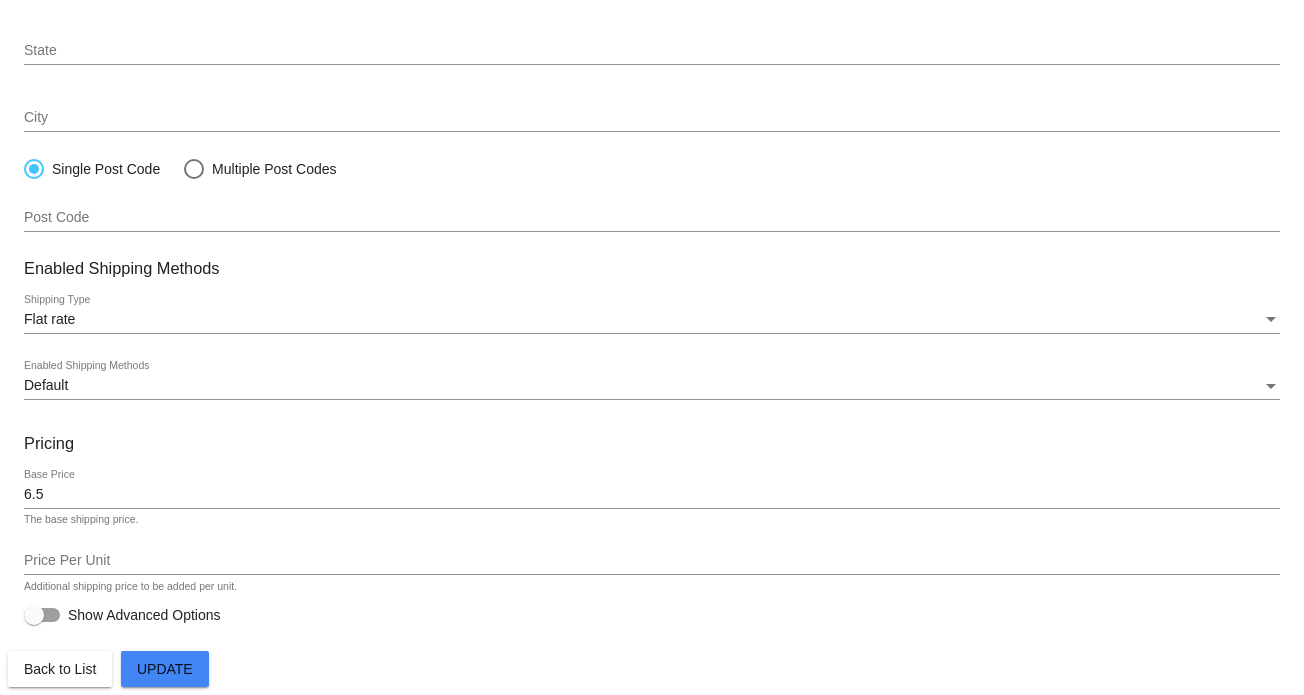 click on "Show Advanced Options" at bounding box center [144, 615] 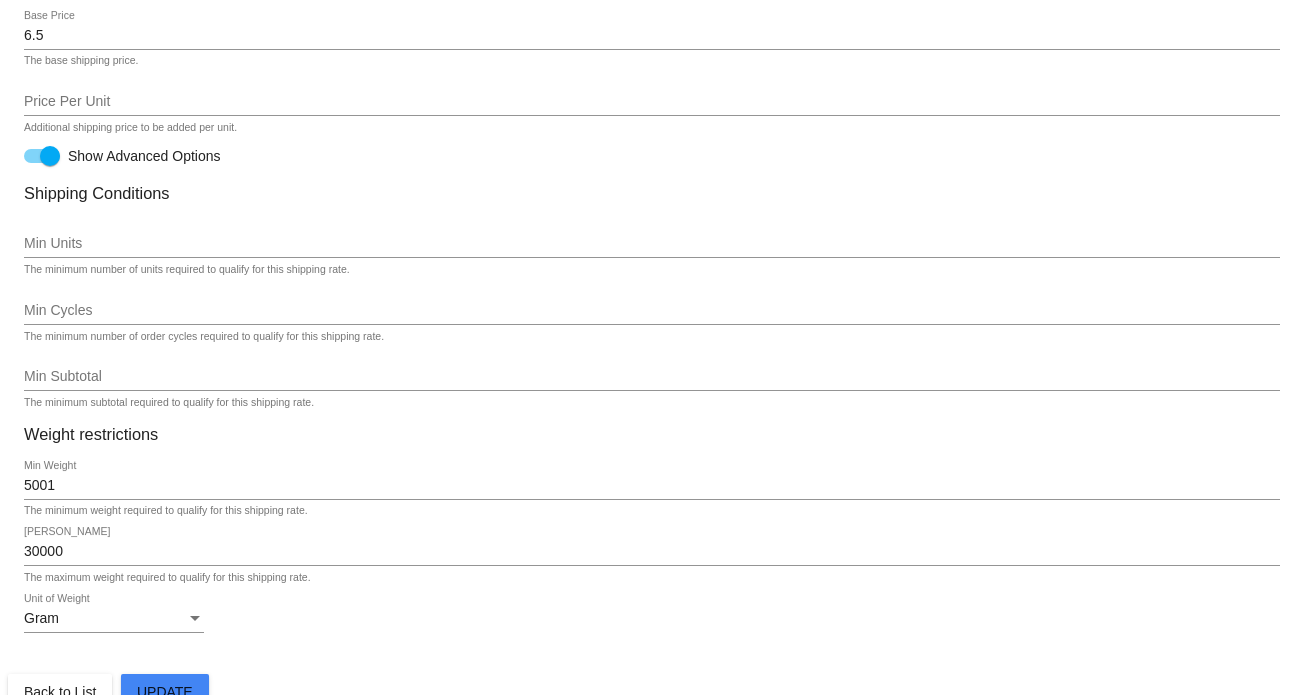 scroll, scrollTop: 928, scrollLeft: 0, axis: vertical 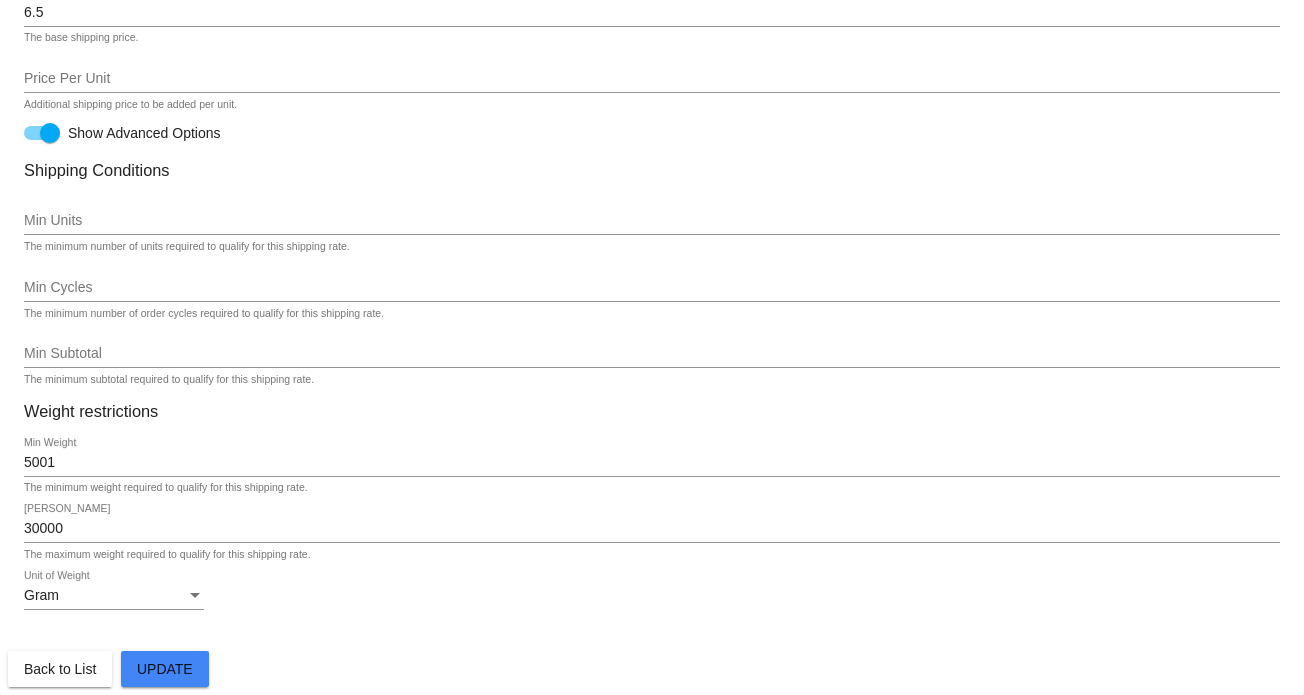 click on "Update" 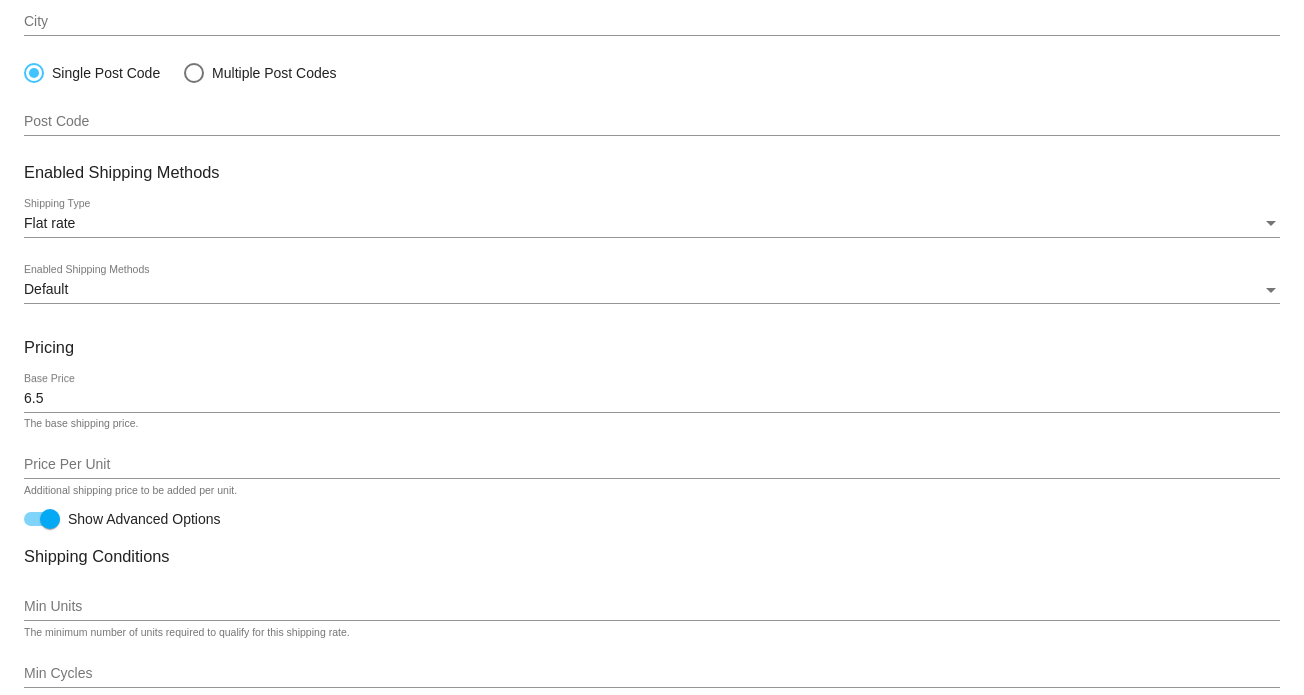scroll, scrollTop: 528, scrollLeft: 0, axis: vertical 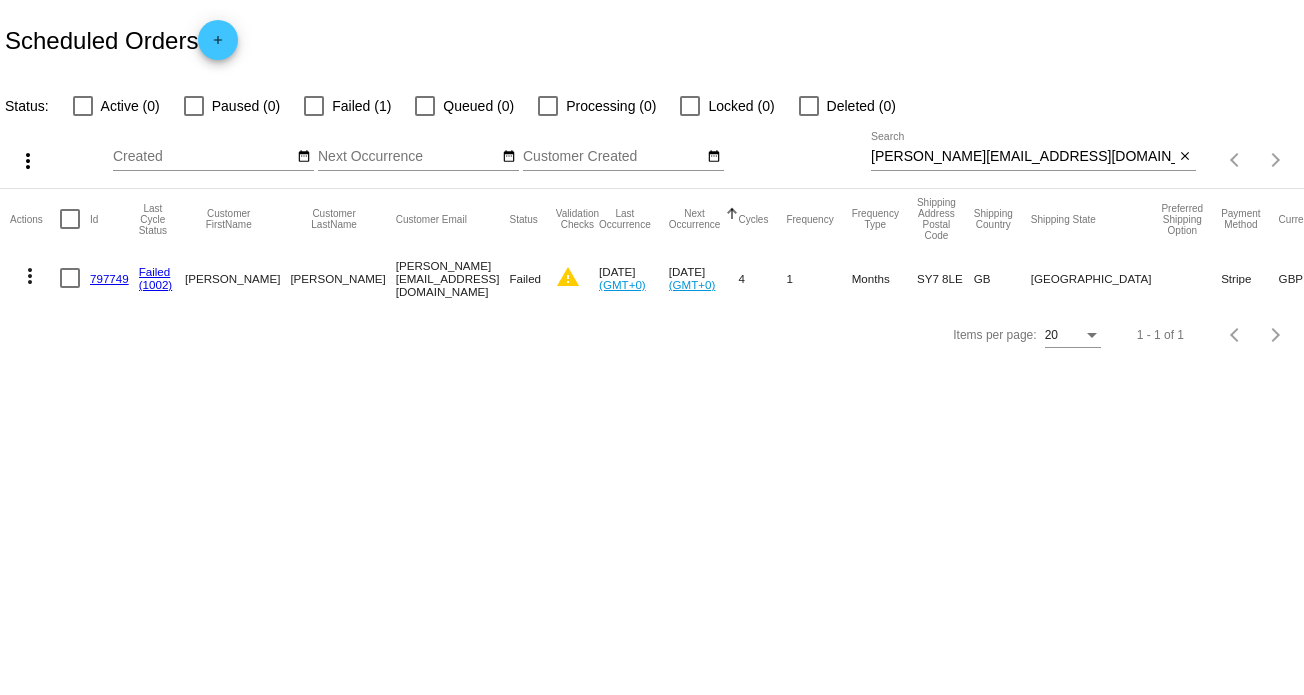 click on "797749" 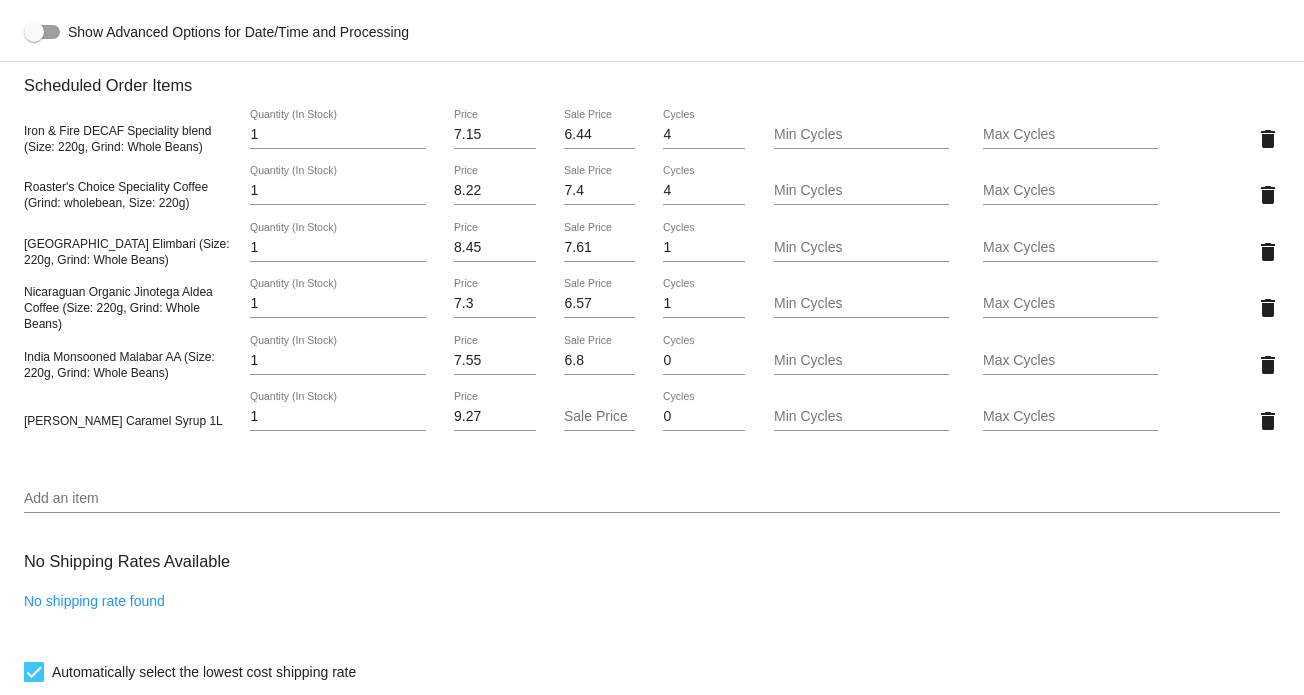 scroll, scrollTop: 1400, scrollLeft: 0, axis: vertical 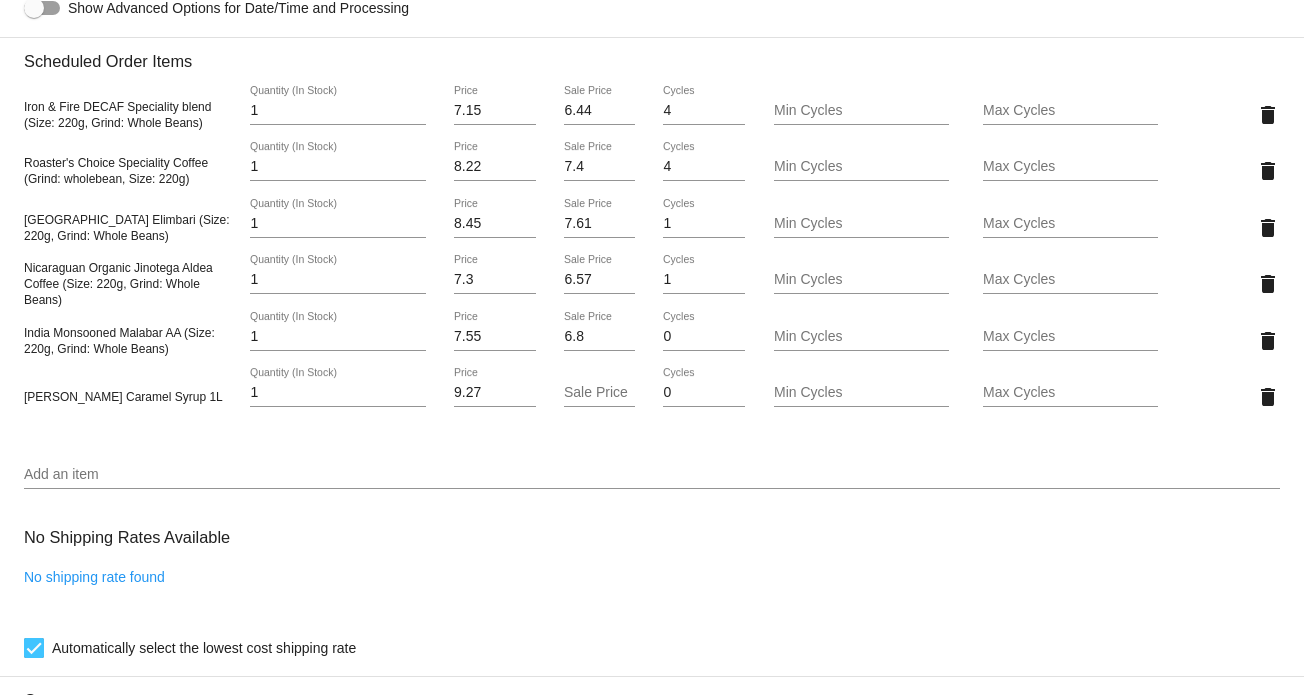drag, startPoint x: 168, startPoint y: 403, endPoint x: 22, endPoint y: 411, distance: 146.21901 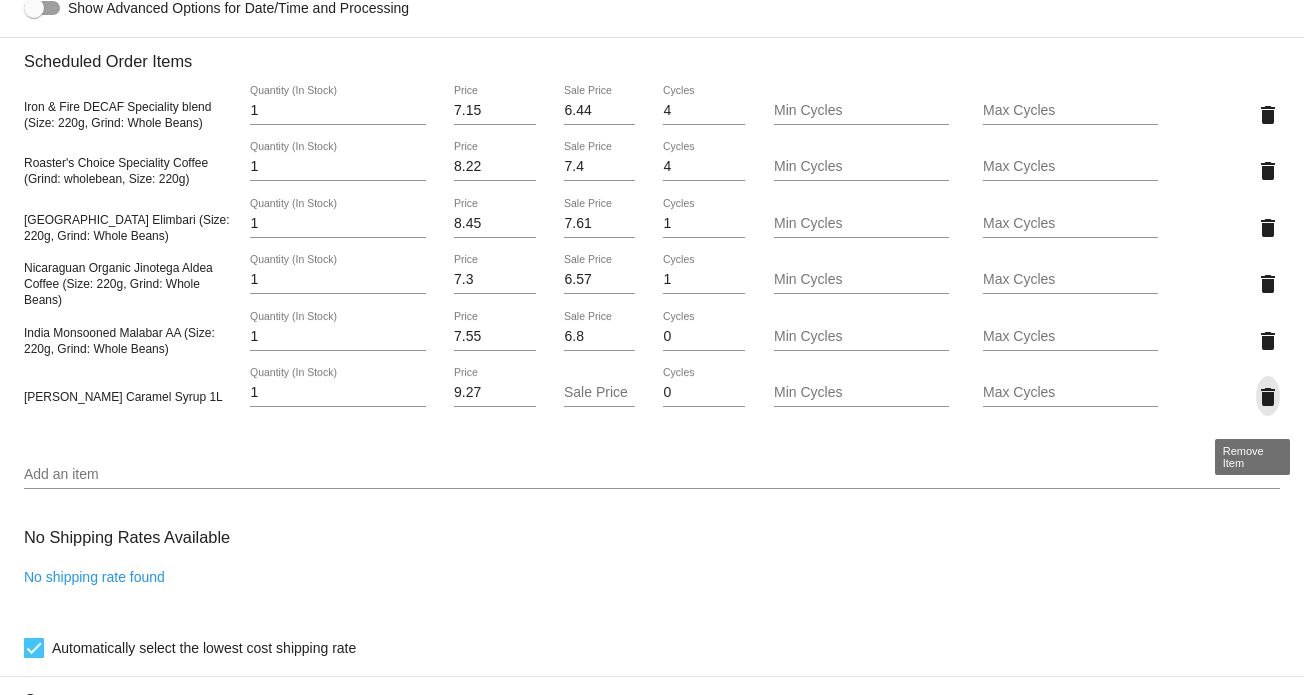 click on "delete" 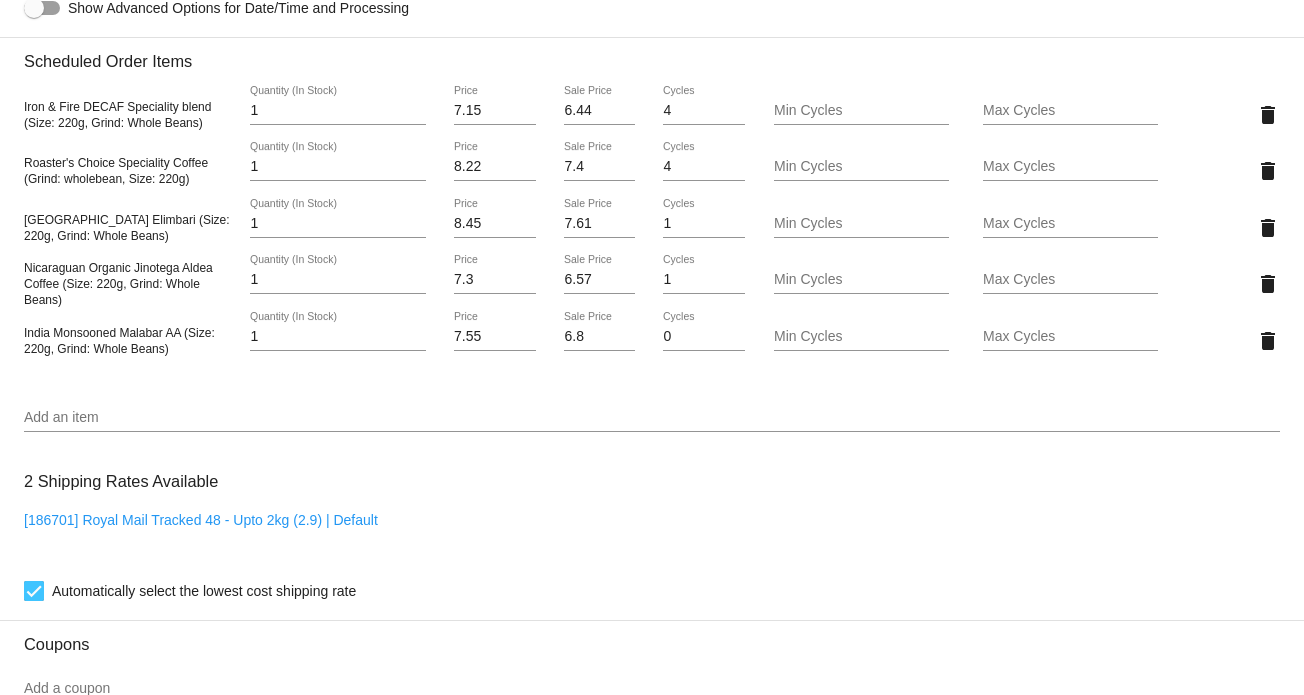 scroll, scrollTop: 1600, scrollLeft: 0, axis: vertical 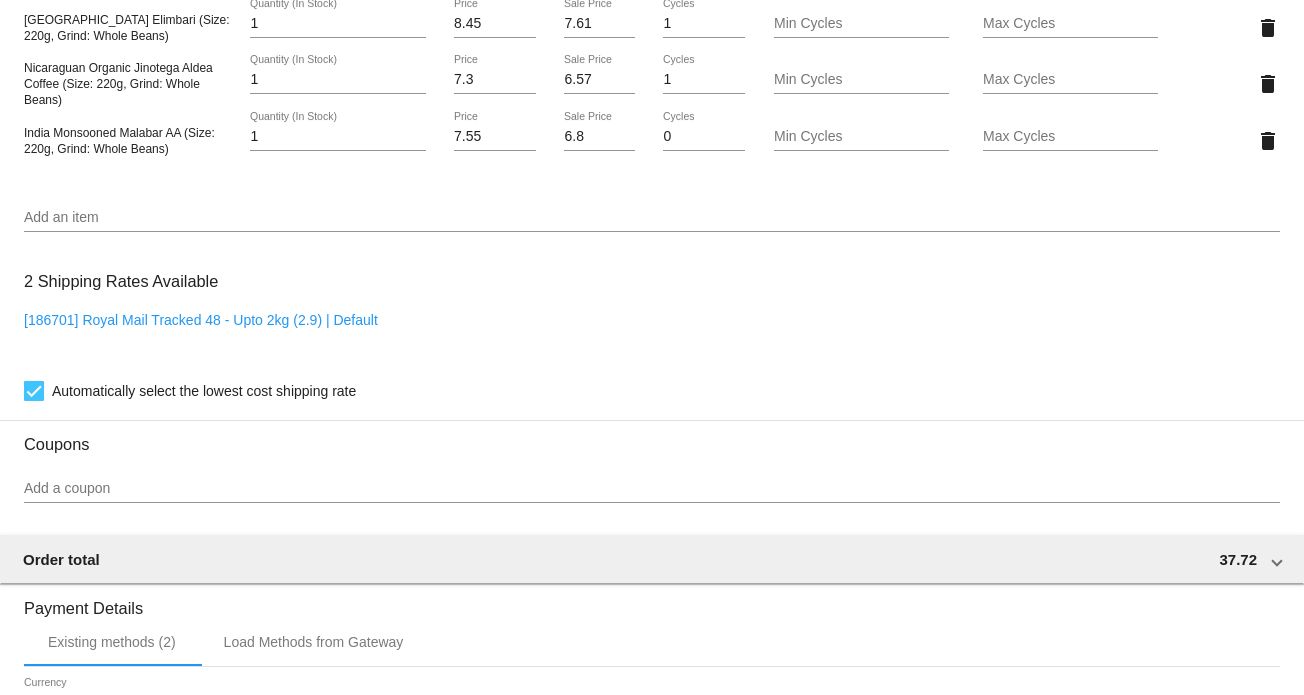 click on "Add an item" at bounding box center (652, 218) 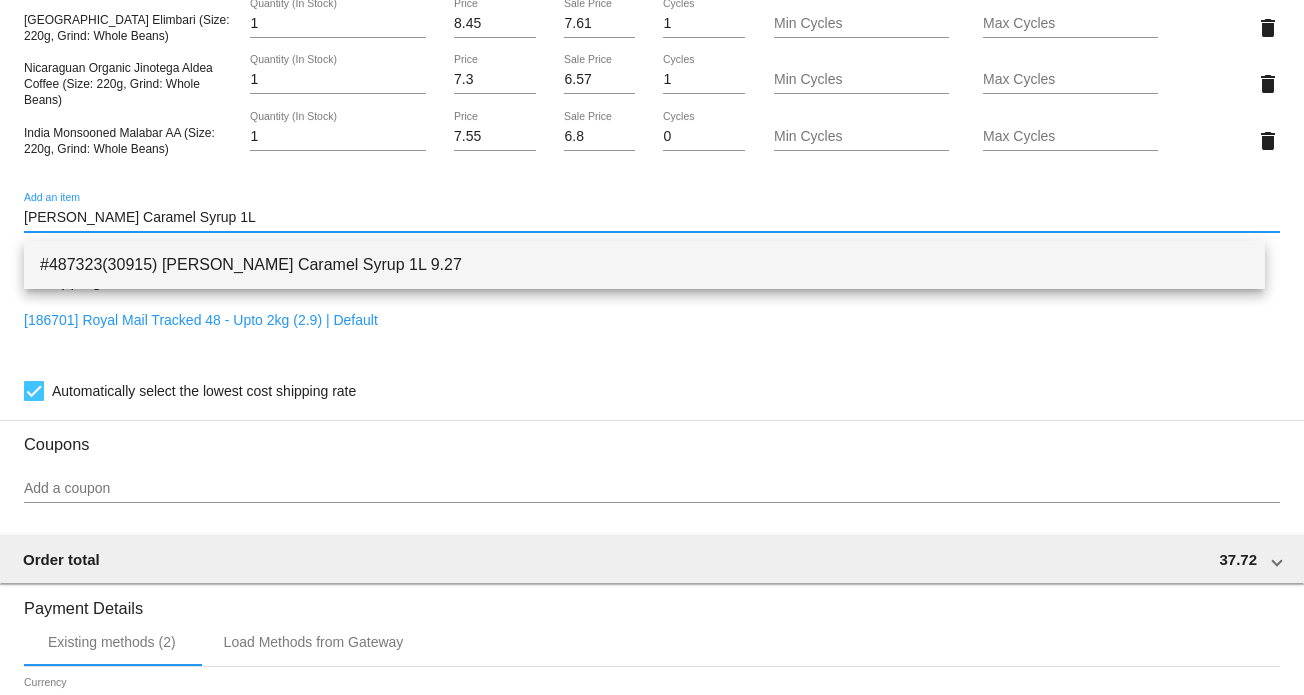 type on "SHOTT Caramel Syrup 1L" 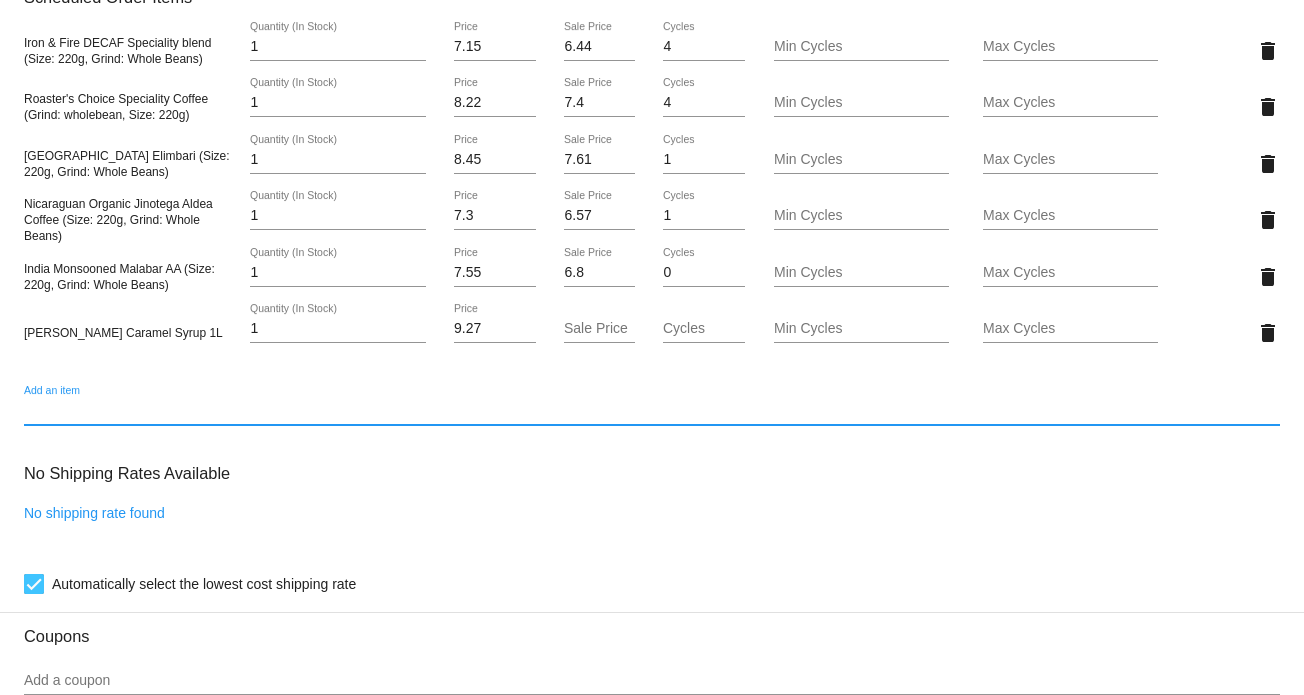 scroll, scrollTop: 1364, scrollLeft: 0, axis: vertical 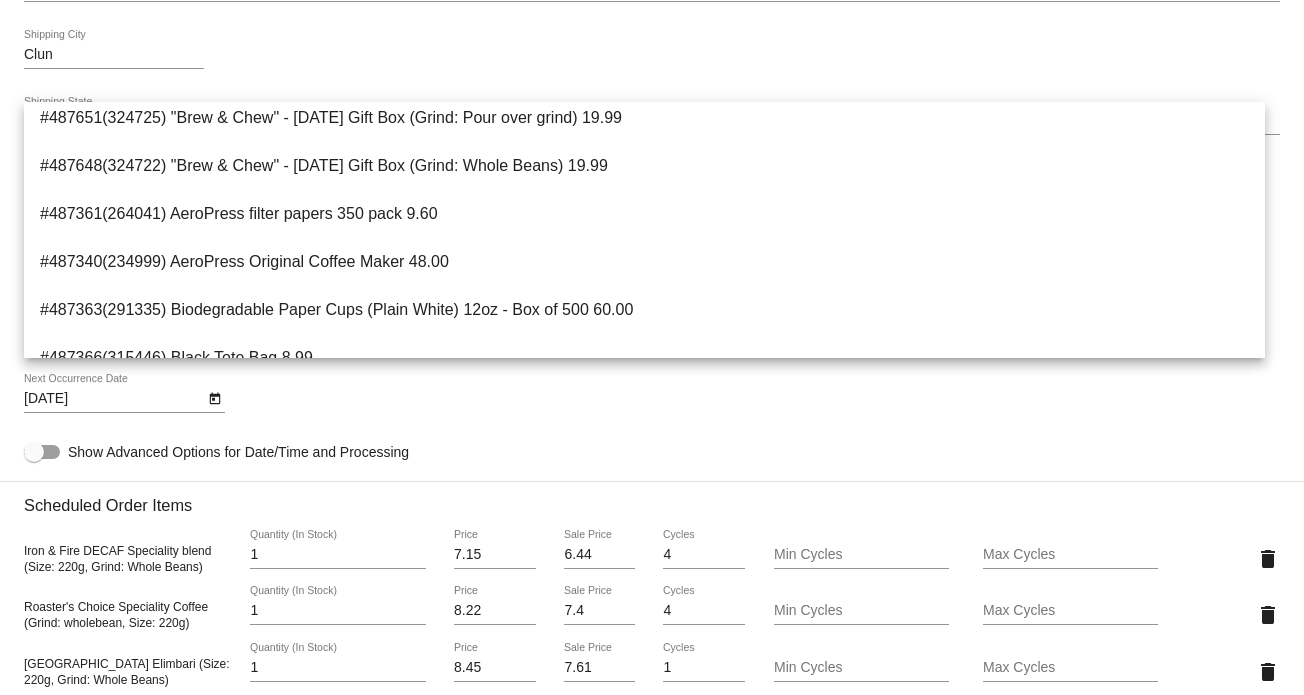 click on "7/22/2025
Next Occurrence Date" 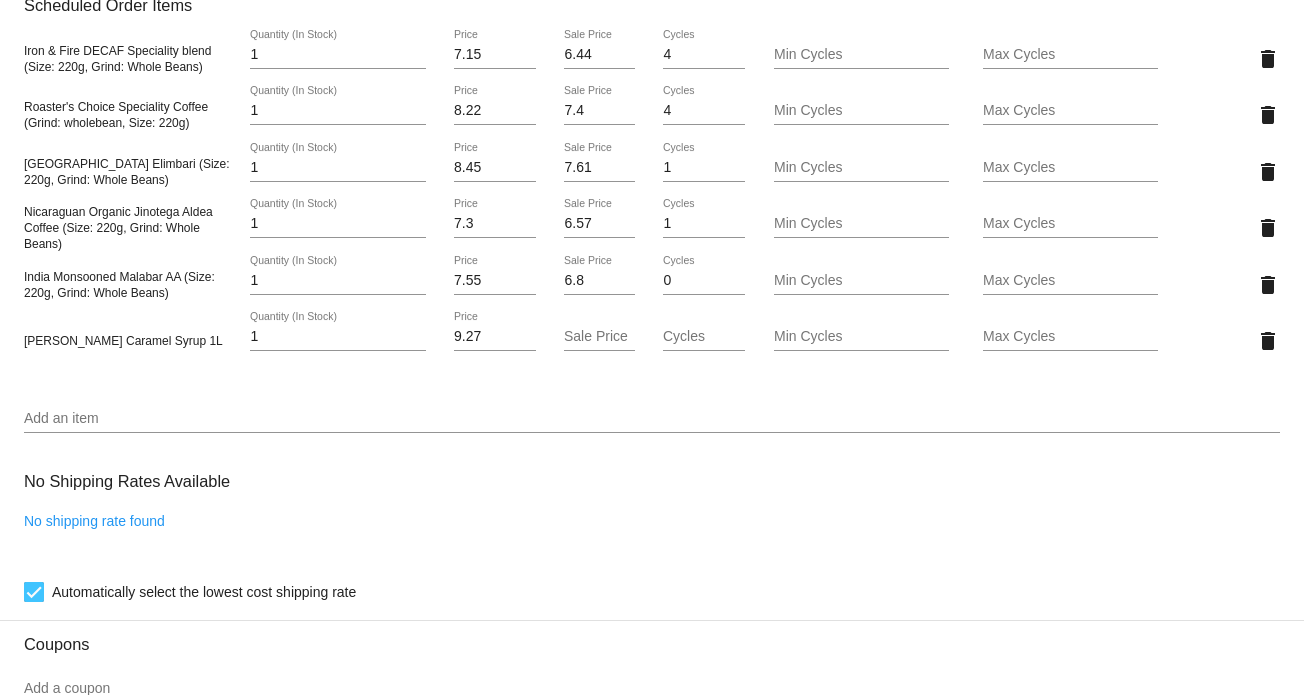scroll, scrollTop: 1456, scrollLeft: 0, axis: vertical 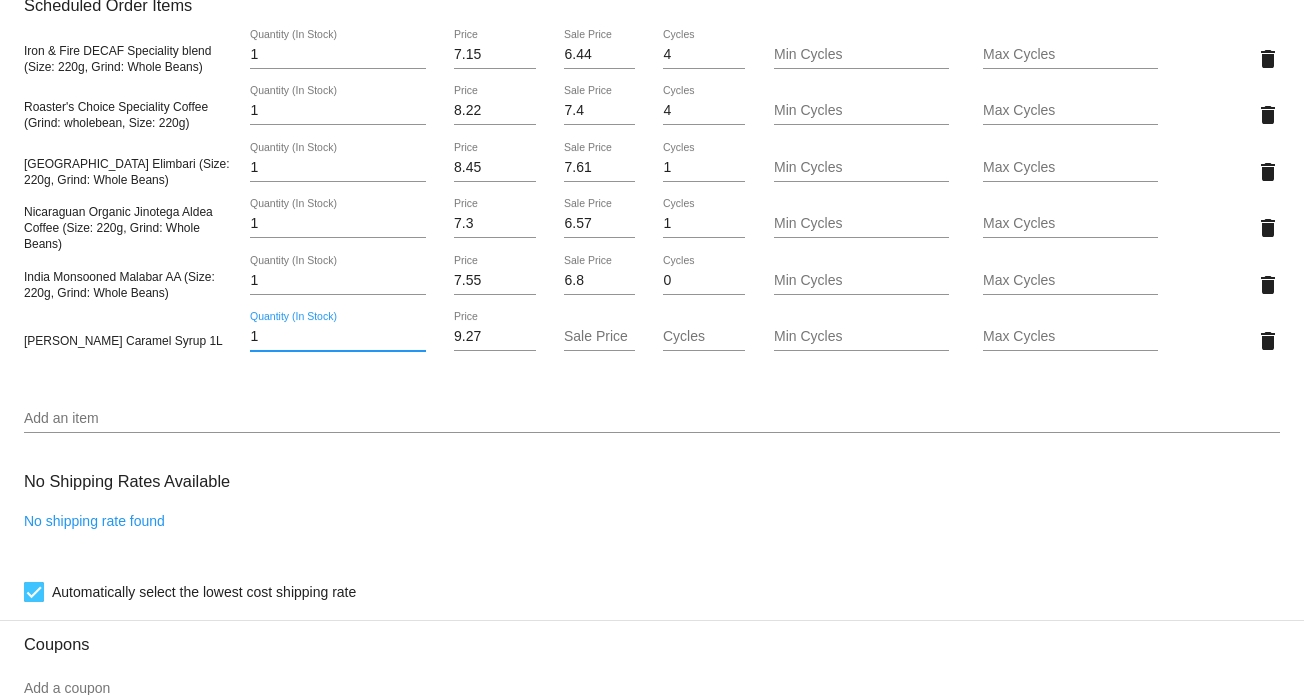 drag, startPoint x: 275, startPoint y: 341, endPoint x: 234, endPoint y: 342, distance: 41.01219 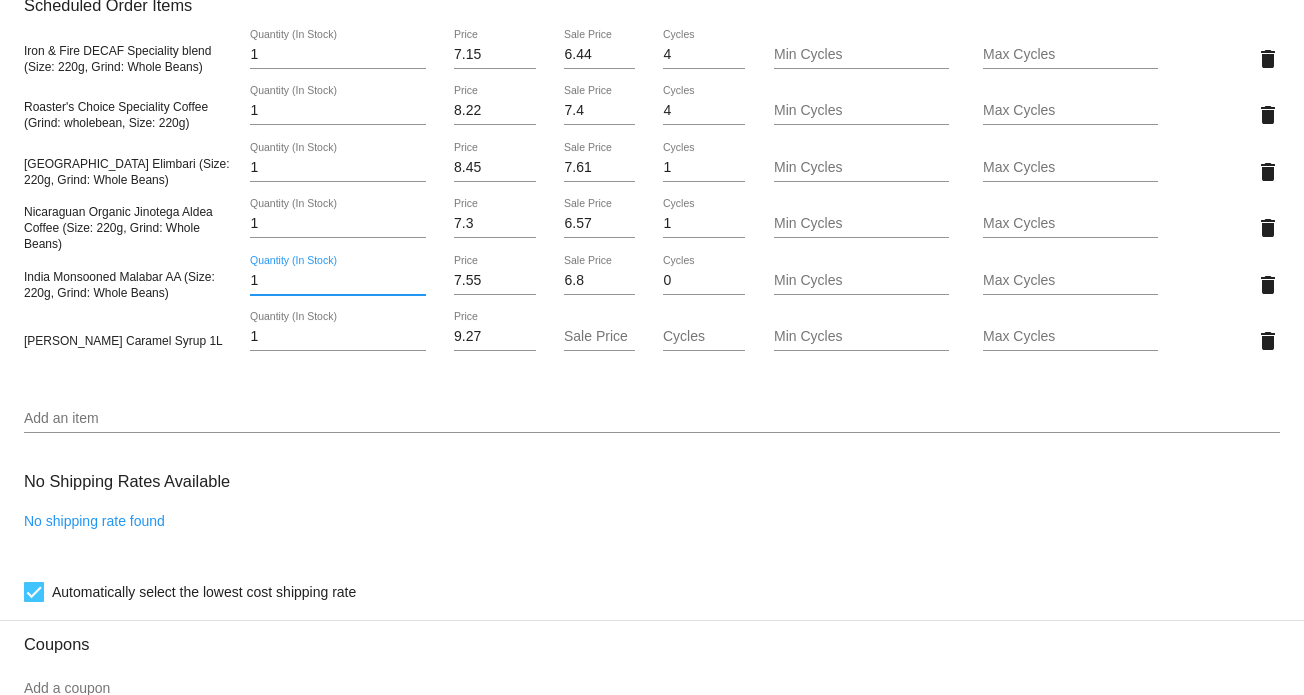 drag, startPoint x: 320, startPoint y: 284, endPoint x: 247, endPoint y: 284, distance: 73 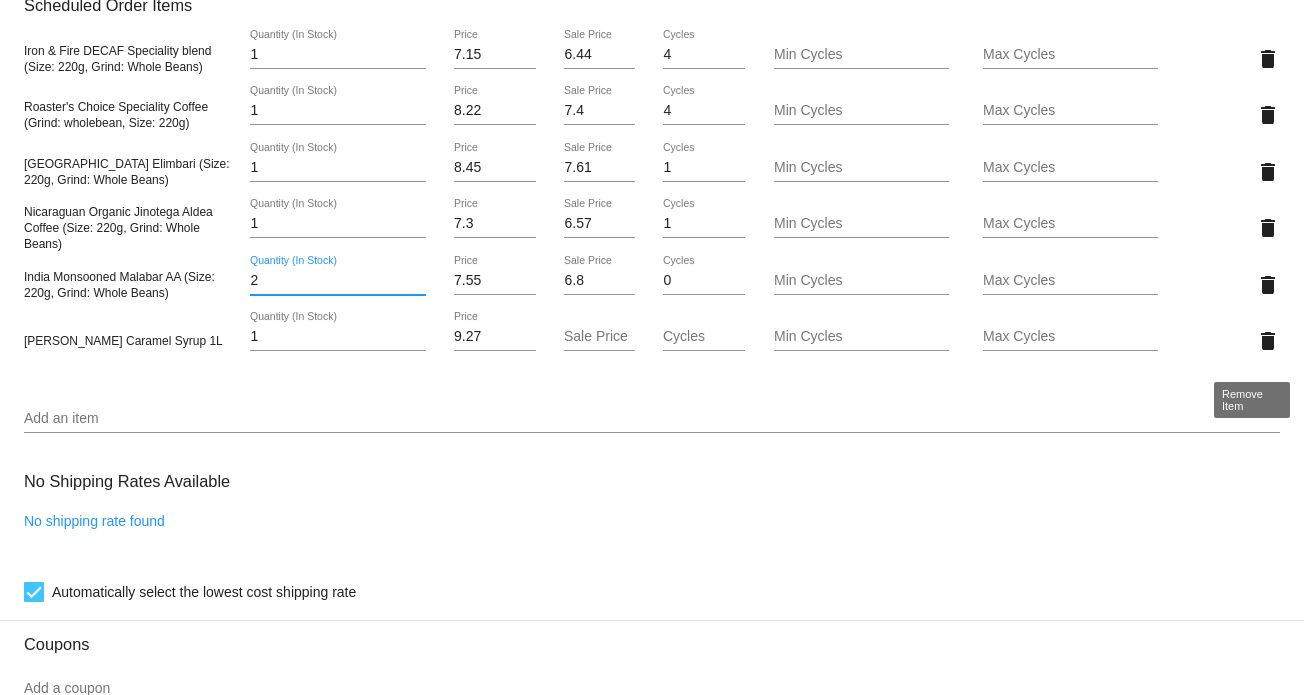 click on "Customer
5444938: Andy Hunt
andy@huntmail.me.uk
Customer Shipping
Enter Shipping Address Select A Saved Address (1)
Andy
Shipping First Name
Hunt
Shipping Last Name
GB | United Kingdom of Great Britain and Northern Ireland
Shipping Country
Wardens House, Trinity Hospital
Shipping Street 1
Hospital Lane
Shipping Street 2
Clun
Shipping City
Shropshire
Shipping State
SY7 8LE
Shipping Postcode
Scheduled Order Details
Frequency:
Every 1 months
1 4" 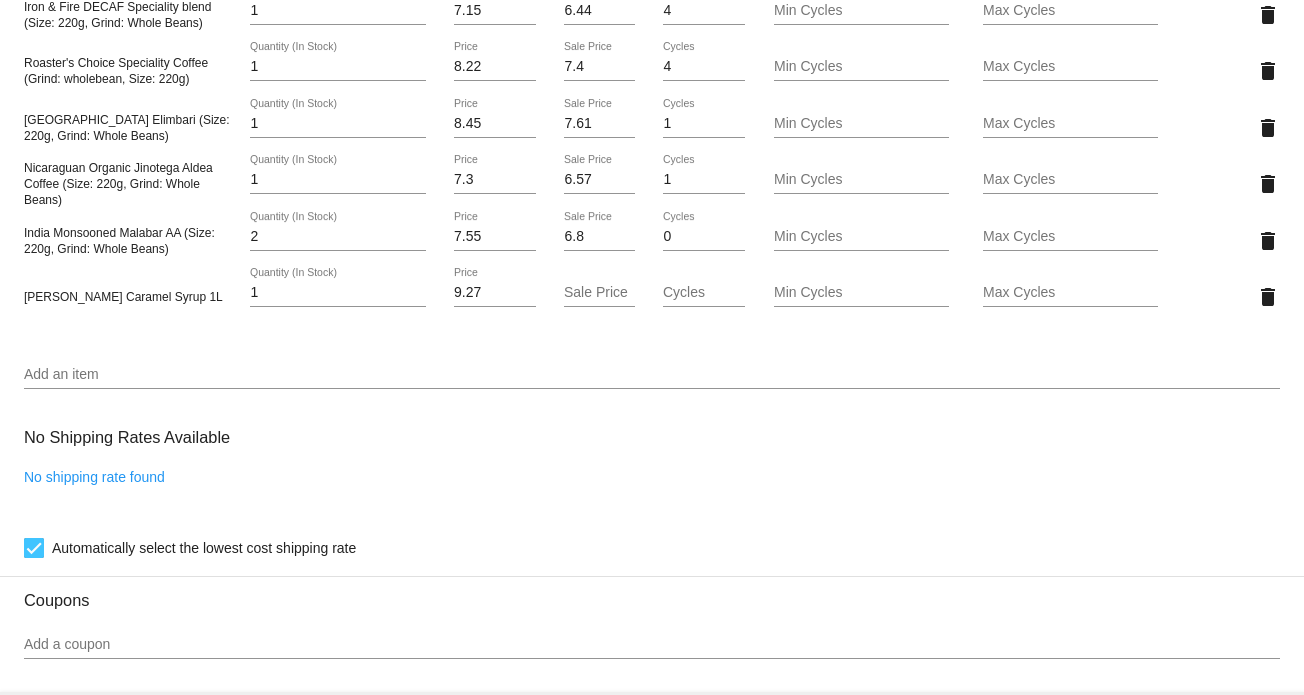 scroll, scrollTop: 1456, scrollLeft: 0, axis: vertical 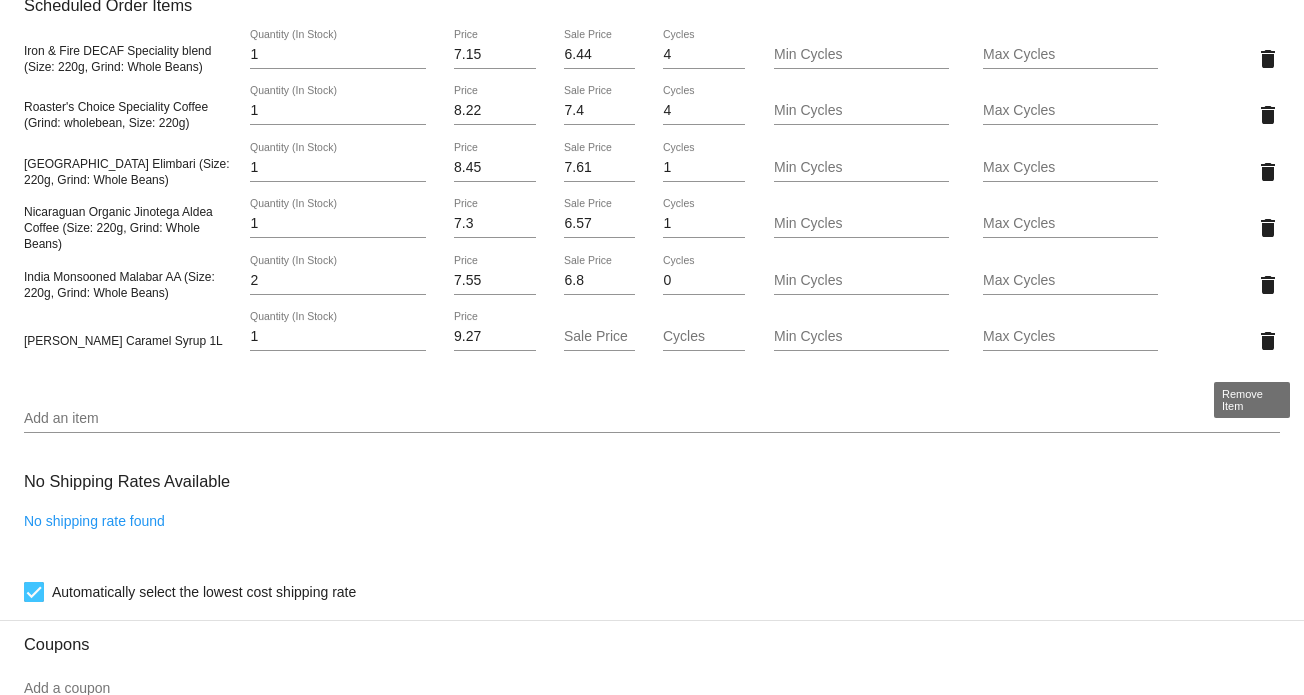 click on "delete" 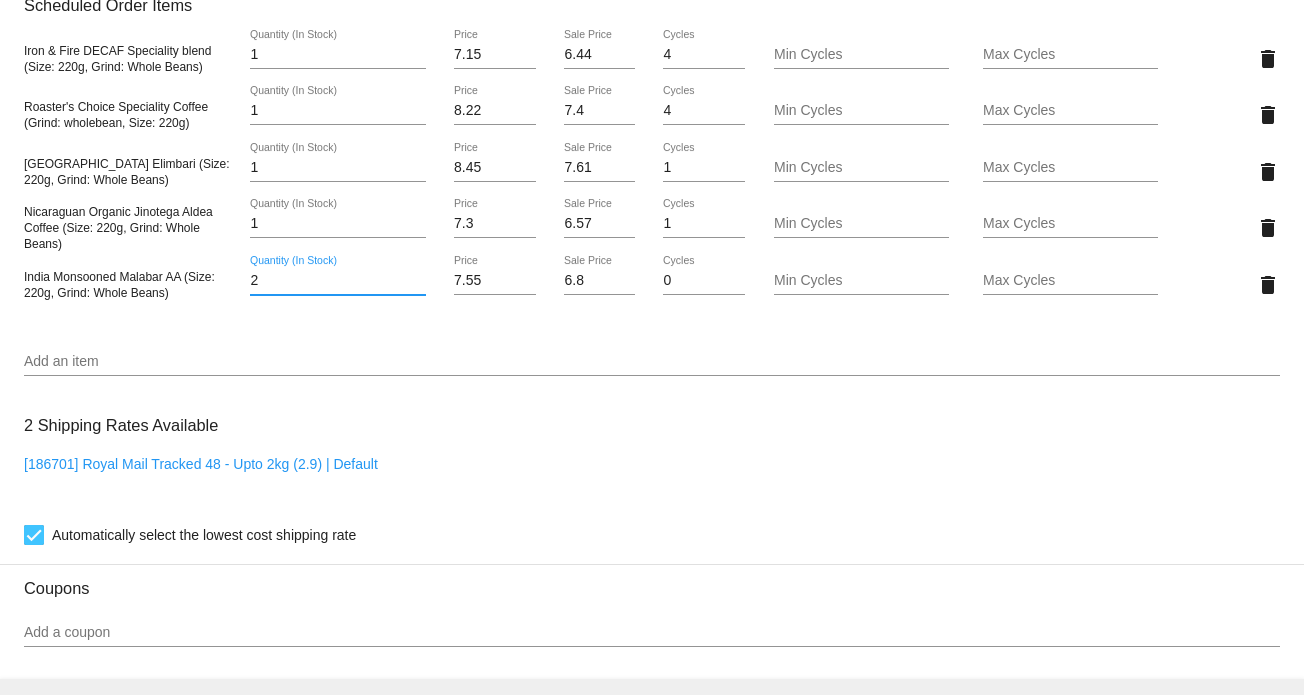 drag, startPoint x: 297, startPoint y: 293, endPoint x: 236, endPoint y: 292, distance: 61.008198 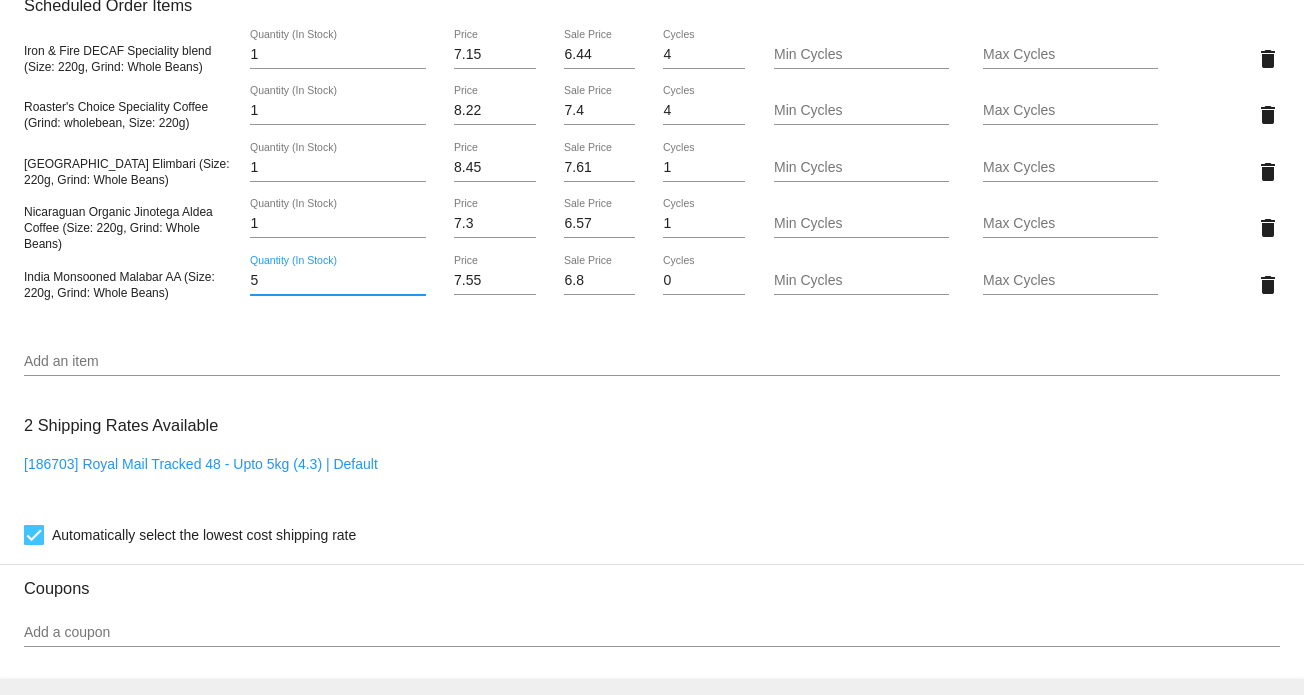 drag, startPoint x: 282, startPoint y: 281, endPoint x: 221, endPoint y: 281, distance: 61 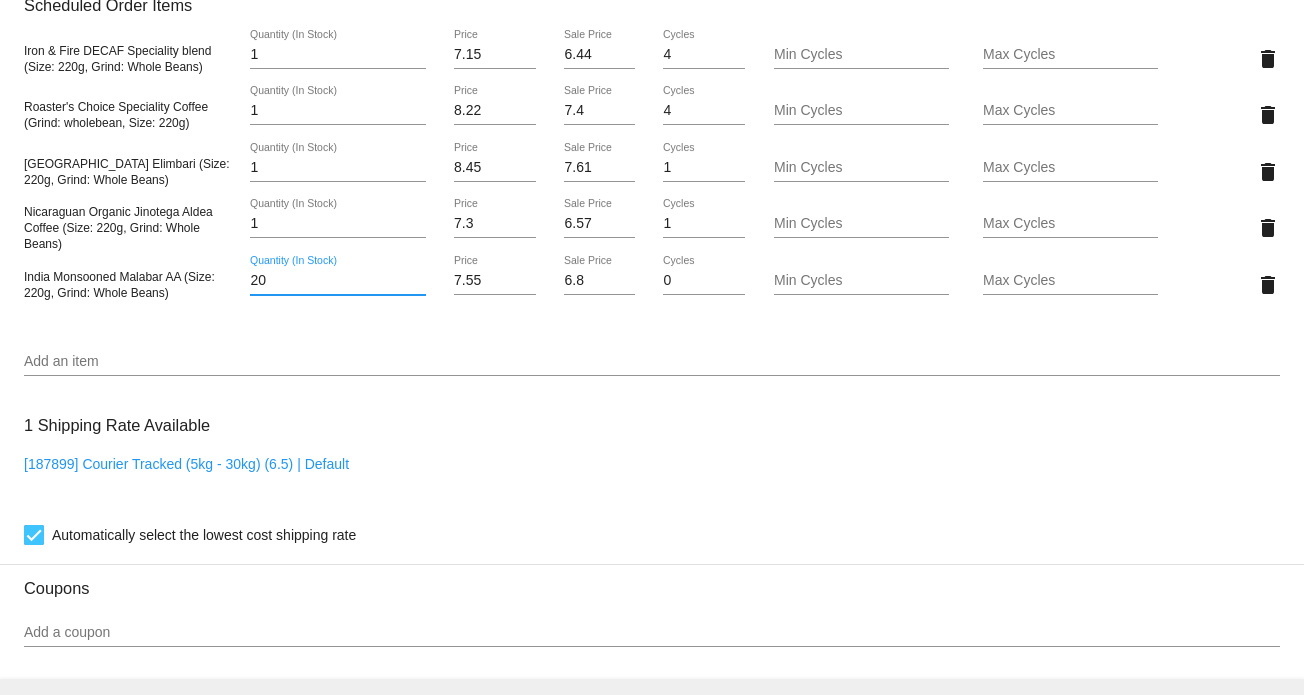 drag, startPoint x: 278, startPoint y: 291, endPoint x: 218, endPoint y: 283, distance: 60.530983 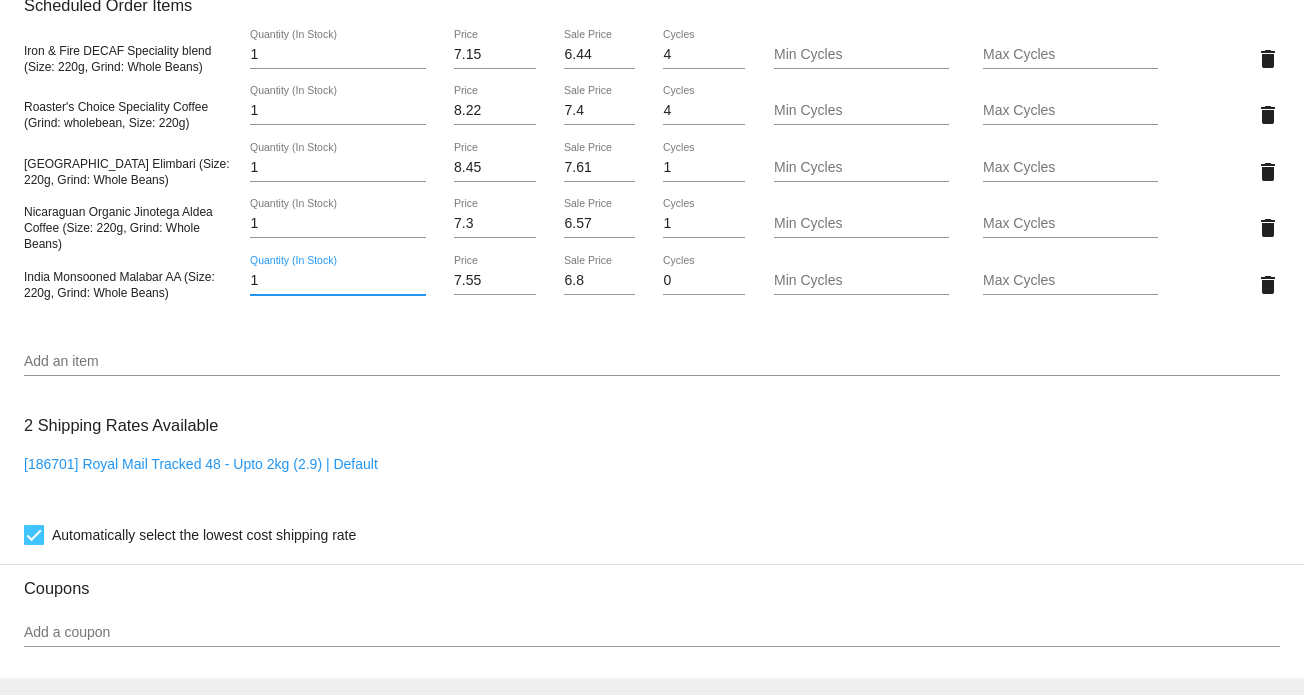 type on "1" 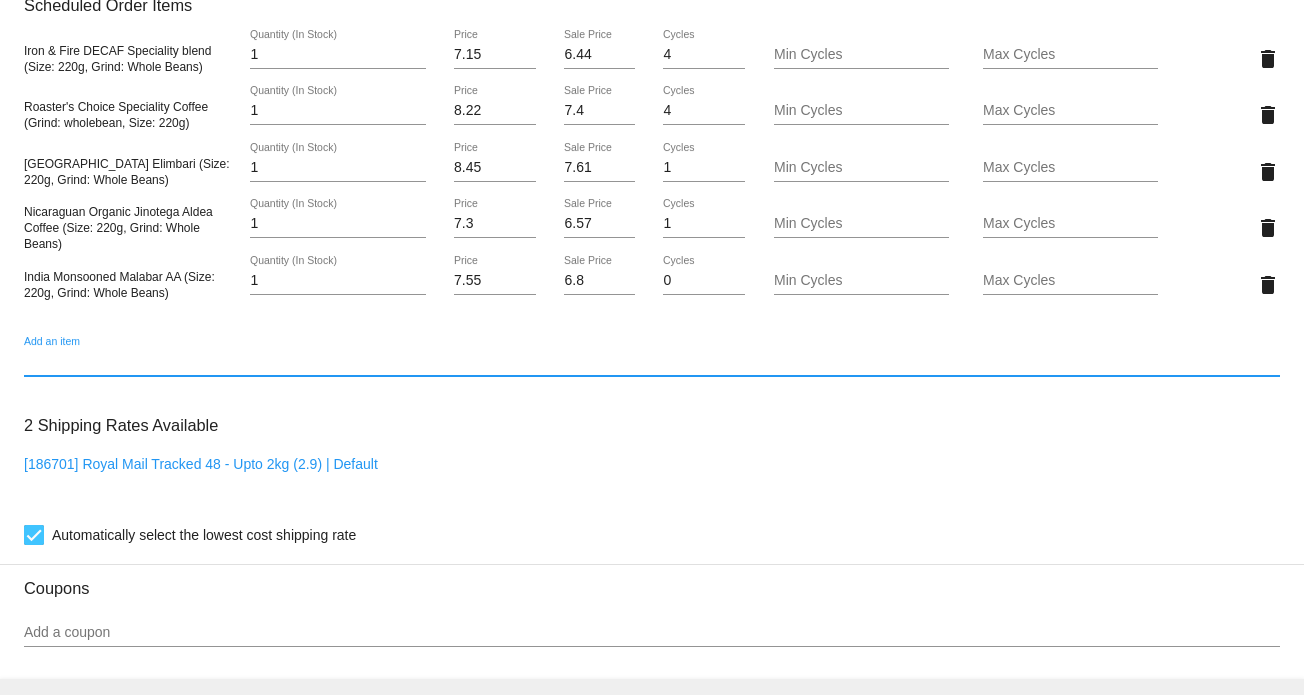 paste on "[PERSON_NAME] Caramel Syrup 1L" 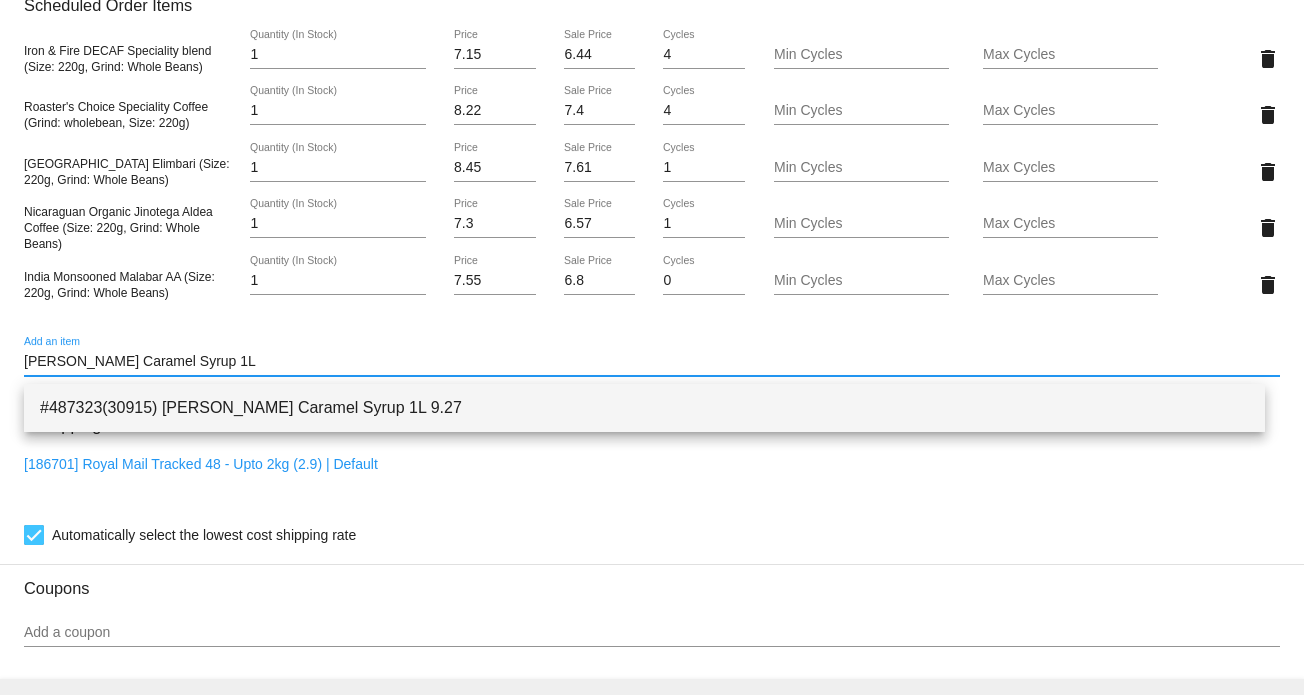 type on "[PERSON_NAME] Caramel Syrup 1L" 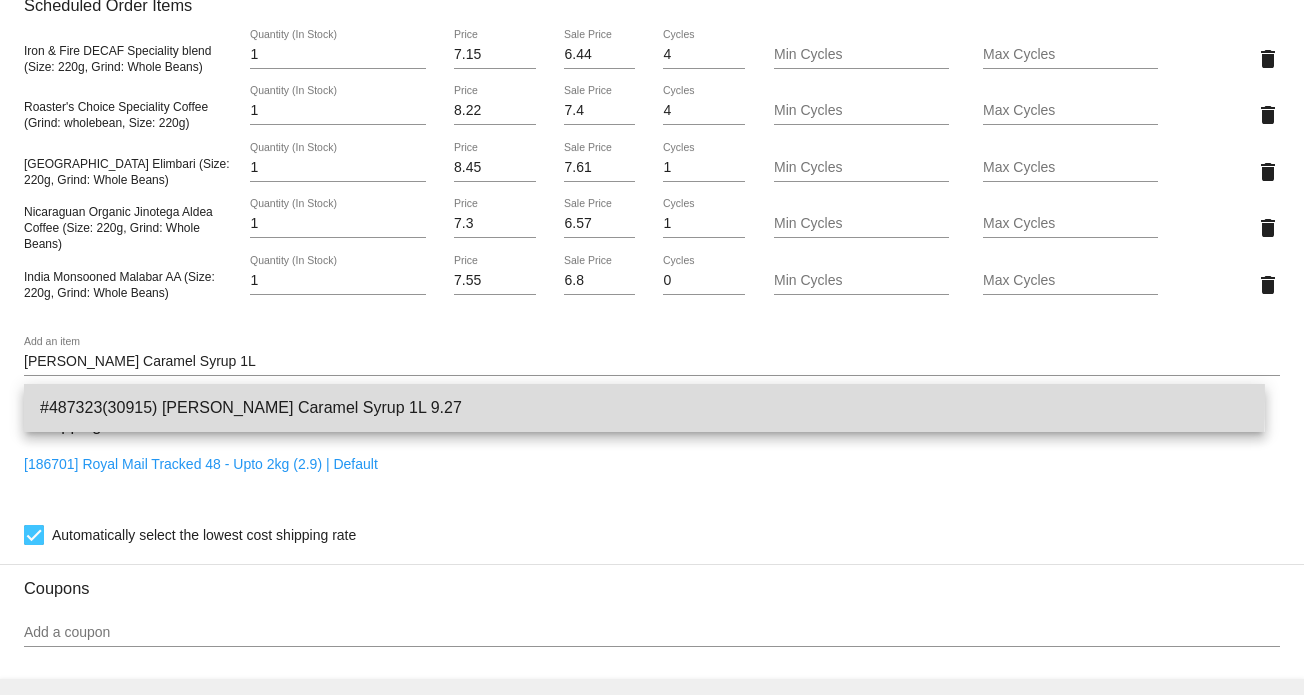 click on "#487323(30915) SHOTT Caramel Syrup 1L 9.27" at bounding box center [644, 408] 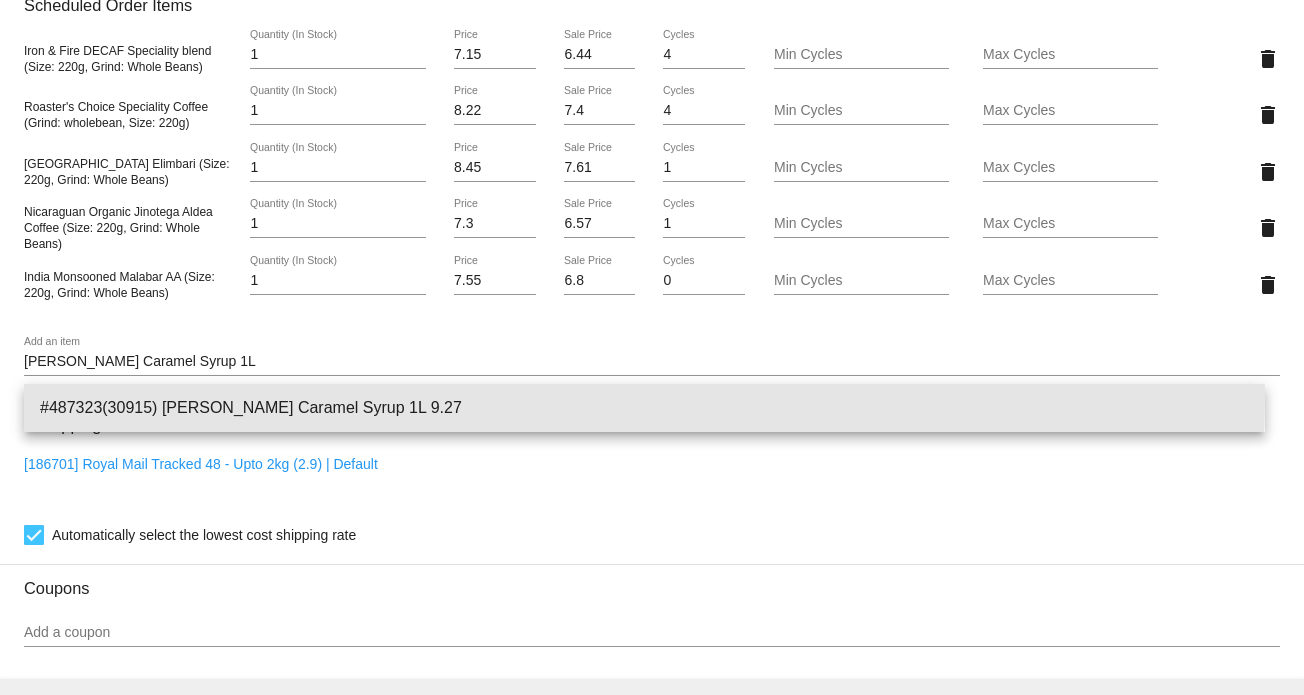 type 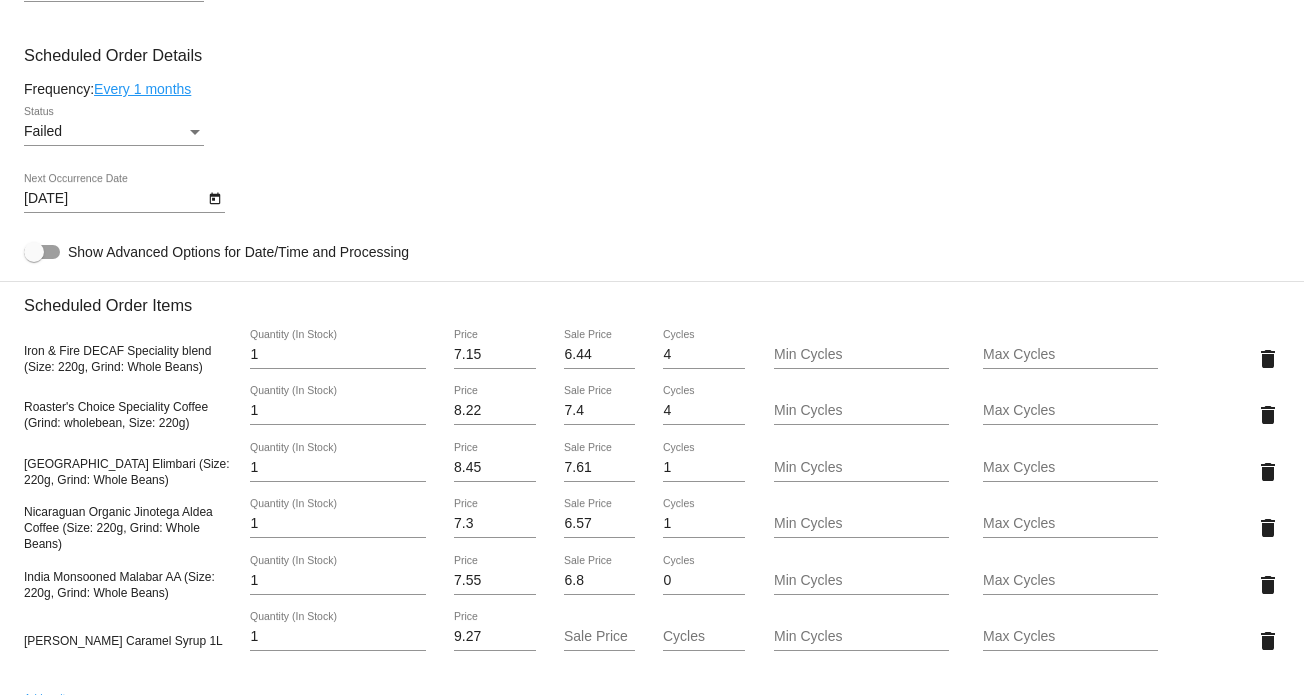 scroll, scrollTop: 956, scrollLeft: 0, axis: vertical 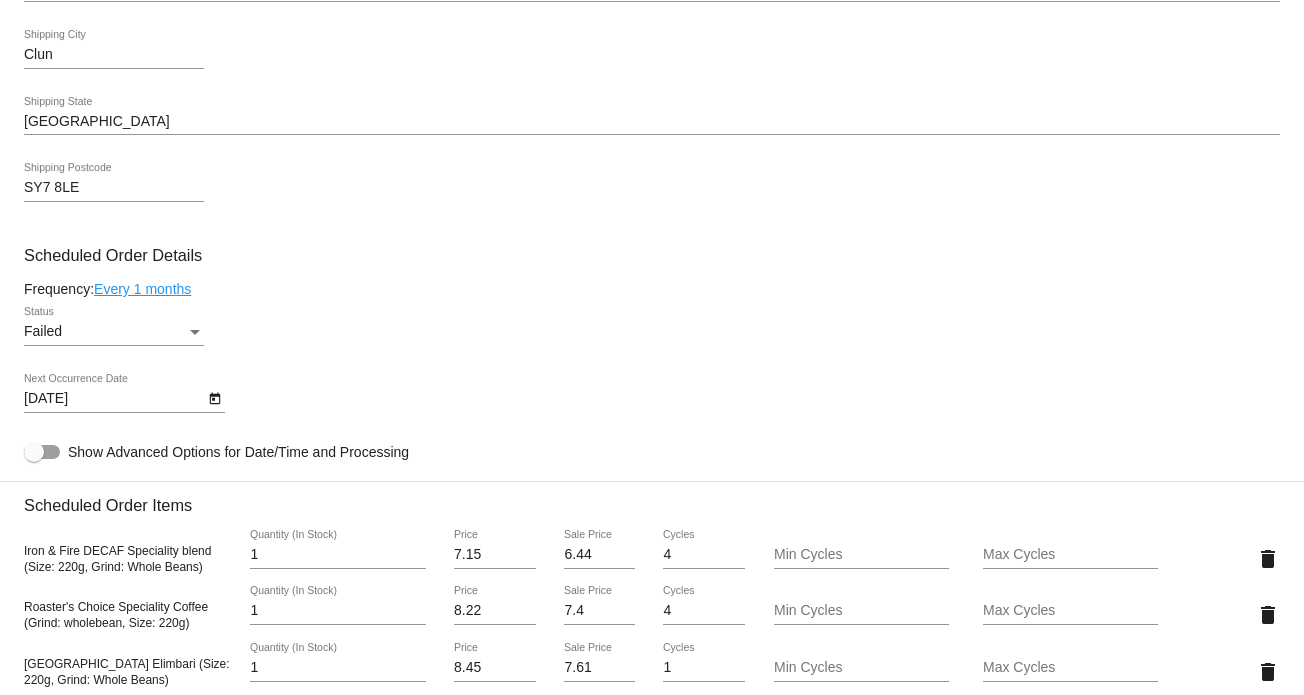 click on "Frequency:
Every 1 months" 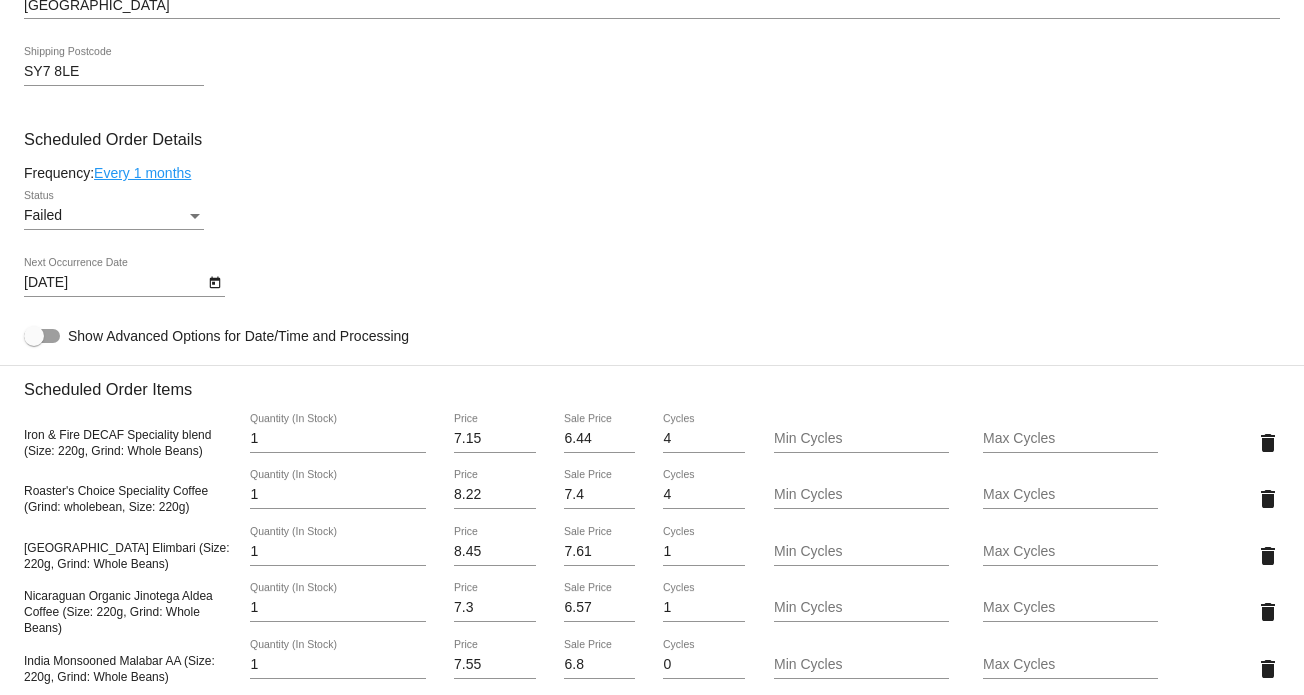 scroll, scrollTop: 1256, scrollLeft: 0, axis: vertical 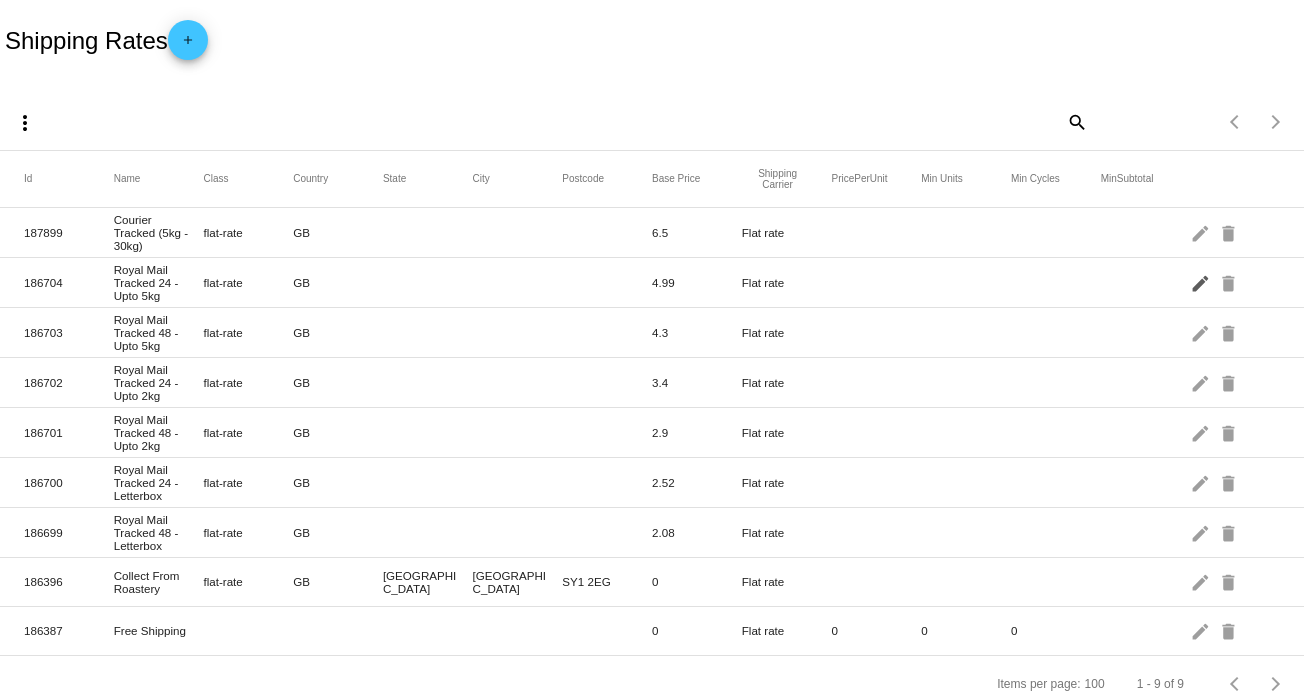 click on "edit" 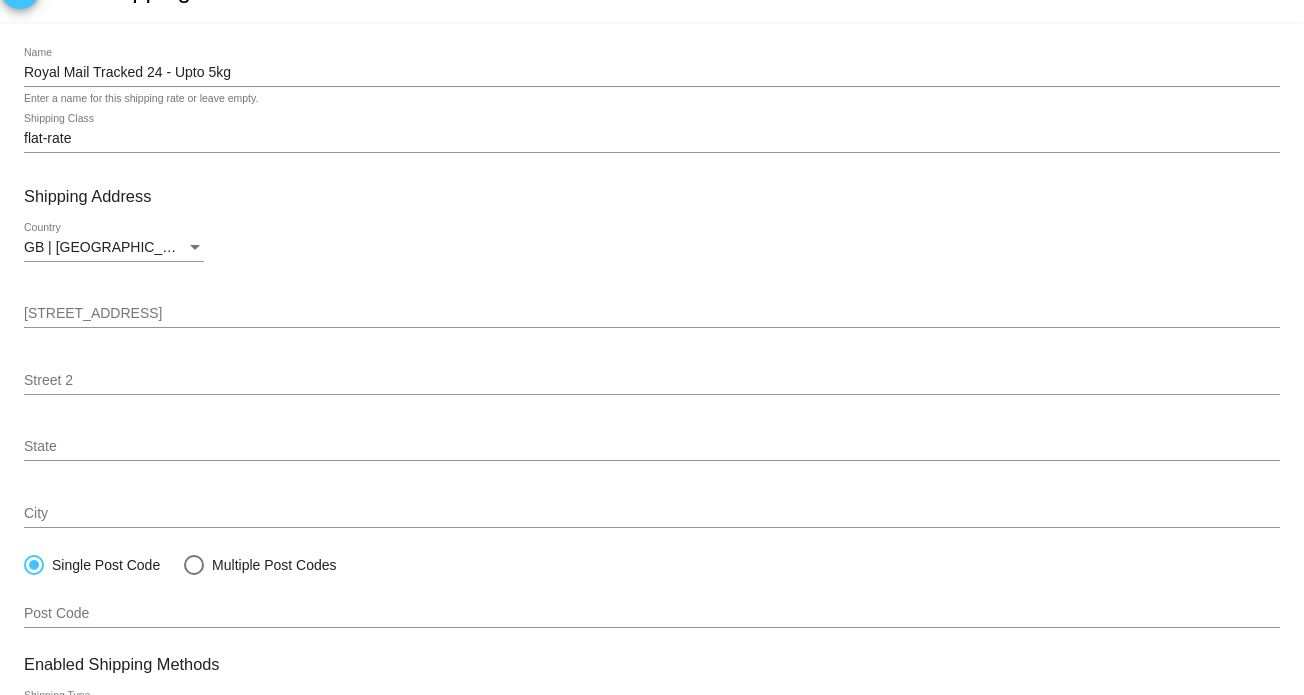 scroll, scrollTop: 0, scrollLeft: 0, axis: both 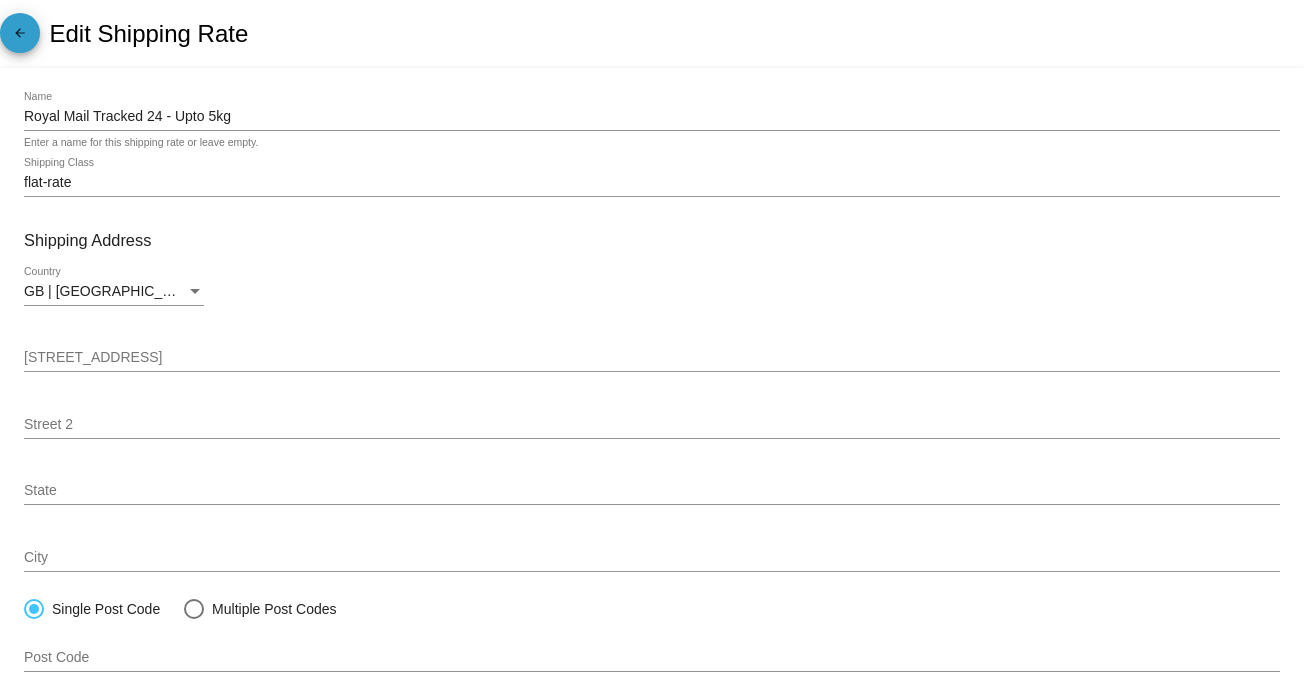 click on "arrow_back" 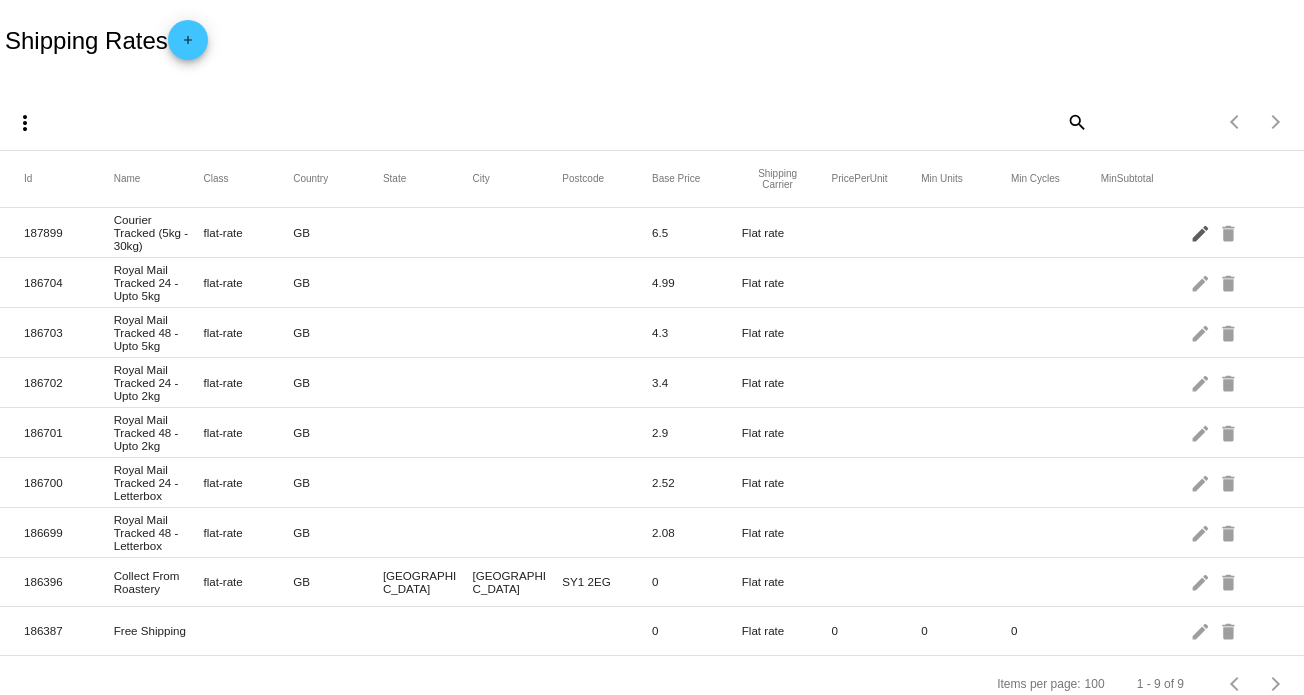 click on "edit" 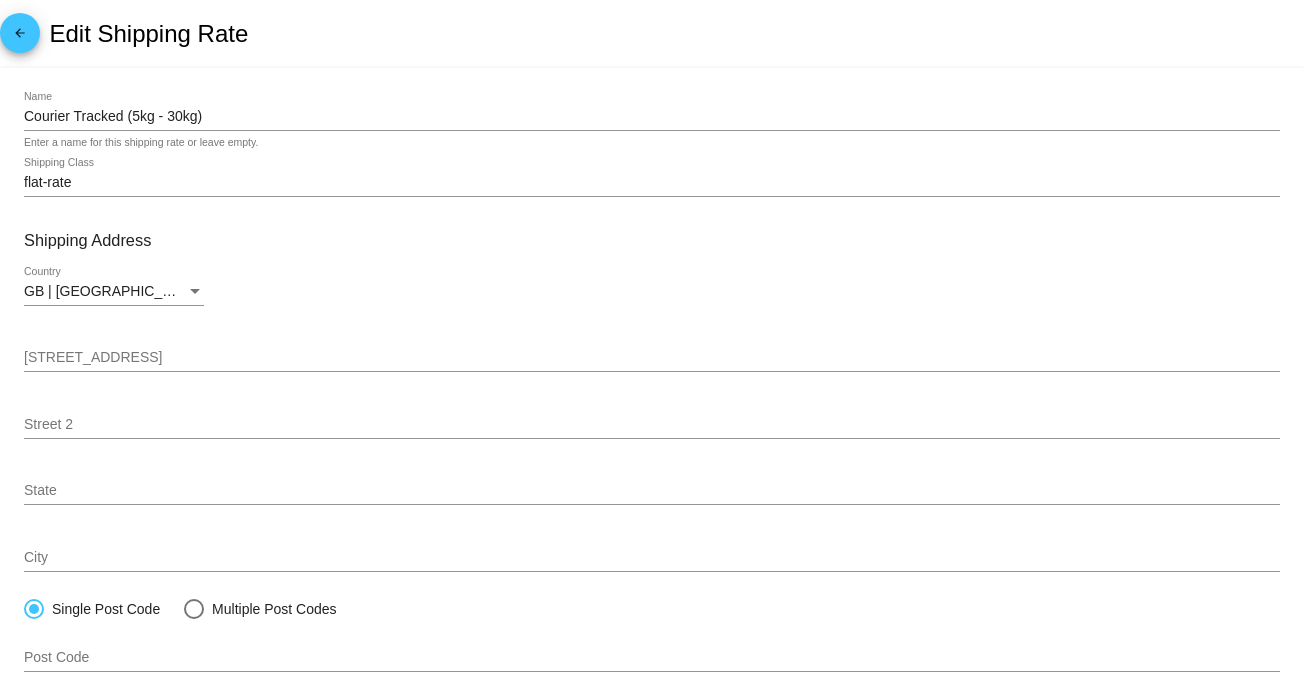 click on "flat-rate" at bounding box center (652, 183) 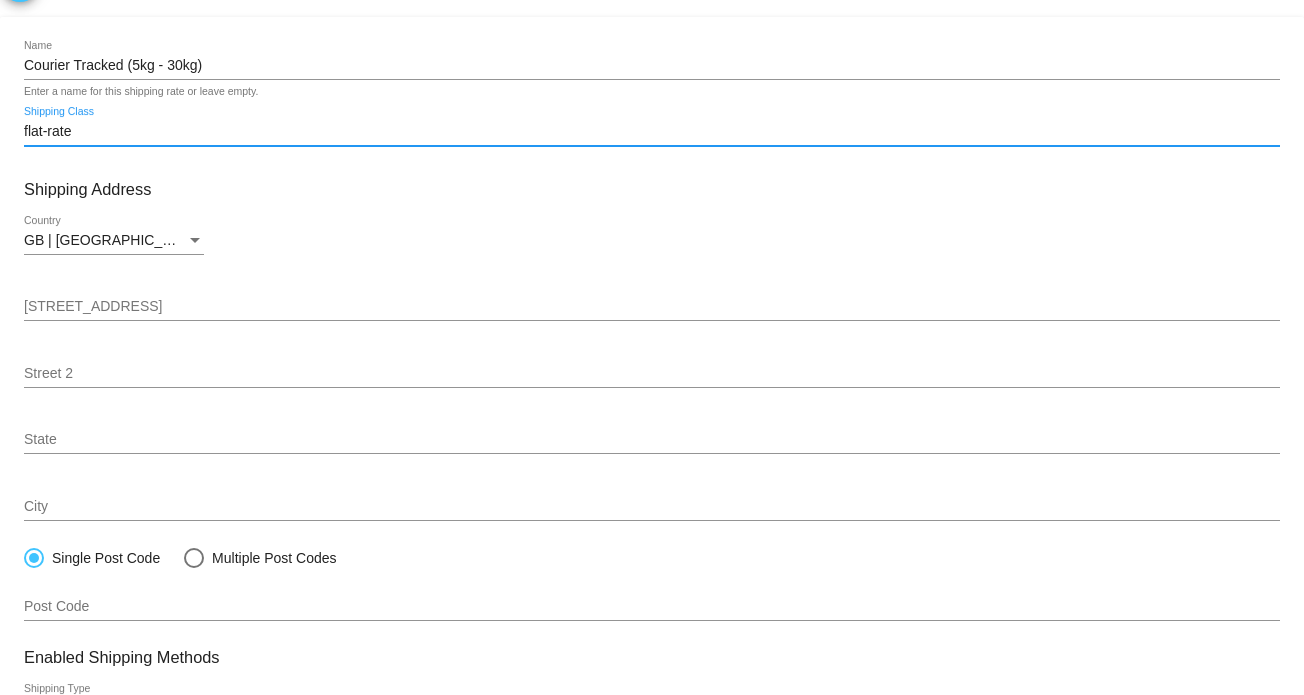 scroll, scrollTop: 100, scrollLeft: 0, axis: vertical 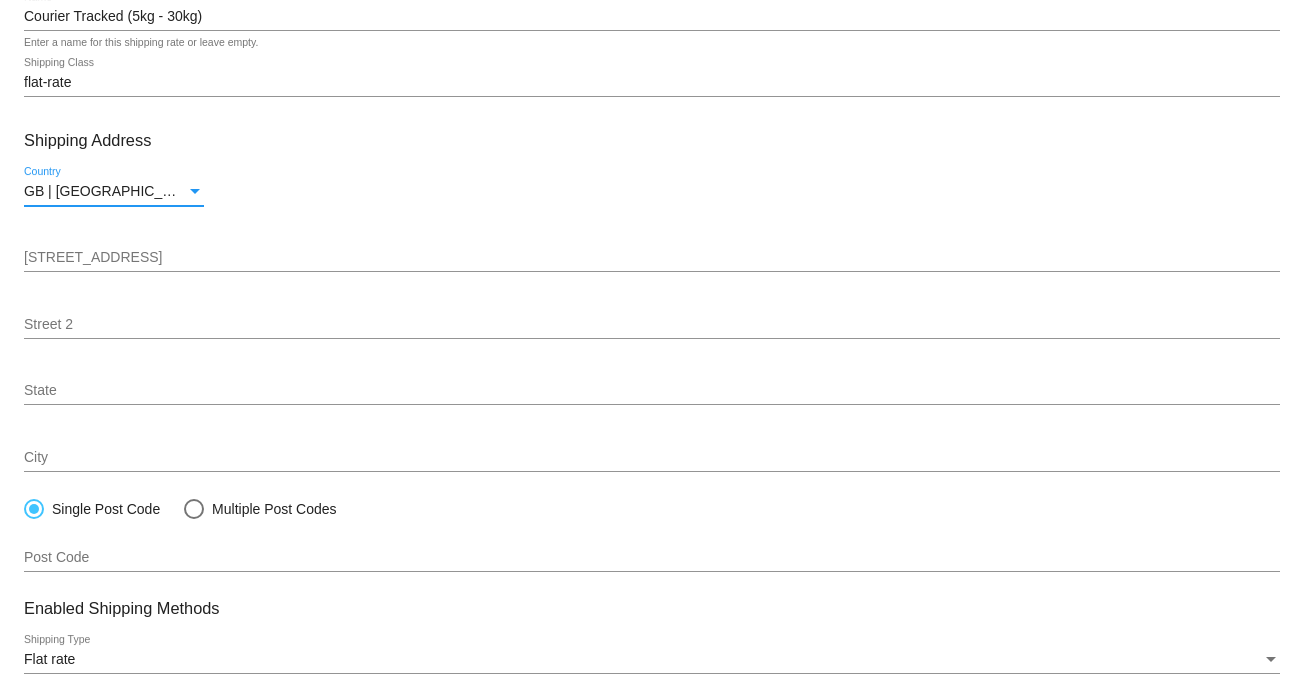 click on "GB | [GEOGRAPHIC_DATA] and [GEOGRAPHIC_DATA]" at bounding box center (201, 191) 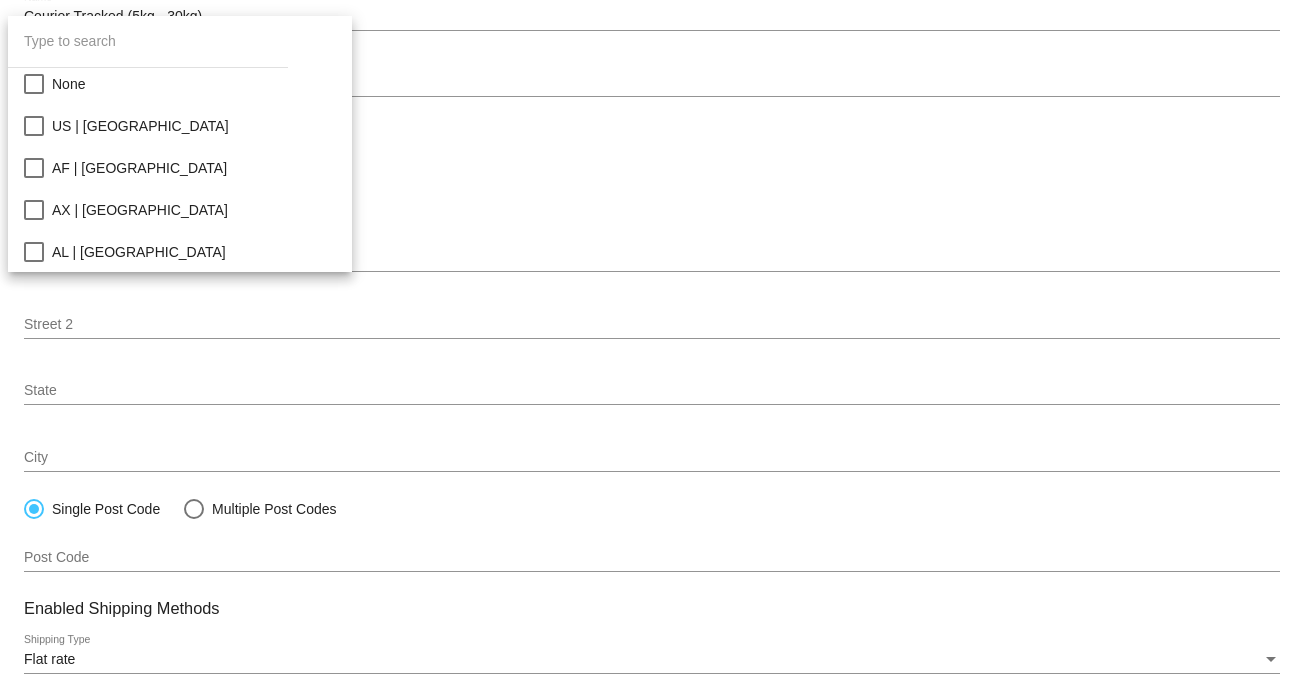 scroll, scrollTop: 9804, scrollLeft: 0, axis: vertical 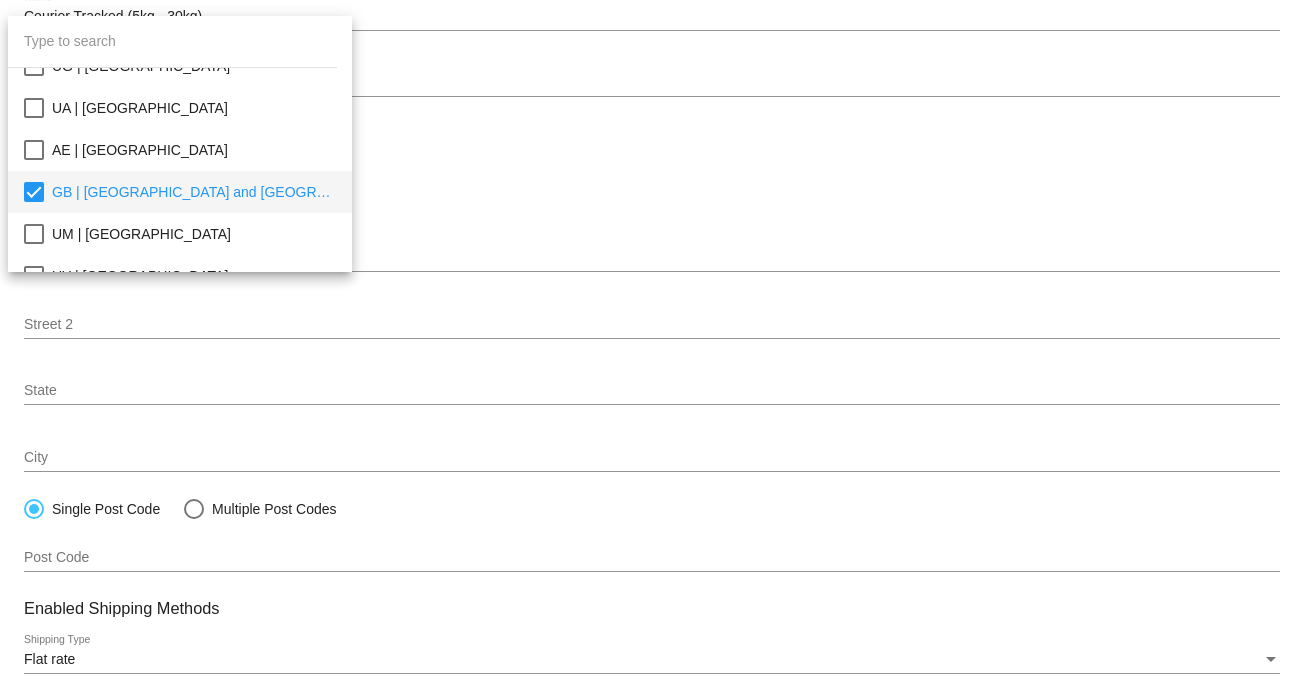 click on "GB | United Kingdom of Great Britain and Northern Ireland" at bounding box center [194, 192] 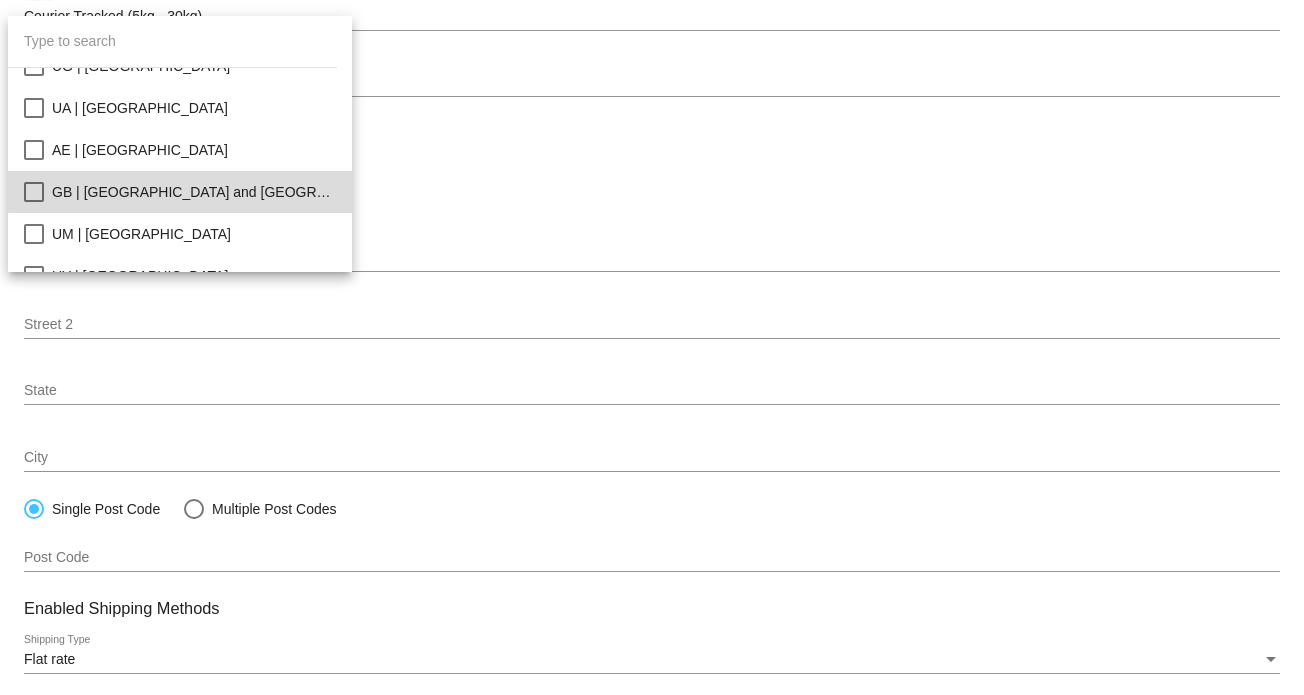 click on "GB | United Kingdom of Great Britain and Northern Ireland" at bounding box center [194, 192] 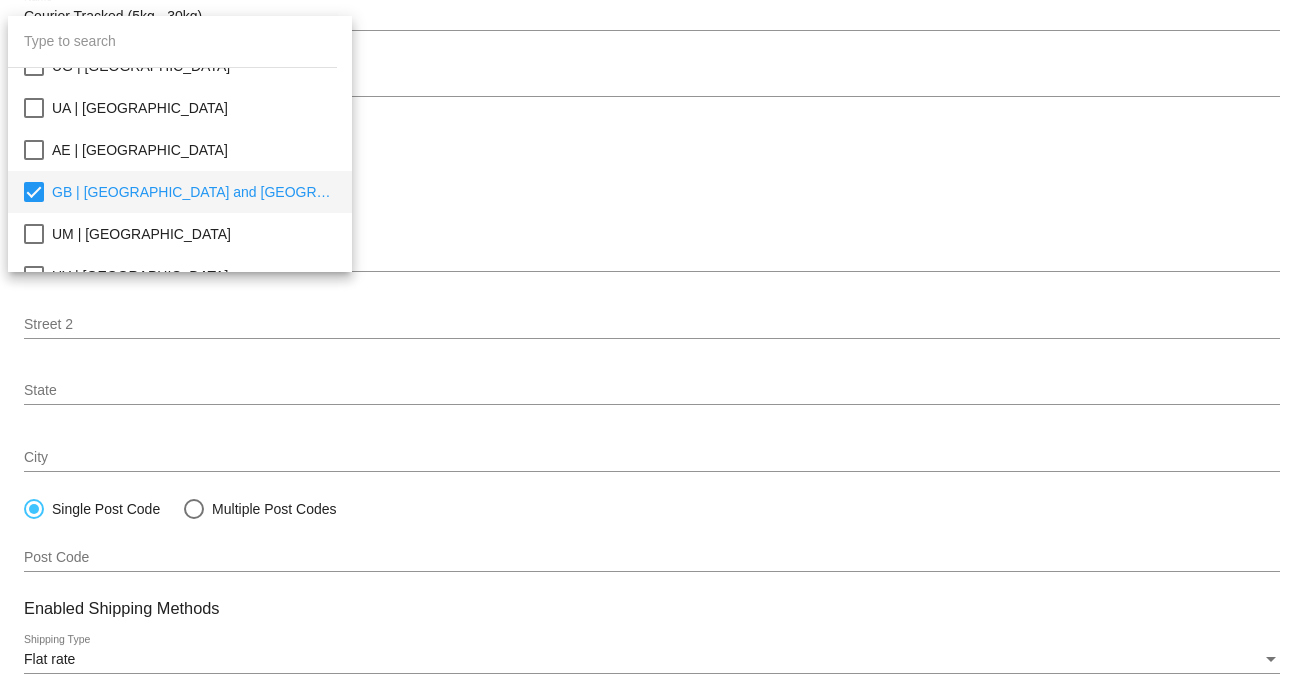 click at bounding box center (652, 347) 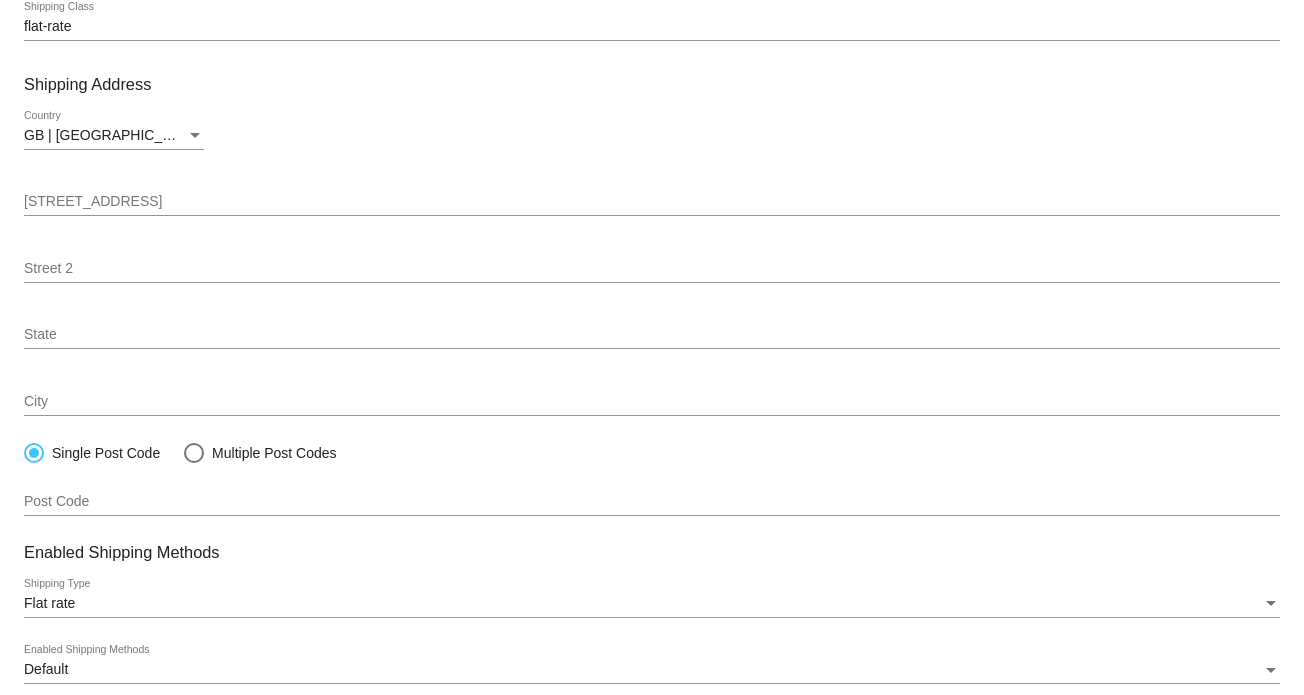 scroll, scrollTop: 200, scrollLeft: 0, axis: vertical 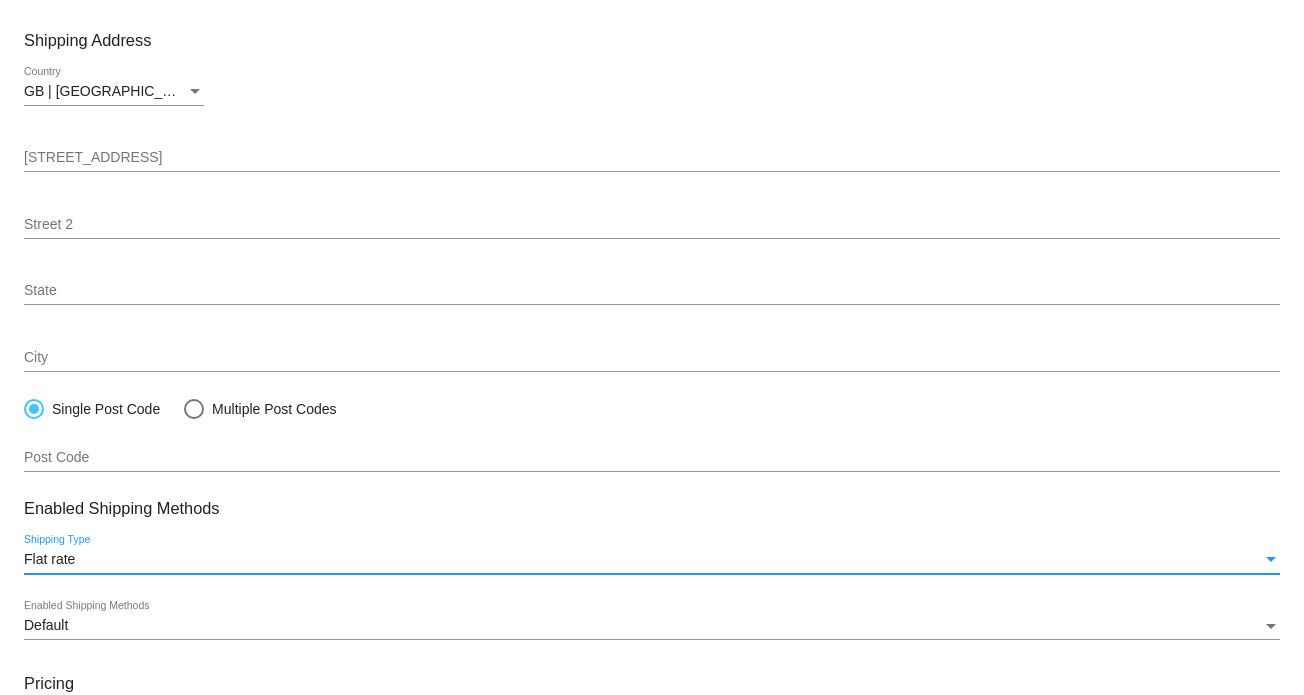 click on "Flat rate" at bounding box center (643, 560) 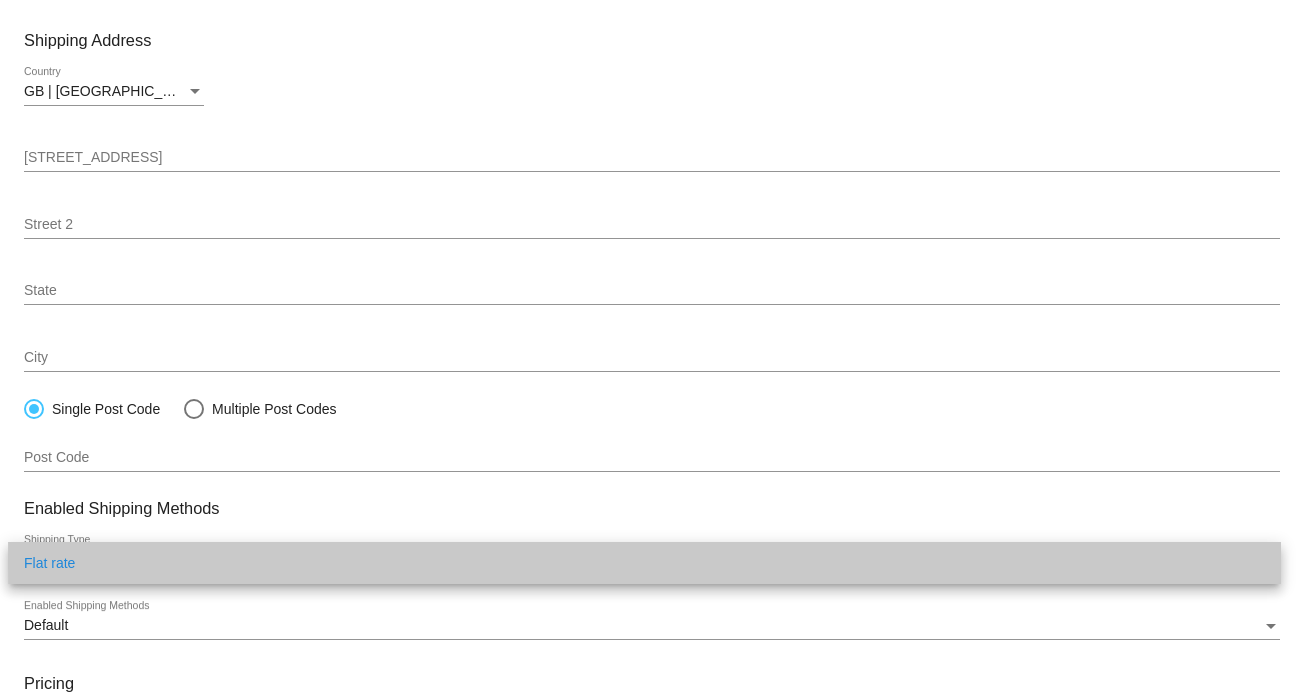 click on "Flat rate" at bounding box center [644, 563] 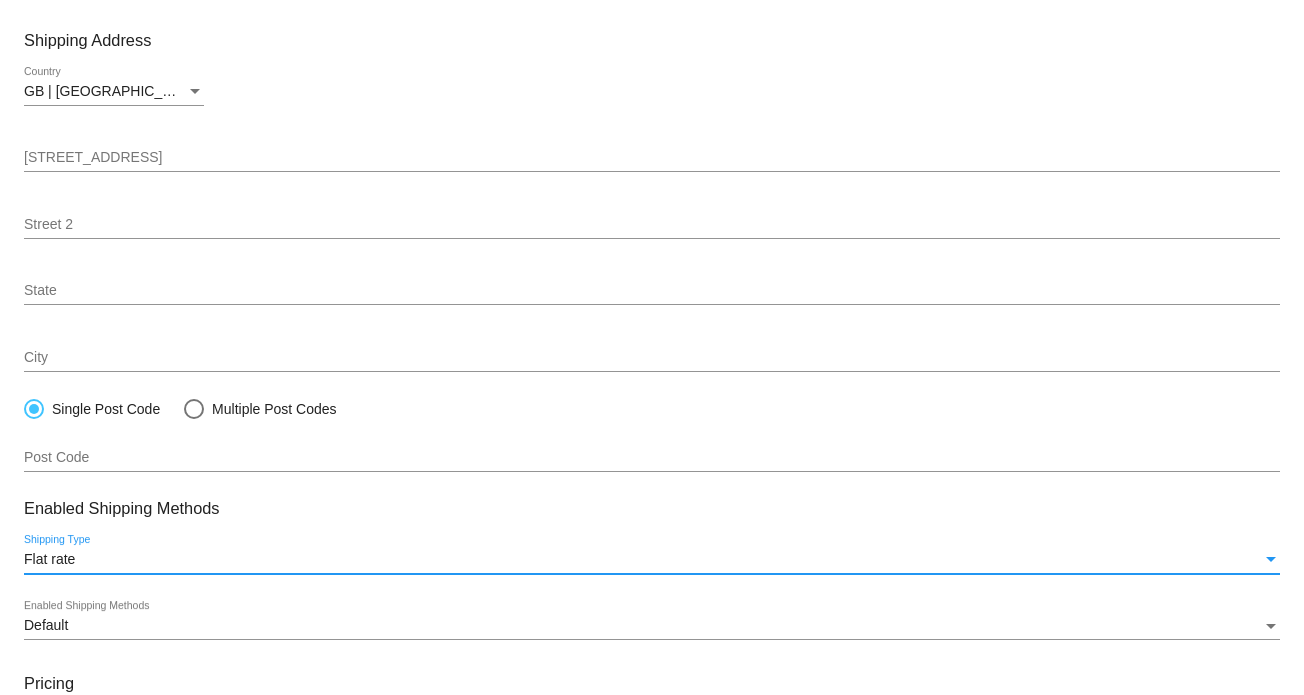 click at bounding box center [1271, 626] 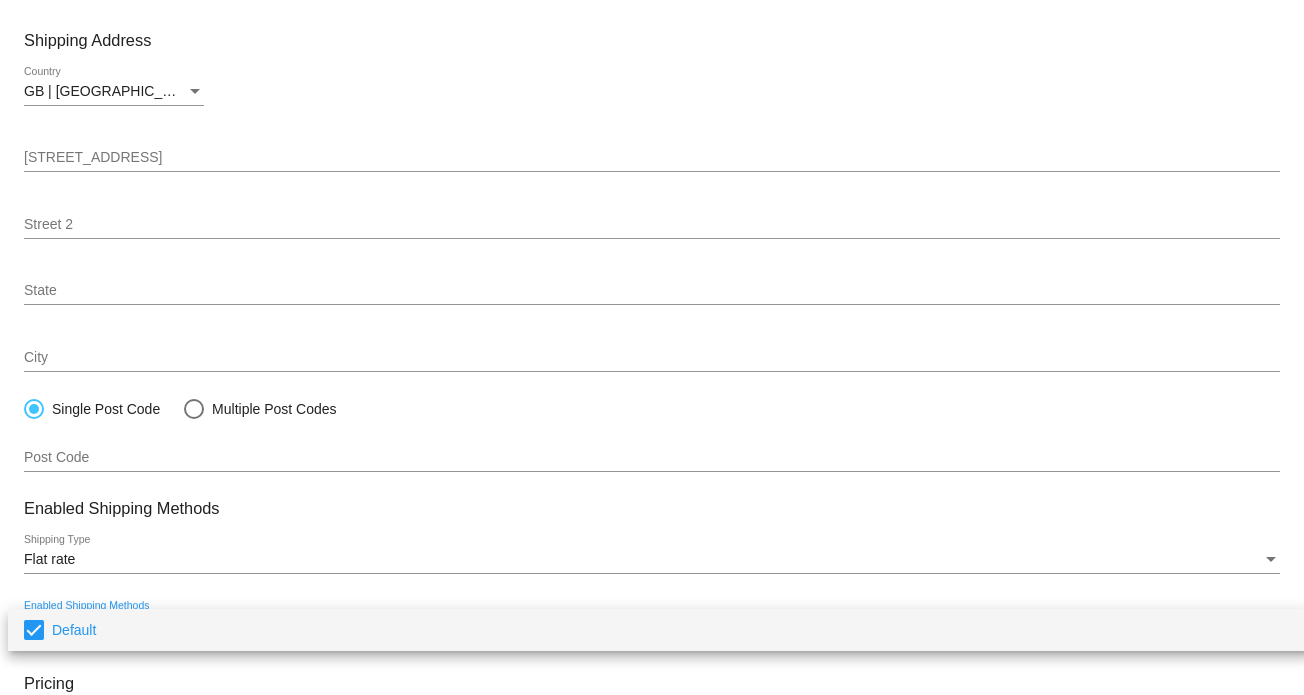 click on "Default" at bounding box center (674, 630) 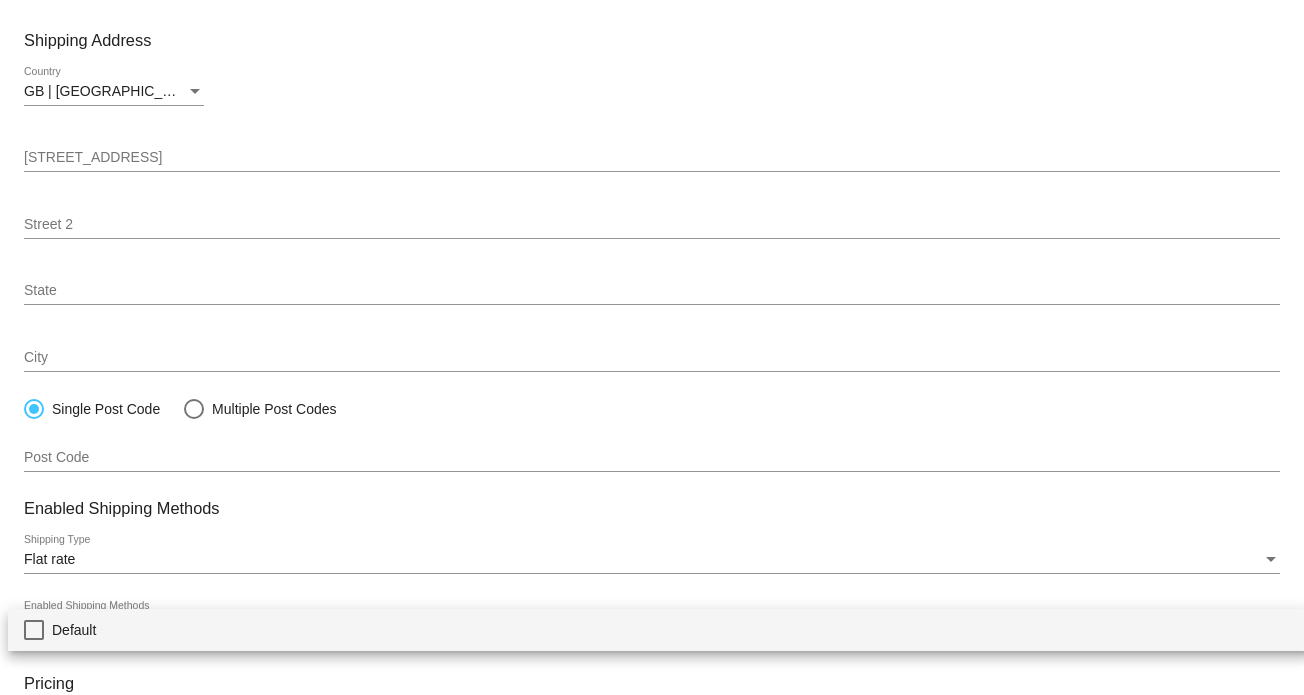 click on "Default" at bounding box center (674, 630) 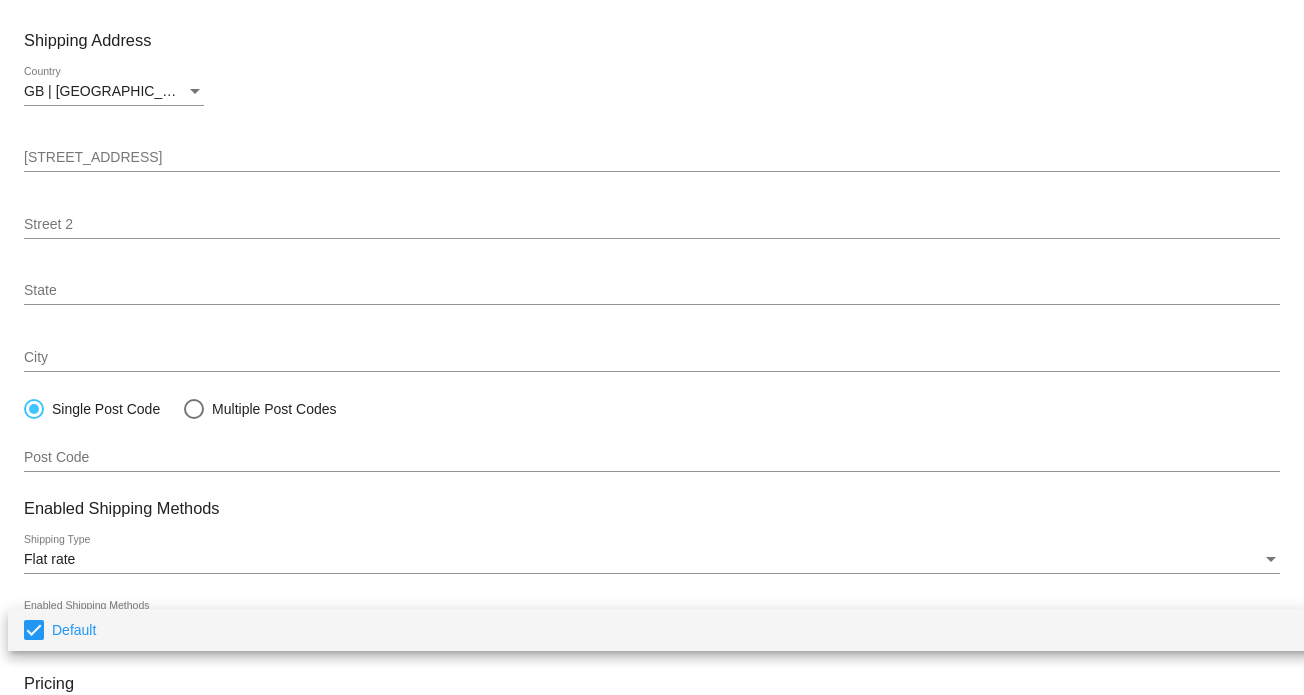 click at bounding box center (652, 347) 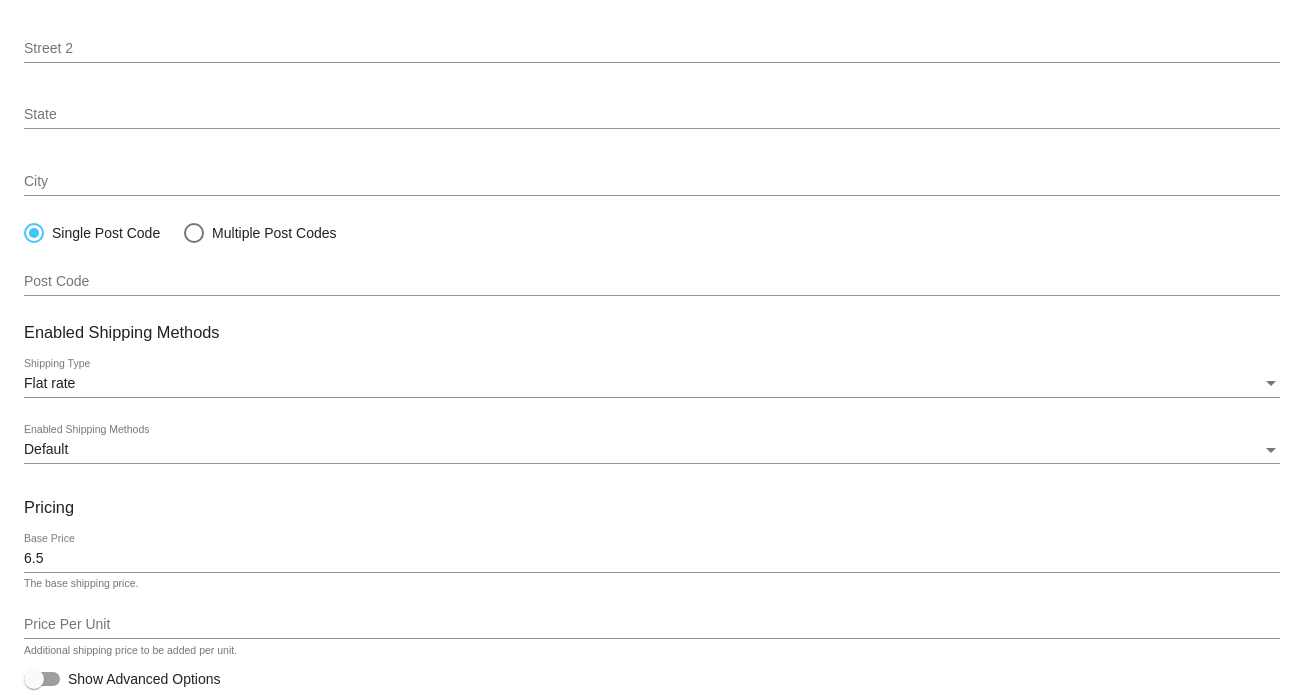 scroll, scrollTop: 444, scrollLeft: 0, axis: vertical 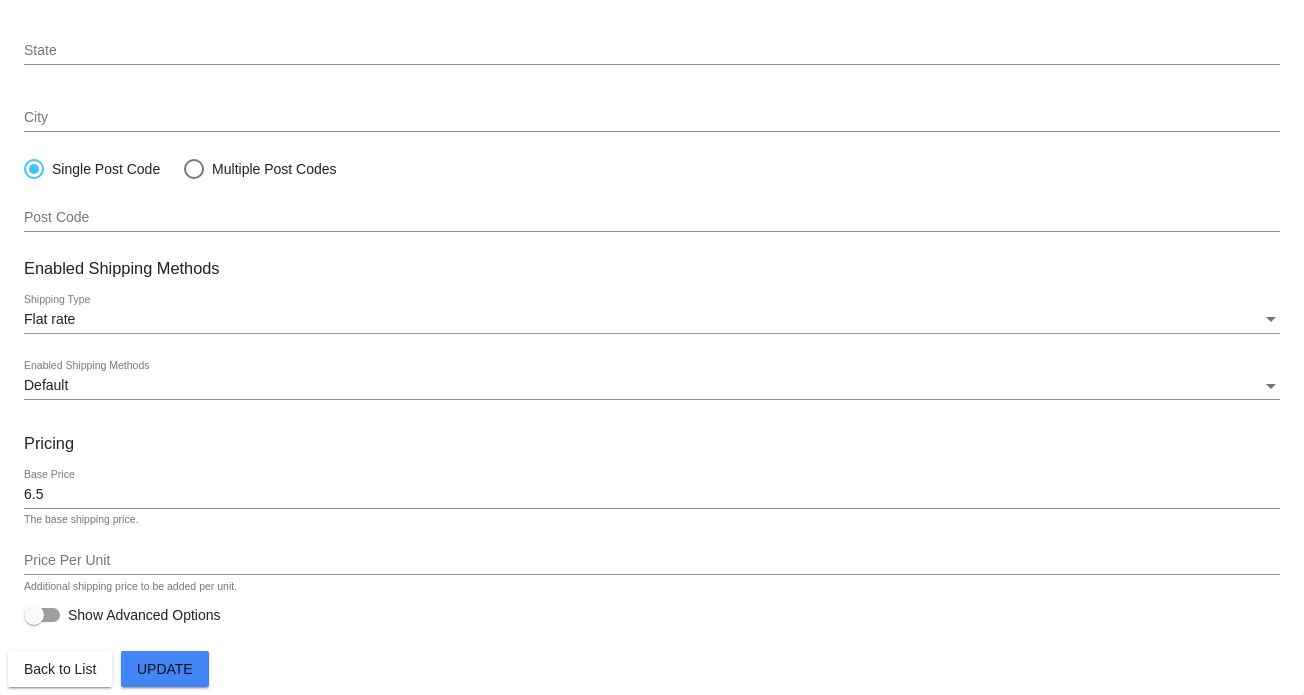 click at bounding box center [42, 615] 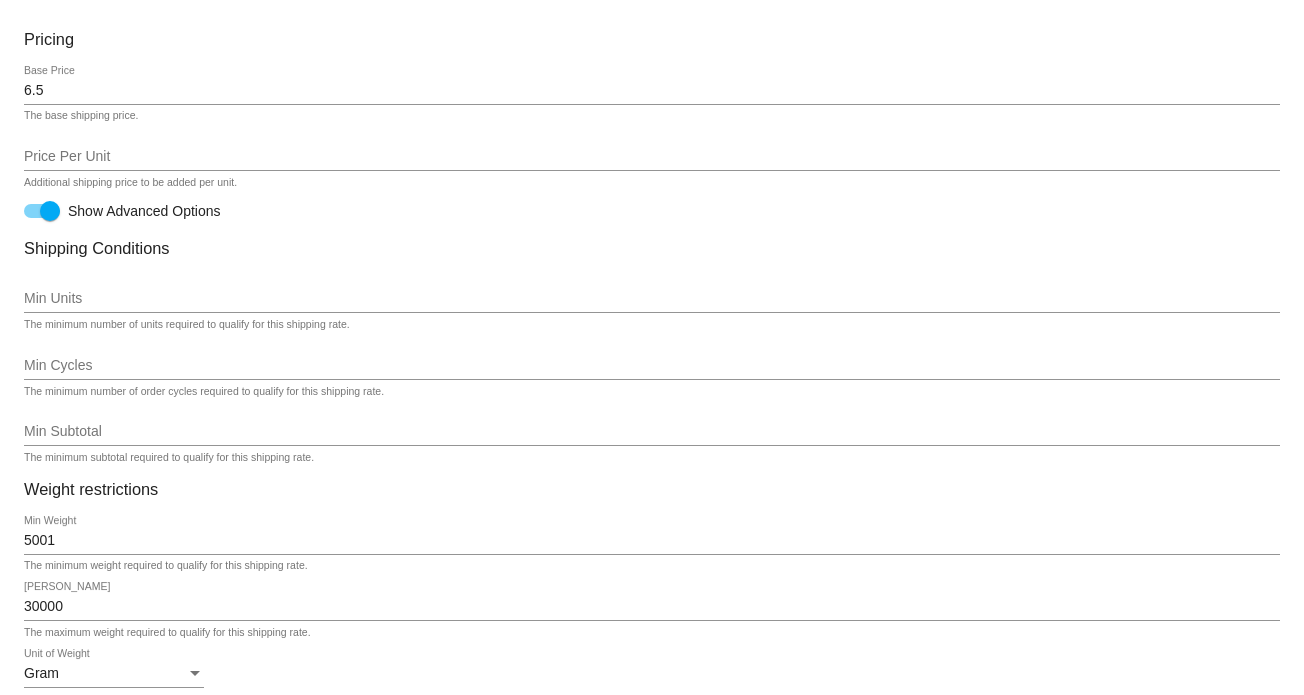 scroll, scrollTop: 928, scrollLeft: 0, axis: vertical 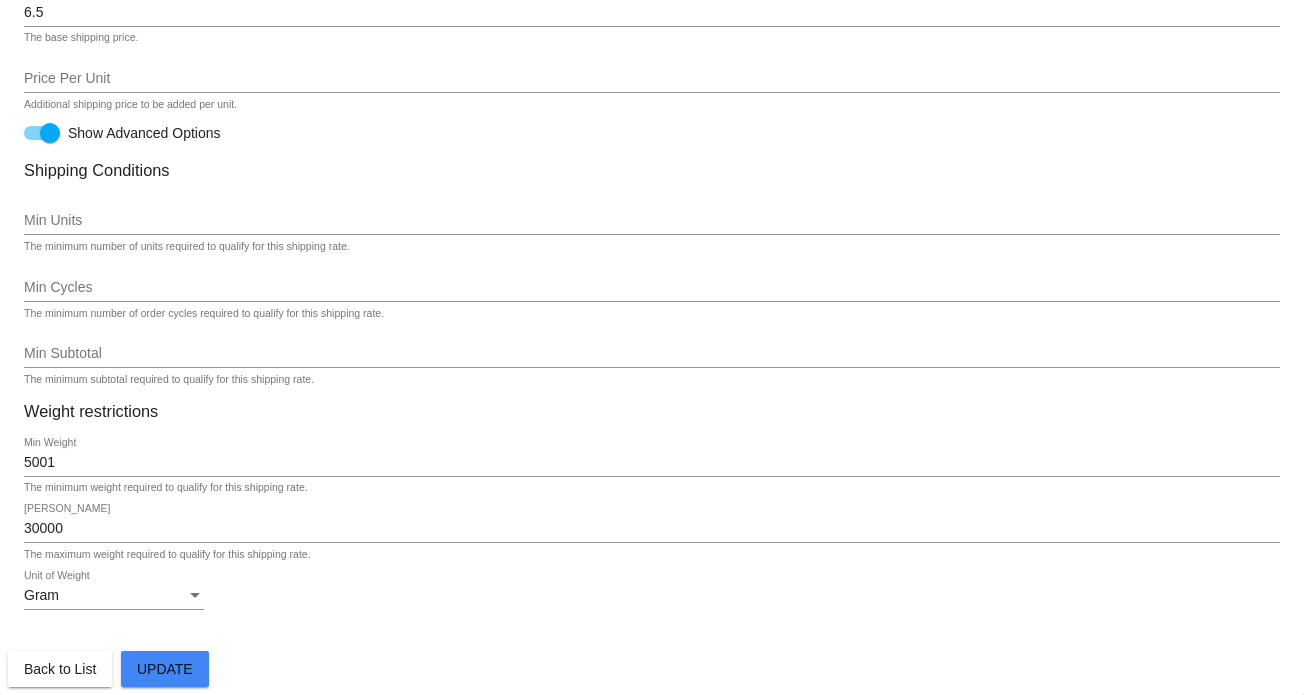 click on "5001" at bounding box center (652, 463) 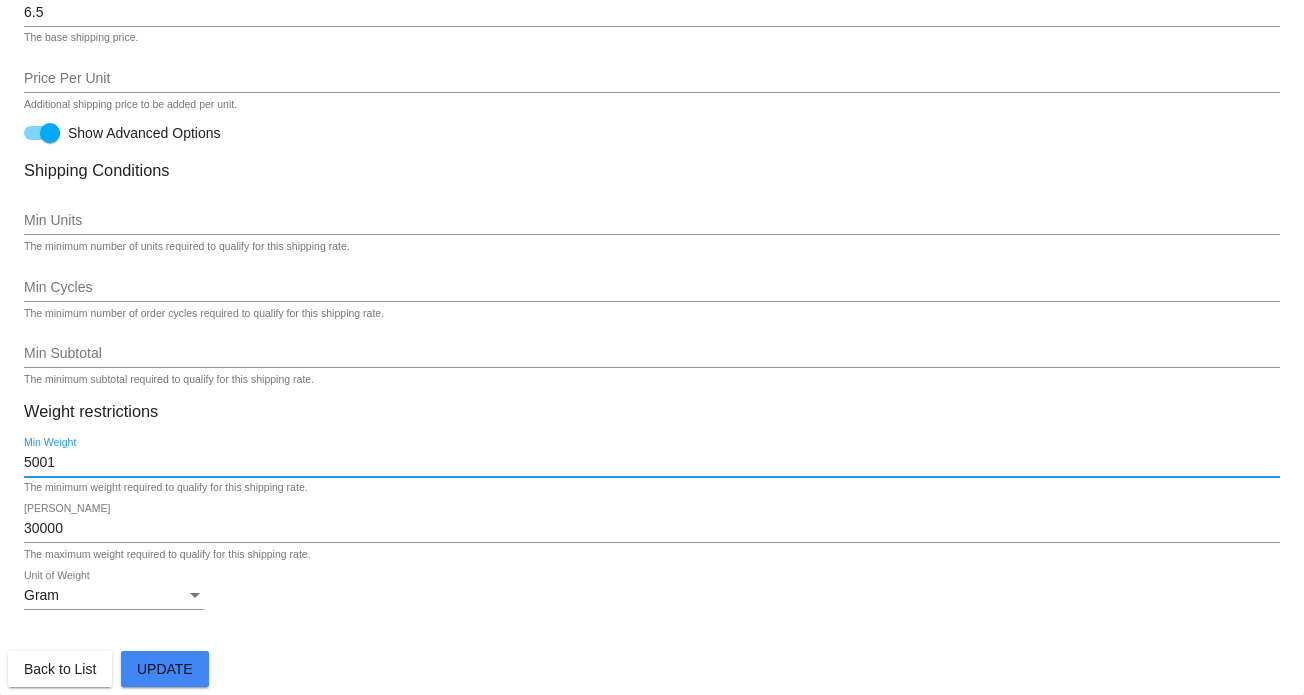 click on "Gram" at bounding box center (105, 596) 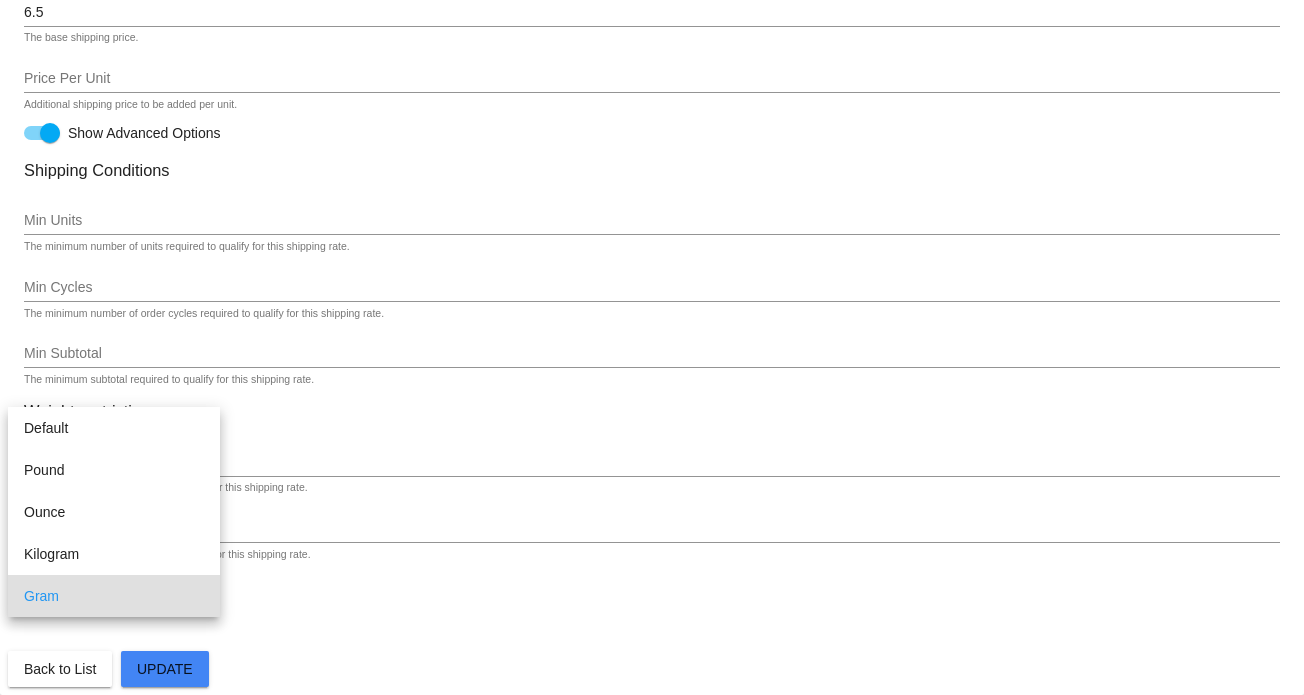 click on "Gram" at bounding box center [114, 596] 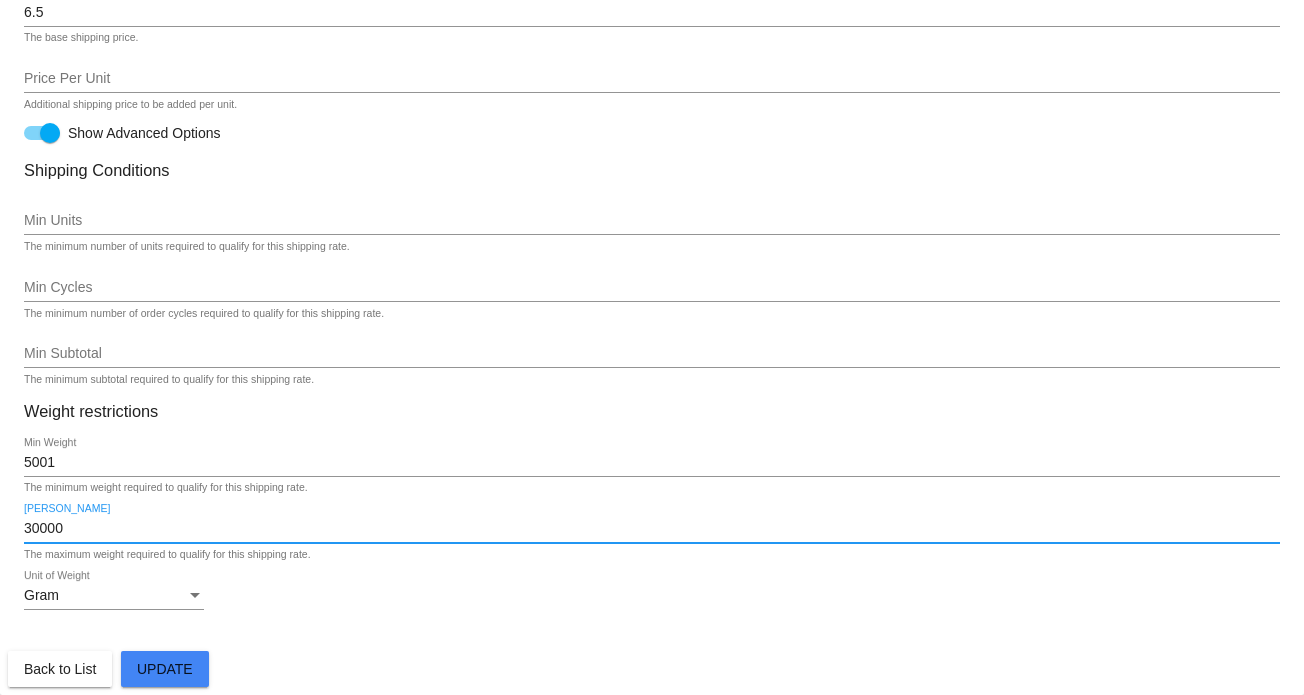 click on "30000" at bounding box center (652, 529) 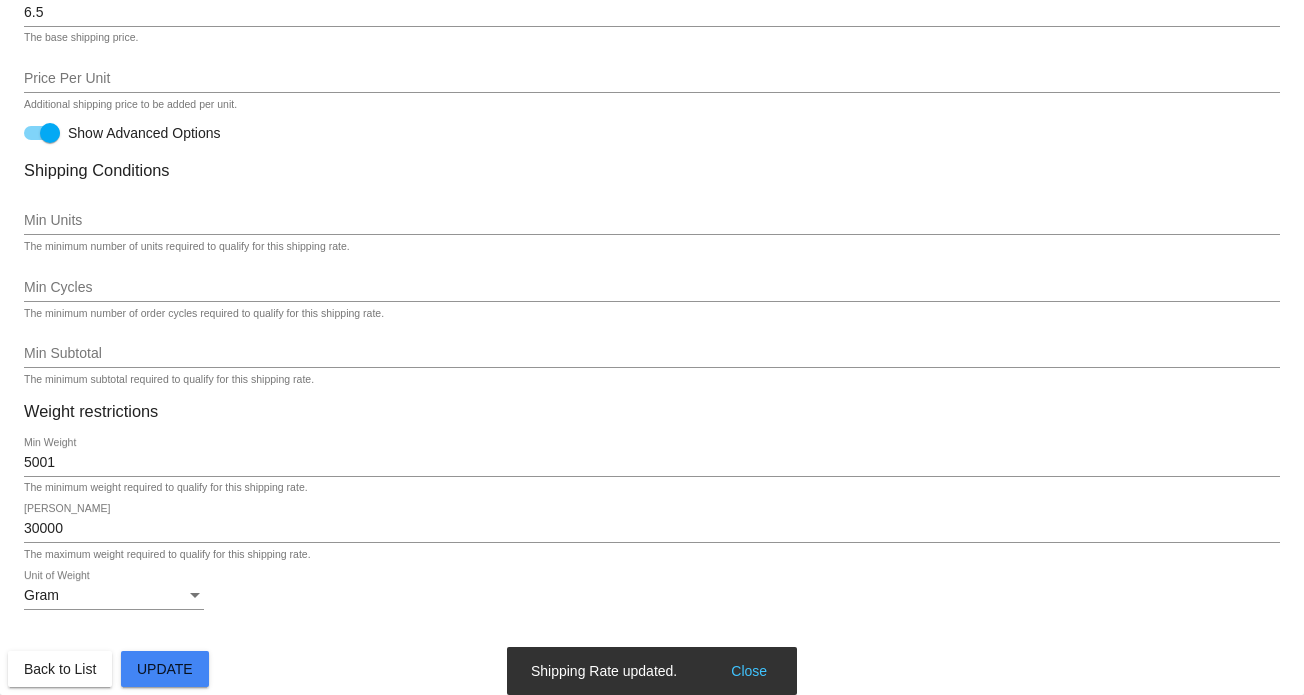 click on "Close" at bounding box center [749, 671] 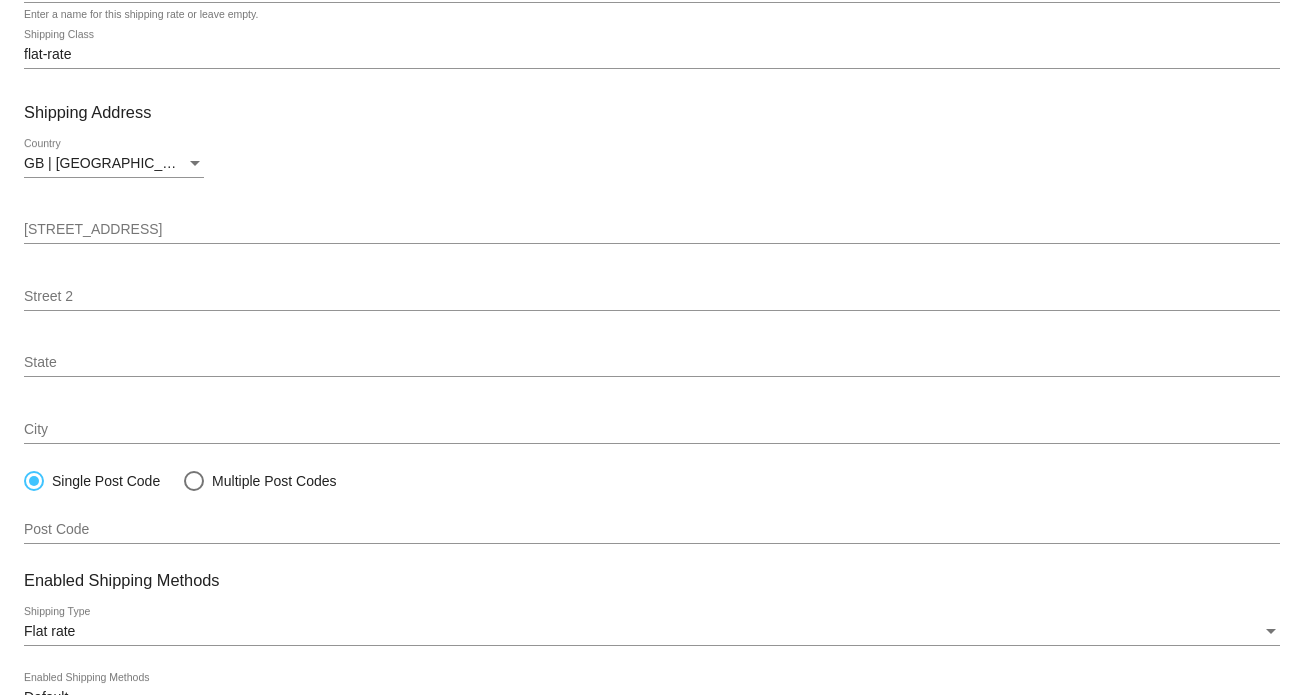 scroll, scrollTop: 0, scrollLeft: 0, axis: both 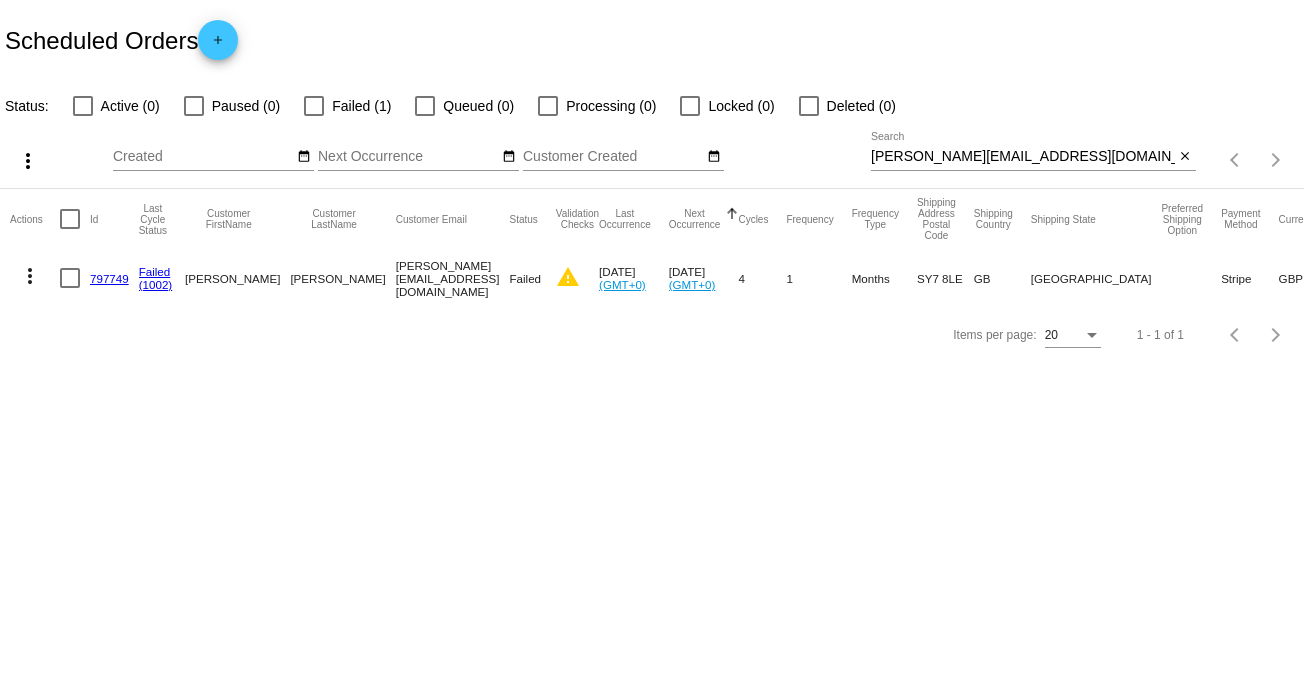 click on "797749" 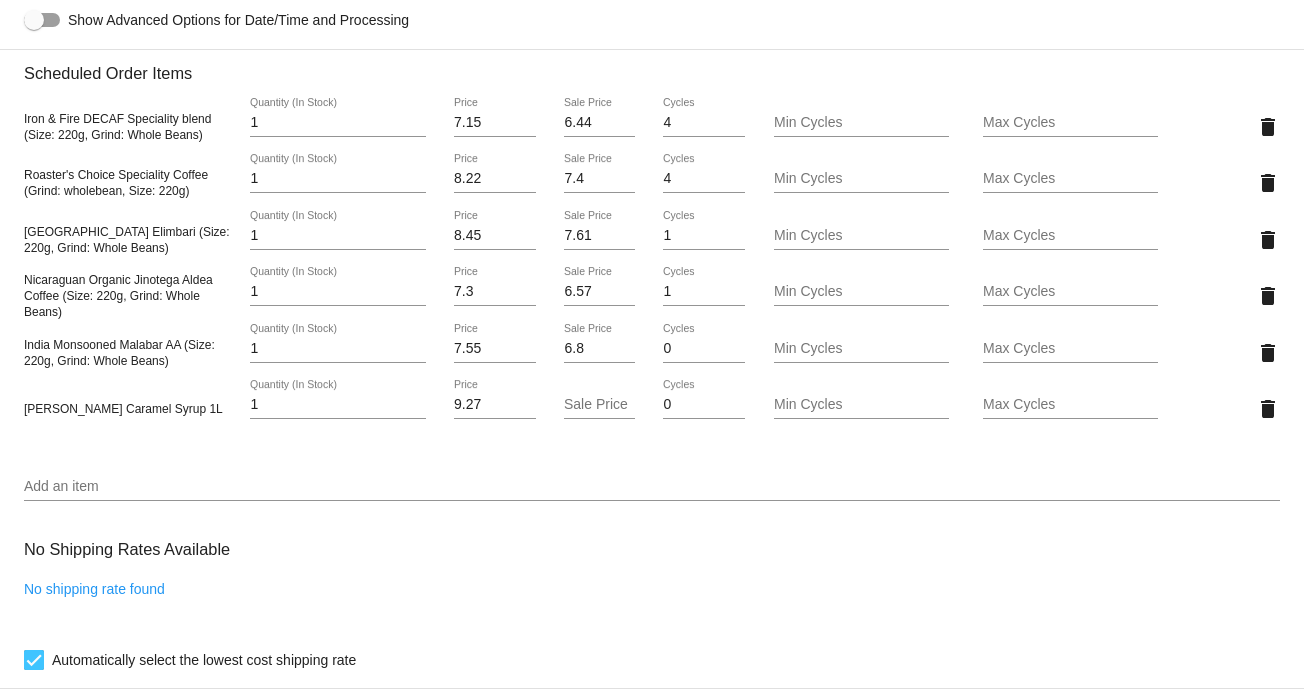 scroll, scrollTop: 1400, scrollLeft: 0, axis: vertical 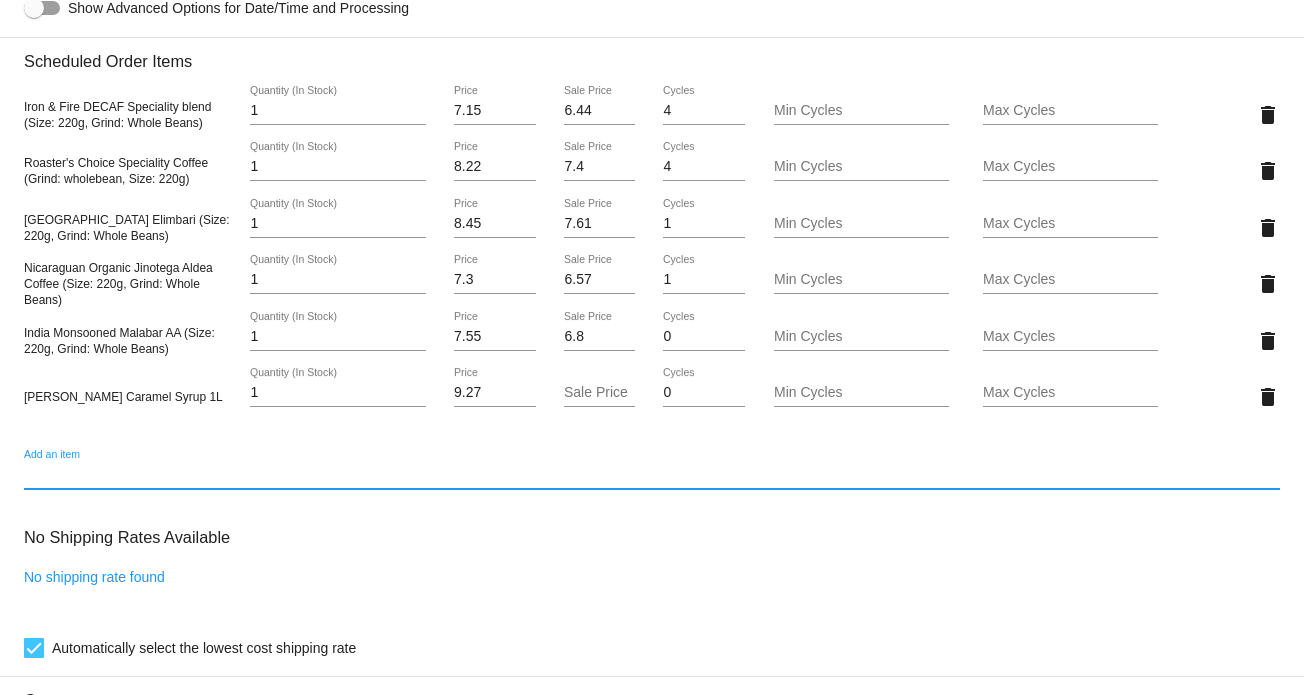 click on "Add an item" at bounding box center [652, 475] 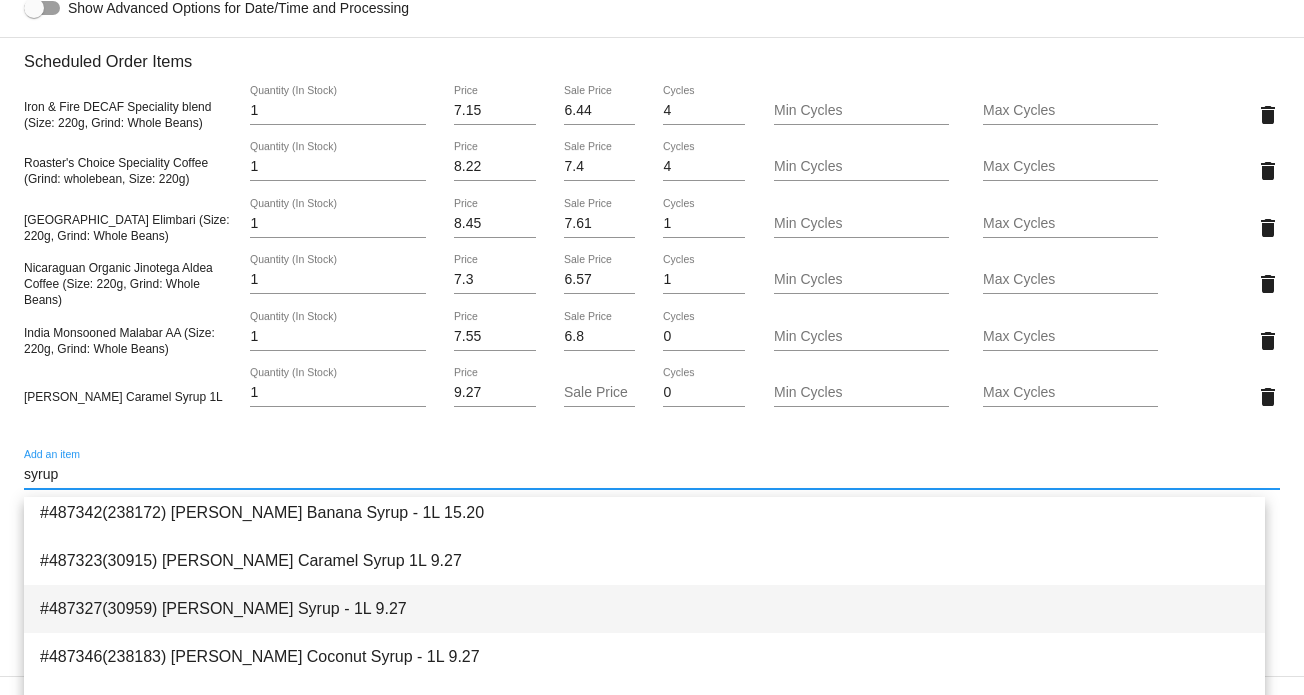 scroll, scrollTop: 300, scrollLeft: 0, axis: vertical 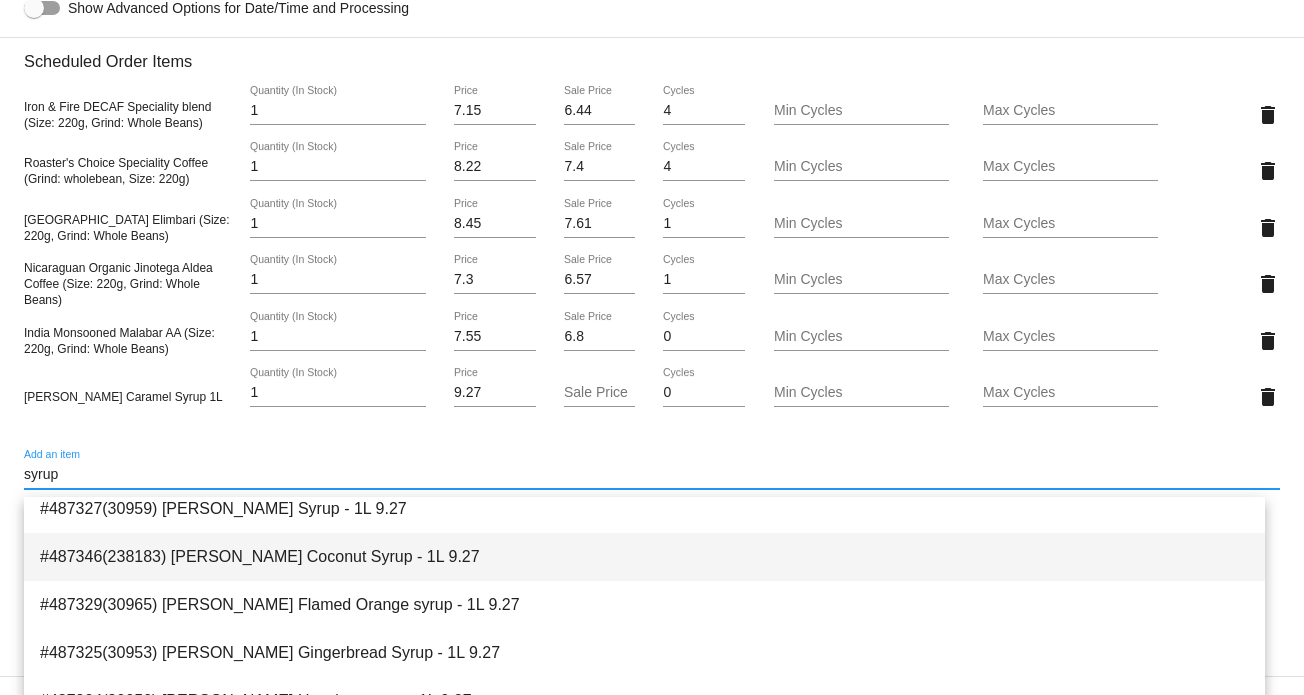type on "syrup" 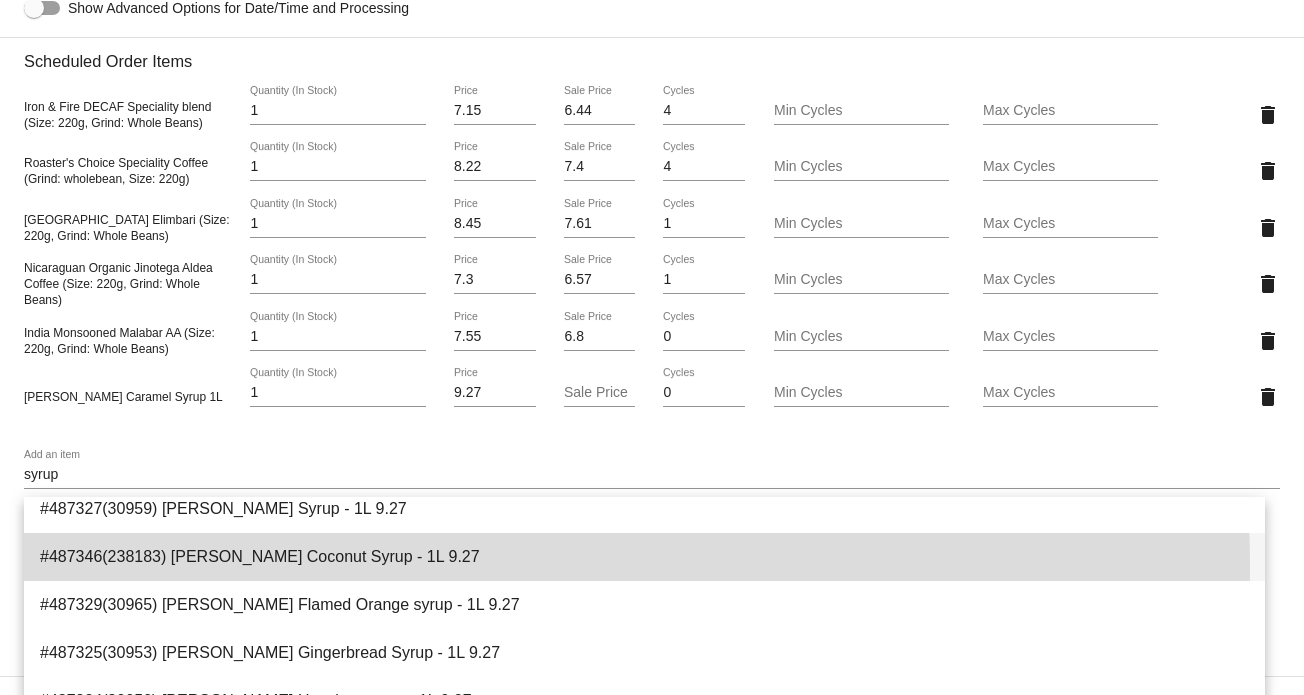 click on "#487346(238183) SHOTT Coconut Syrup - 1L 9.27" at bounding box center [644, 557] 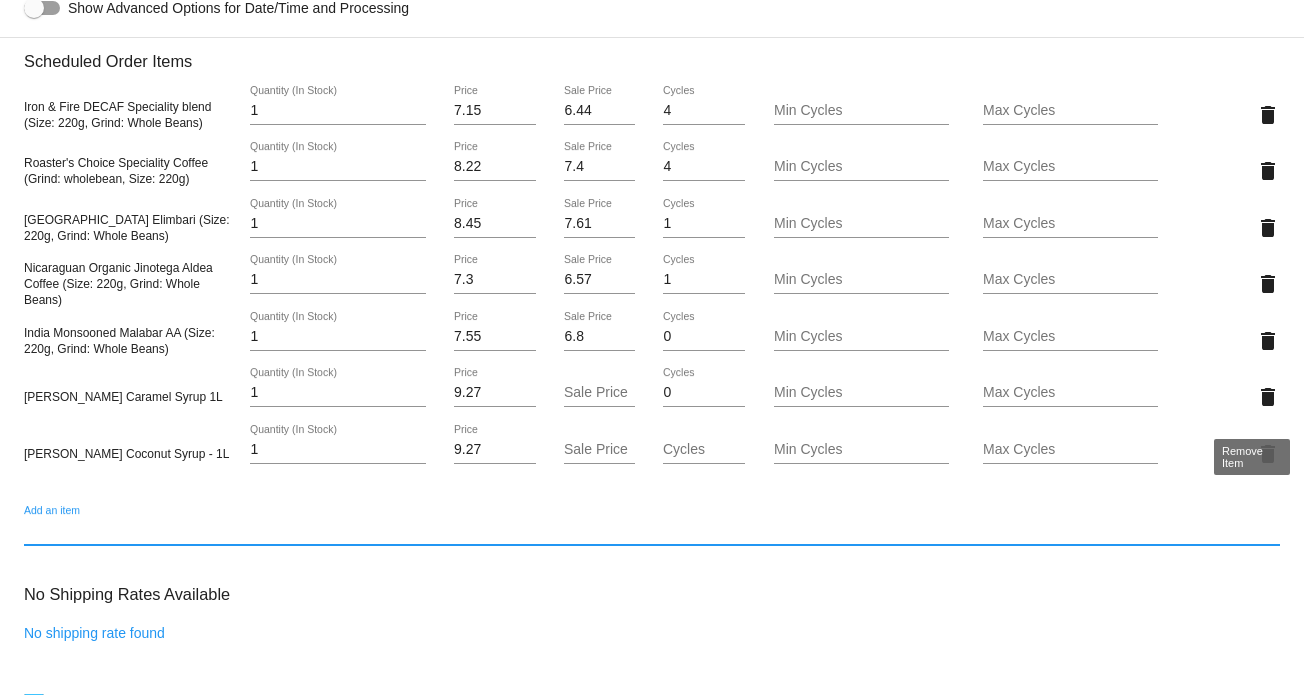 click on "delete" 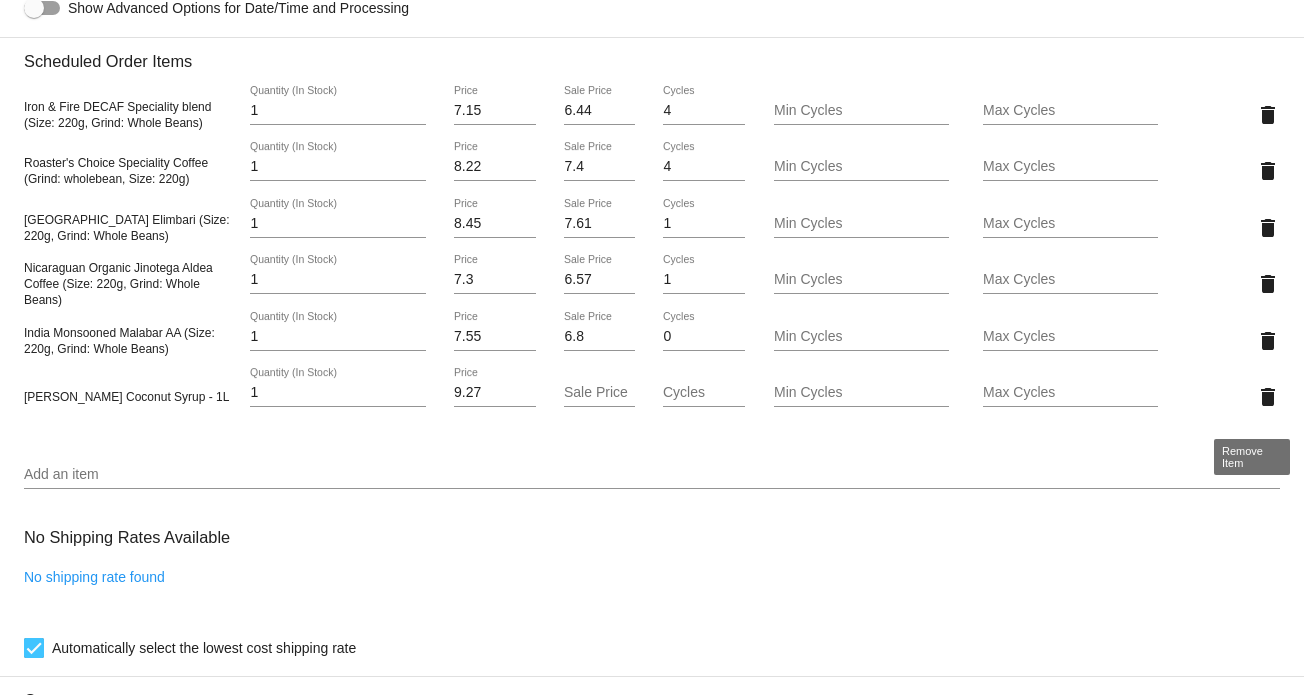 click on "delete" 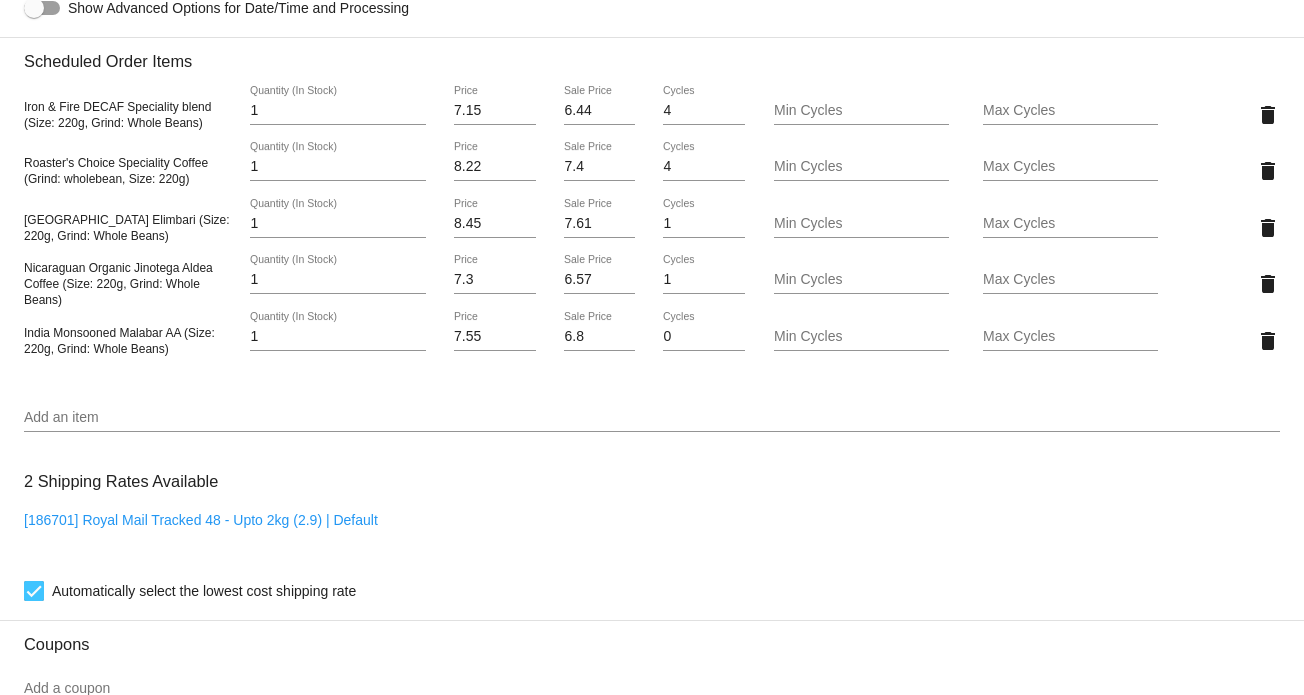 click on "Add an item" at bounding box center [652, 418] 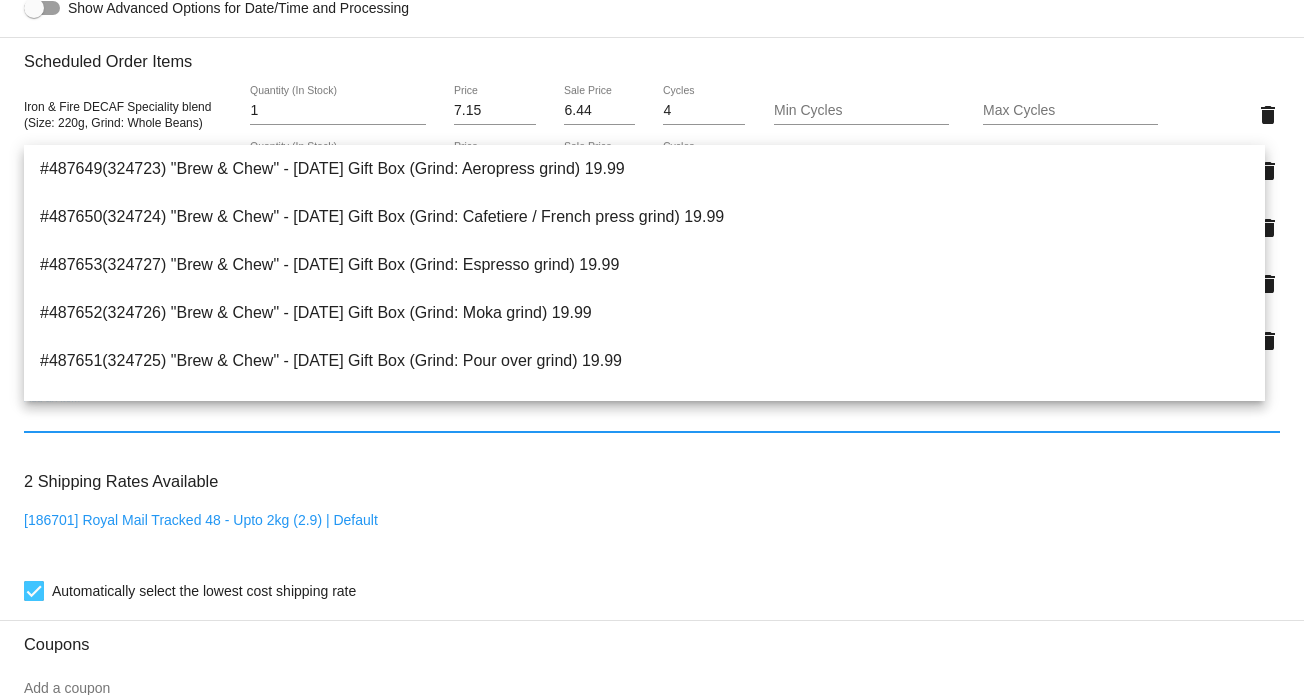paste on "[PERSON_NAME] Caramel Syrup 1L" 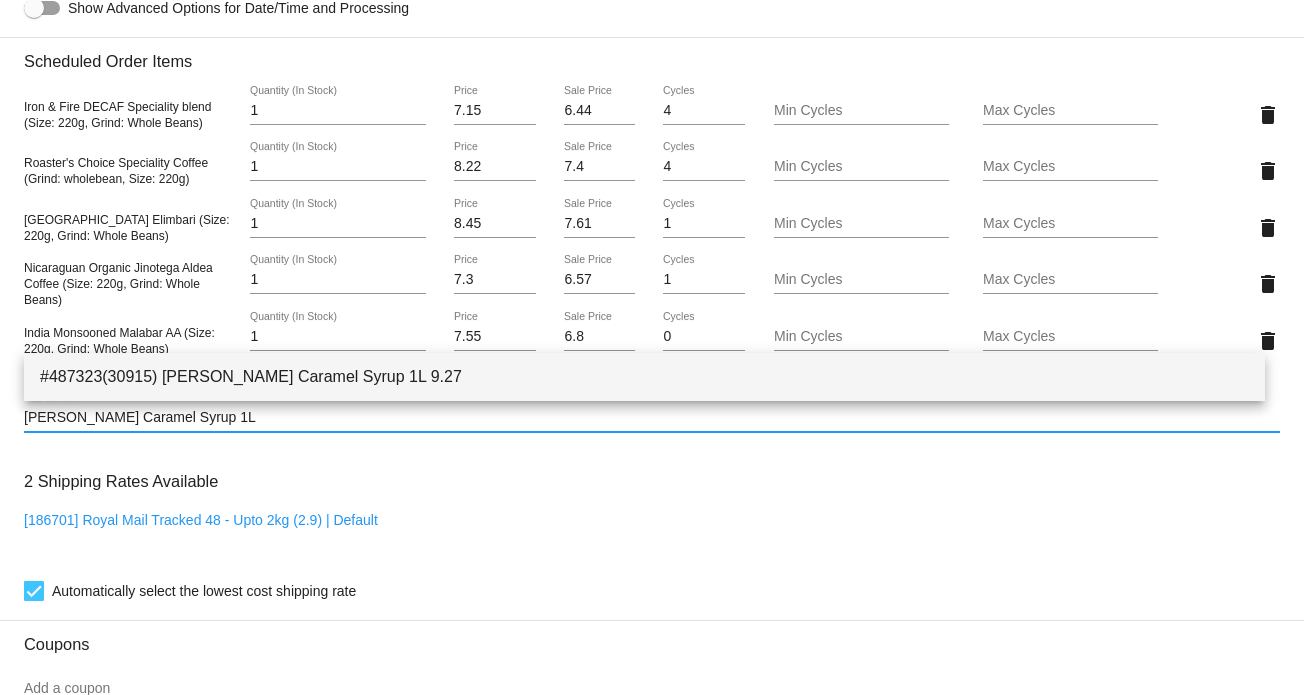 type on "[PERSON_NAME] Caramel Syrup 1L" 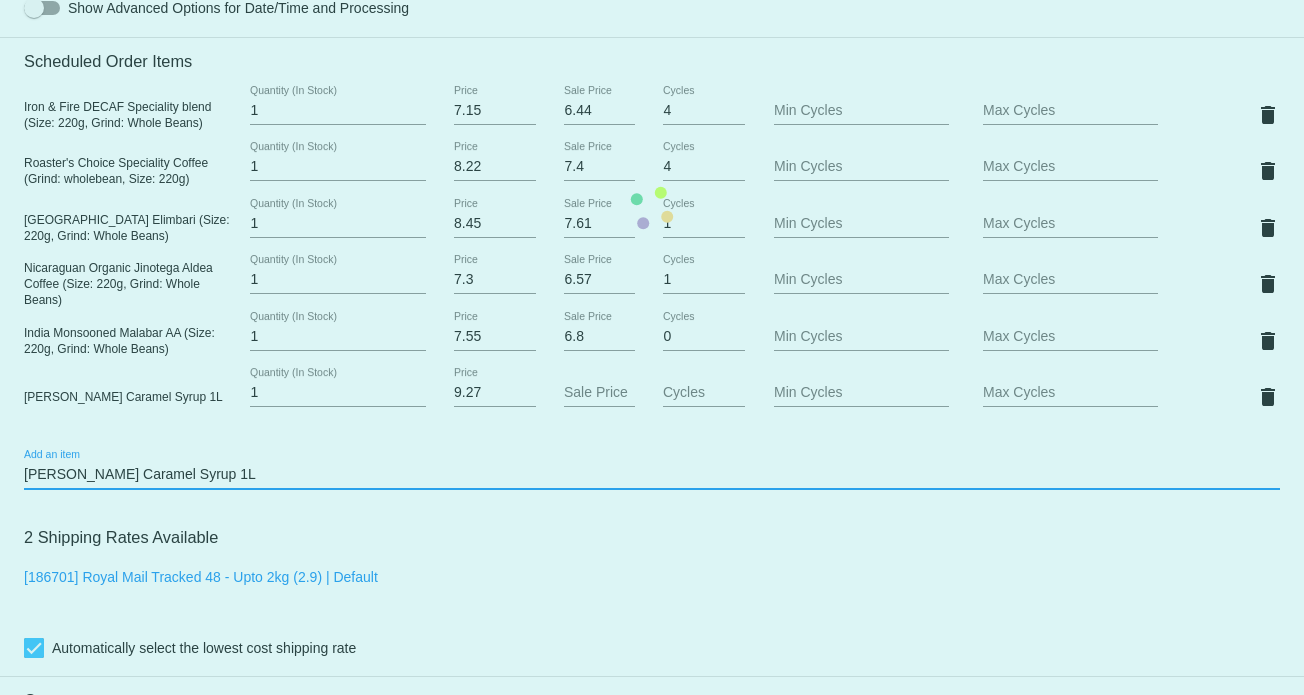 type 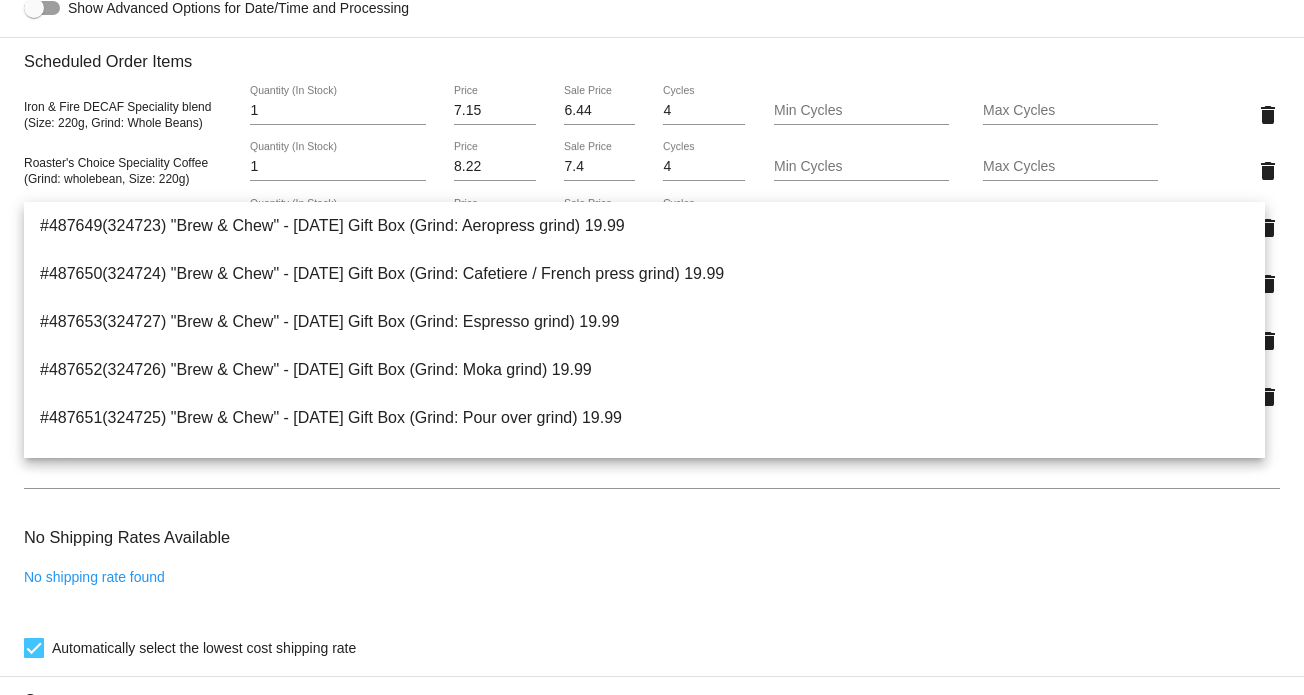 click on "No shipping rate
found" 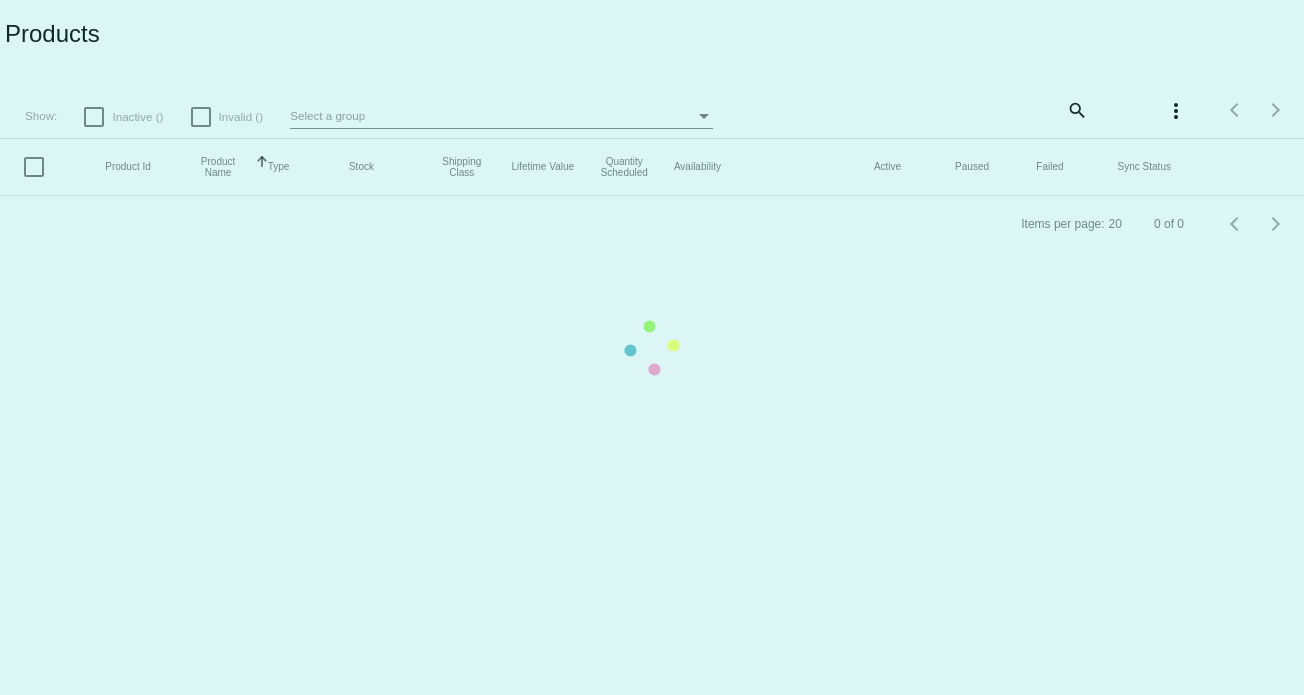 scroll, scrollTop: 0, scrollLeft: 0, axis: both 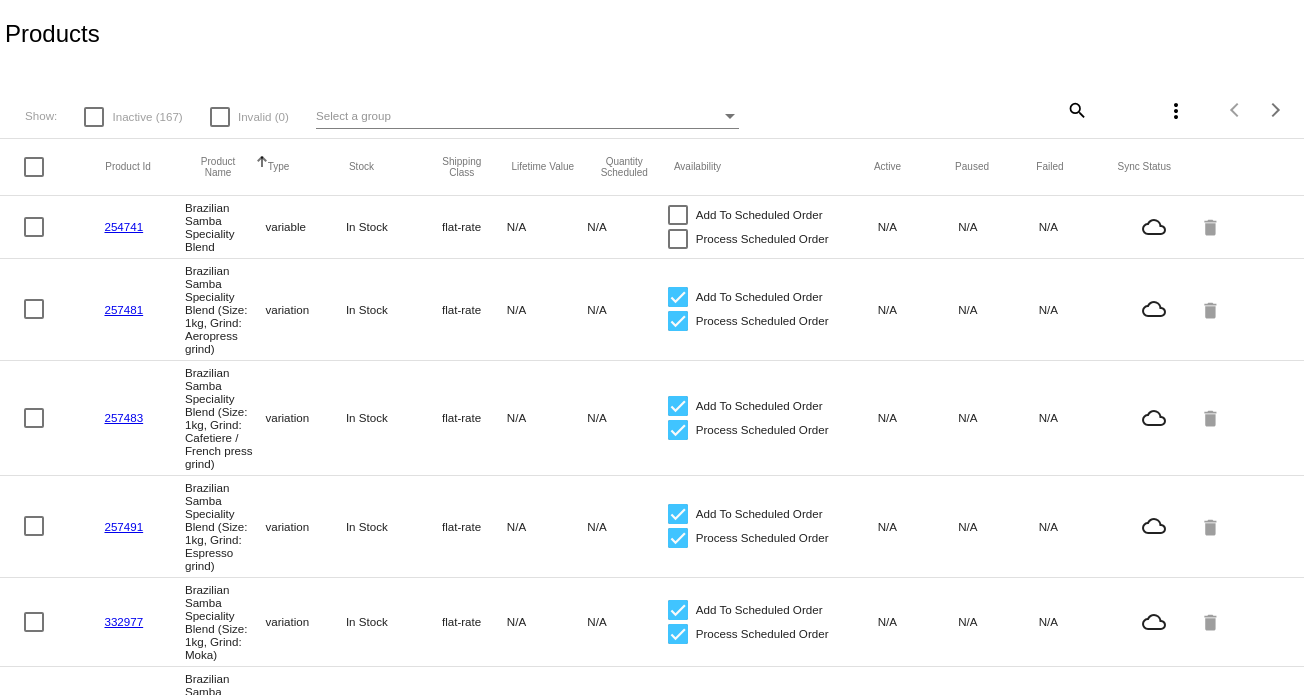 click on "Select a group" at bounding box center (518, 116) 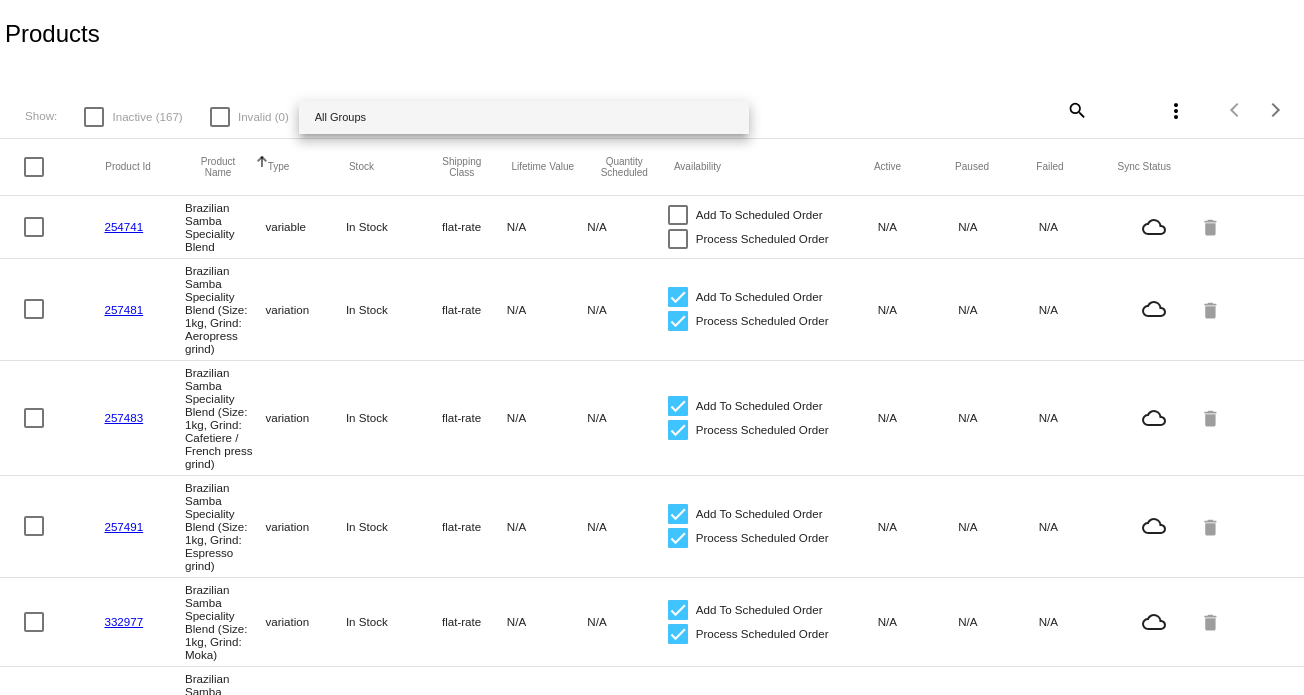 click on "All Groups" at bounding box center [524, 117] 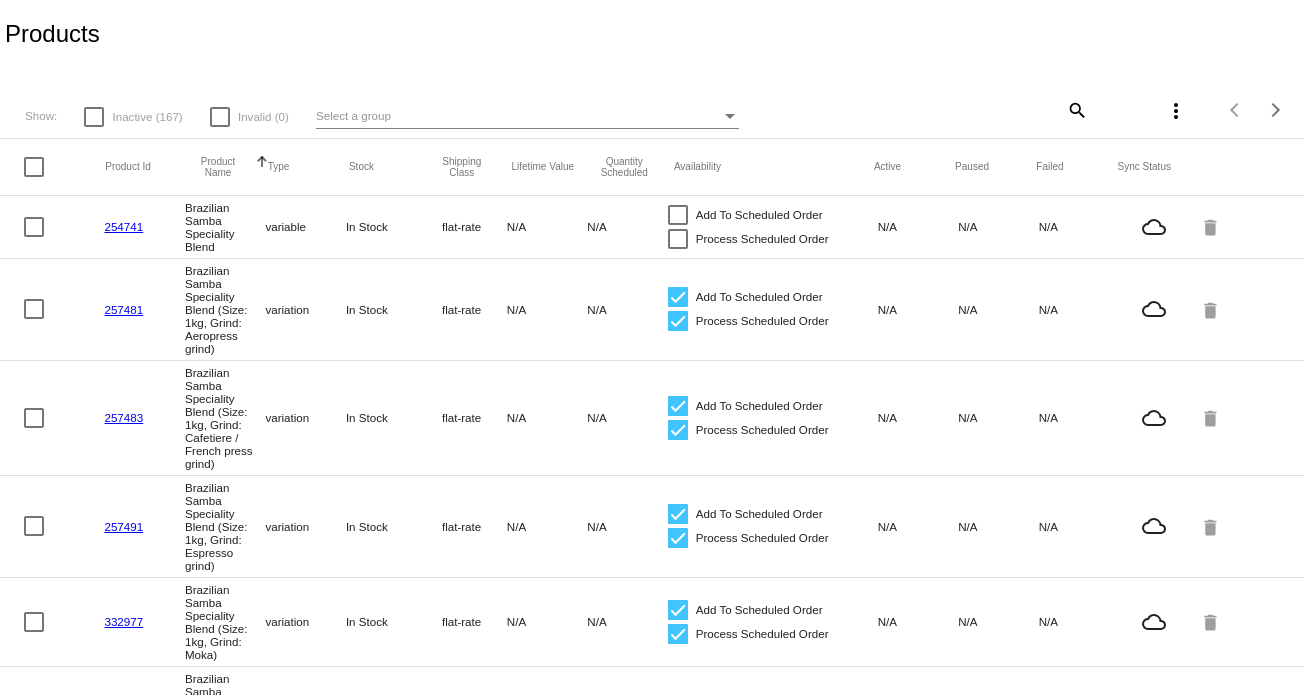 click on "search" 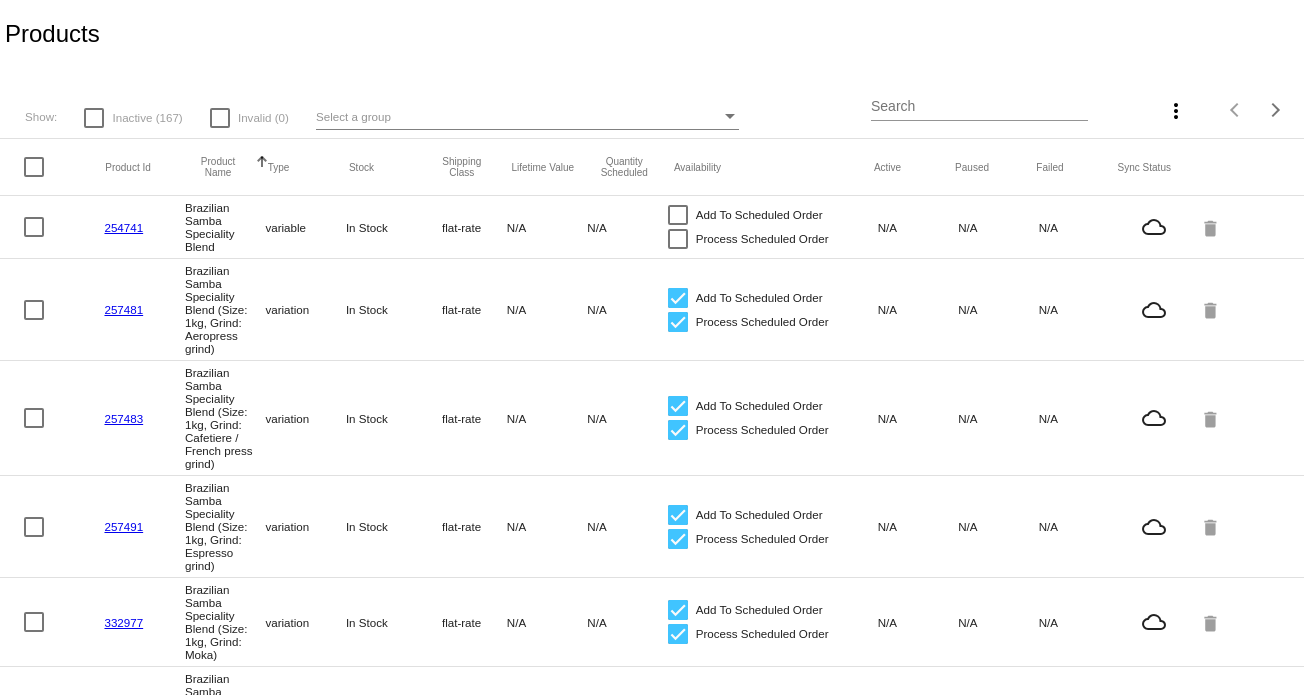 click on "Search" at bounding box center [979, 107] 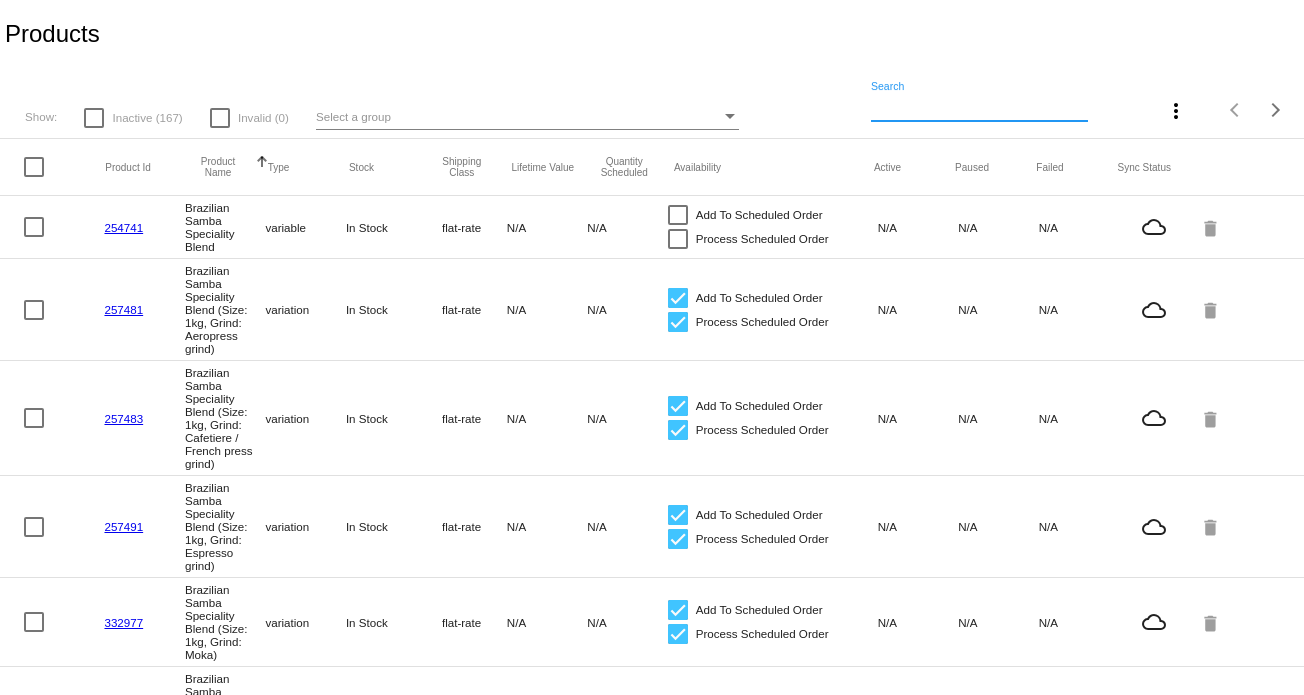 paste on "[PERSON_NAME] Caramel Syrup 1L" 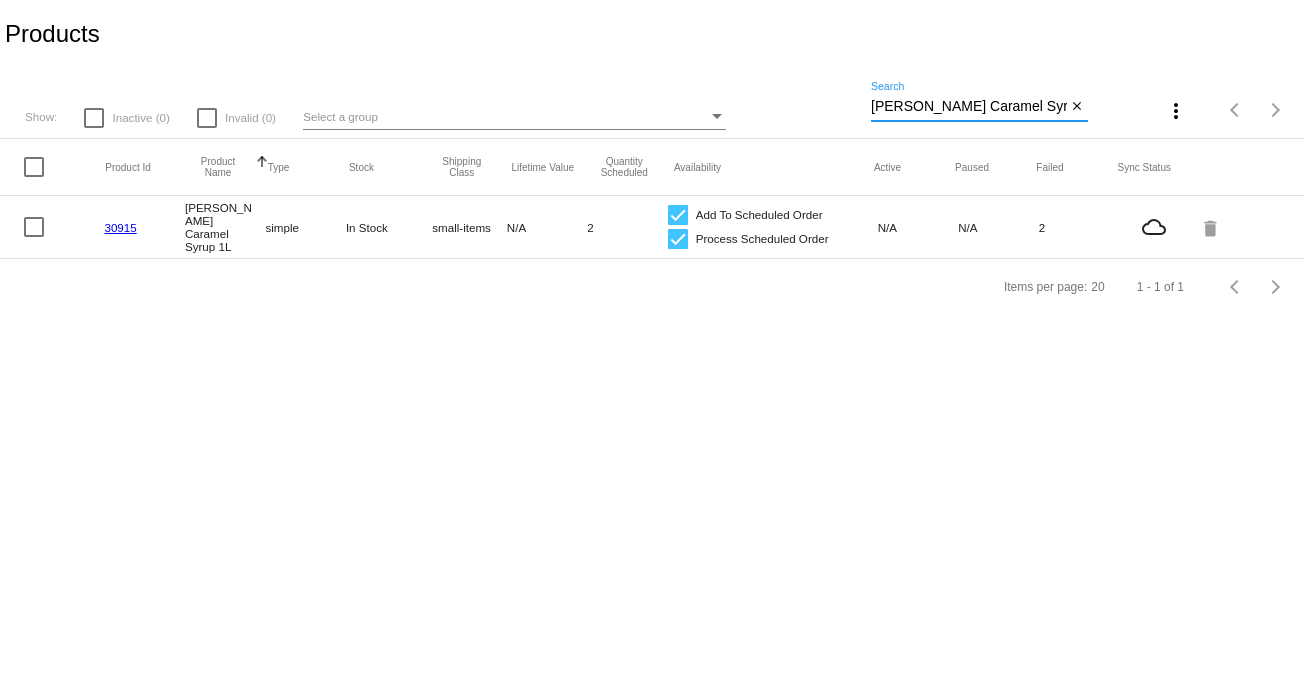 drag, startPoint x: 1038, startPoint y: 105, endPoint x: 858, endPoint y: 98, distance: 180.13606 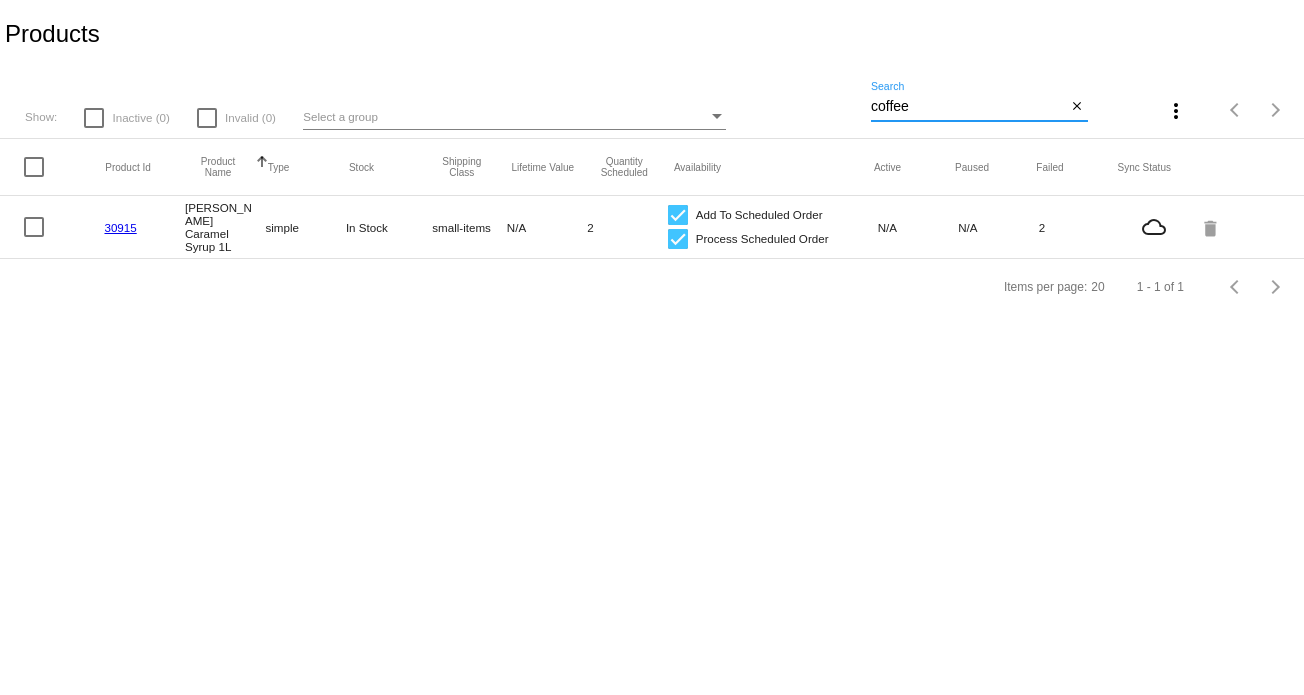 type on "coffee" 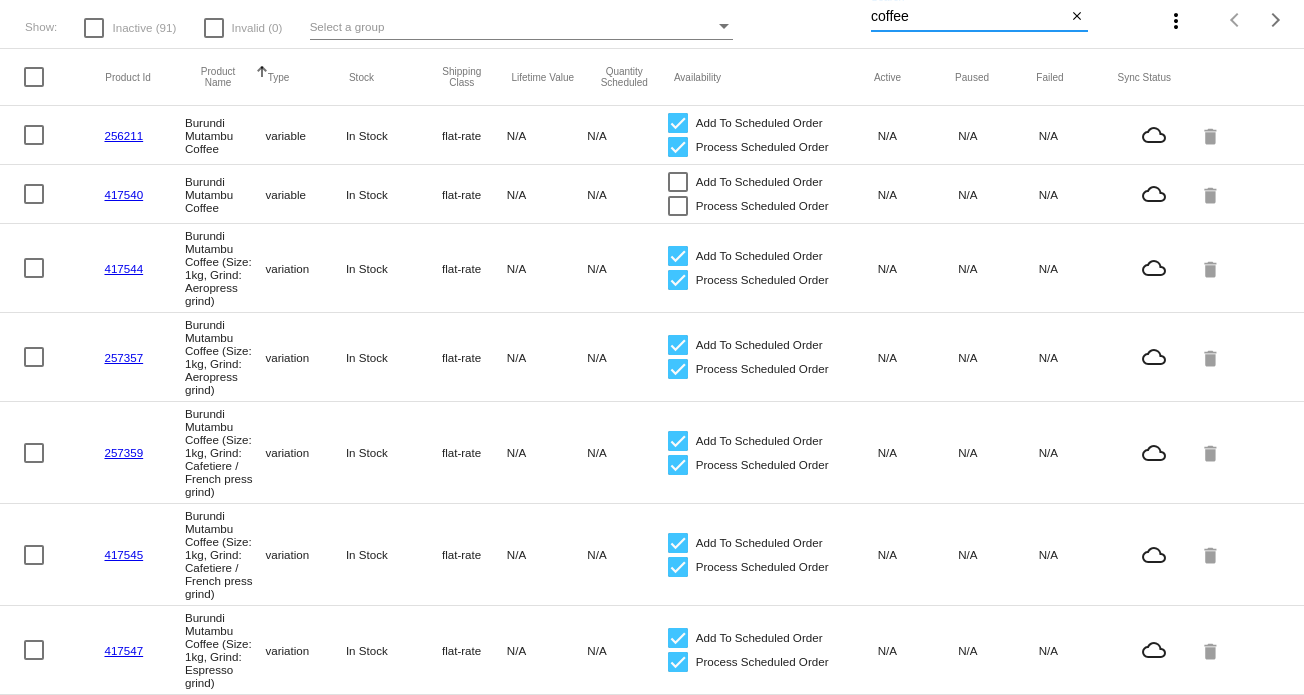 scroll, scrollTop: 200, scrollLeft: 0, axis: vertical 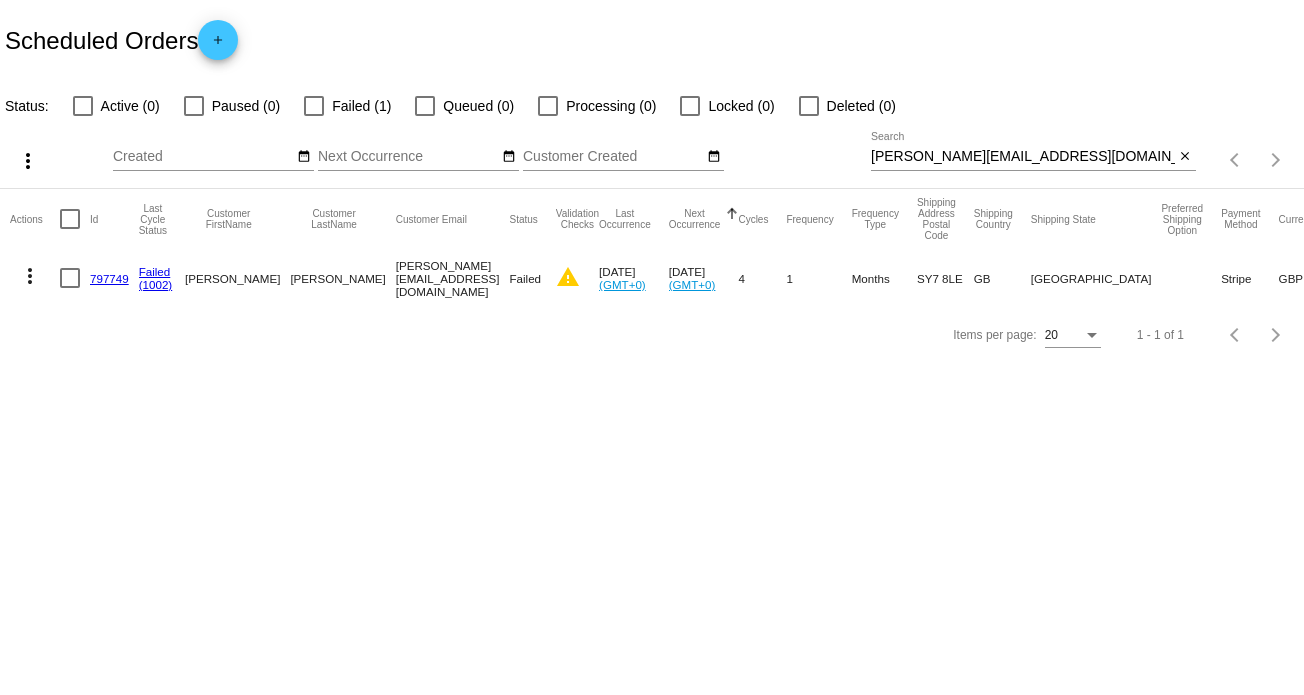 click on "797749" 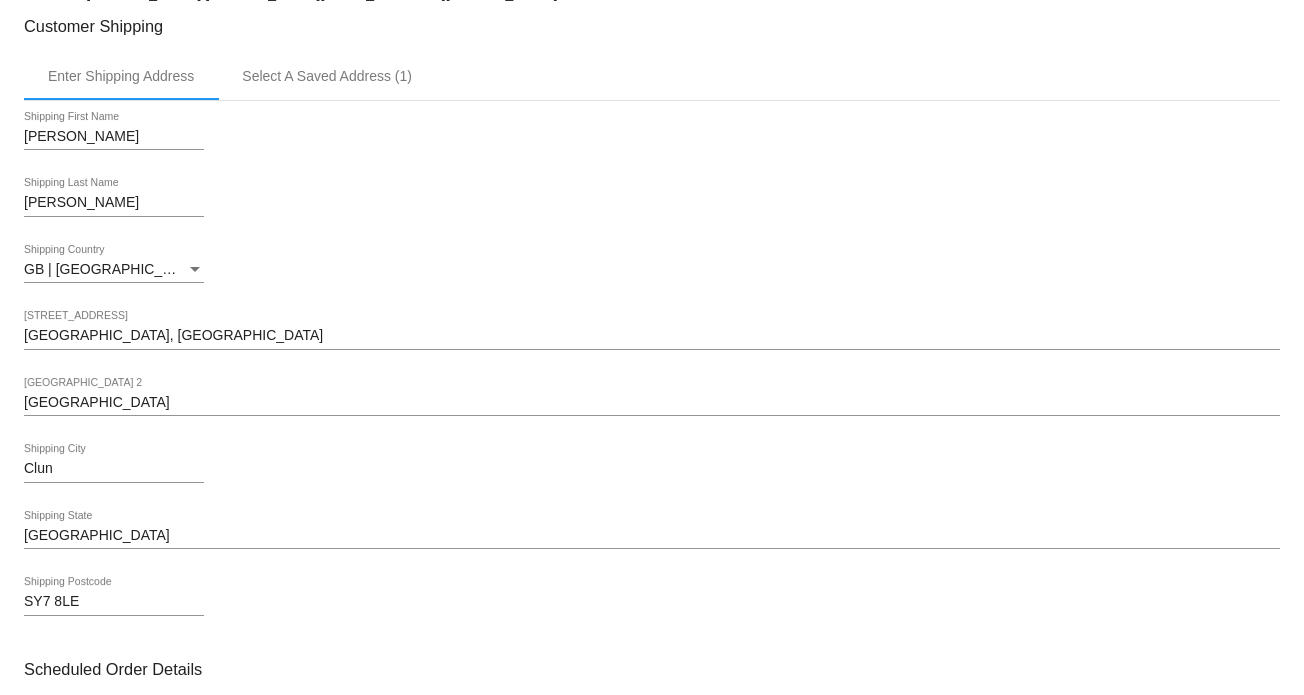 scroll, scrollTop: 264, scrollLeft: 0, axis: vertical 